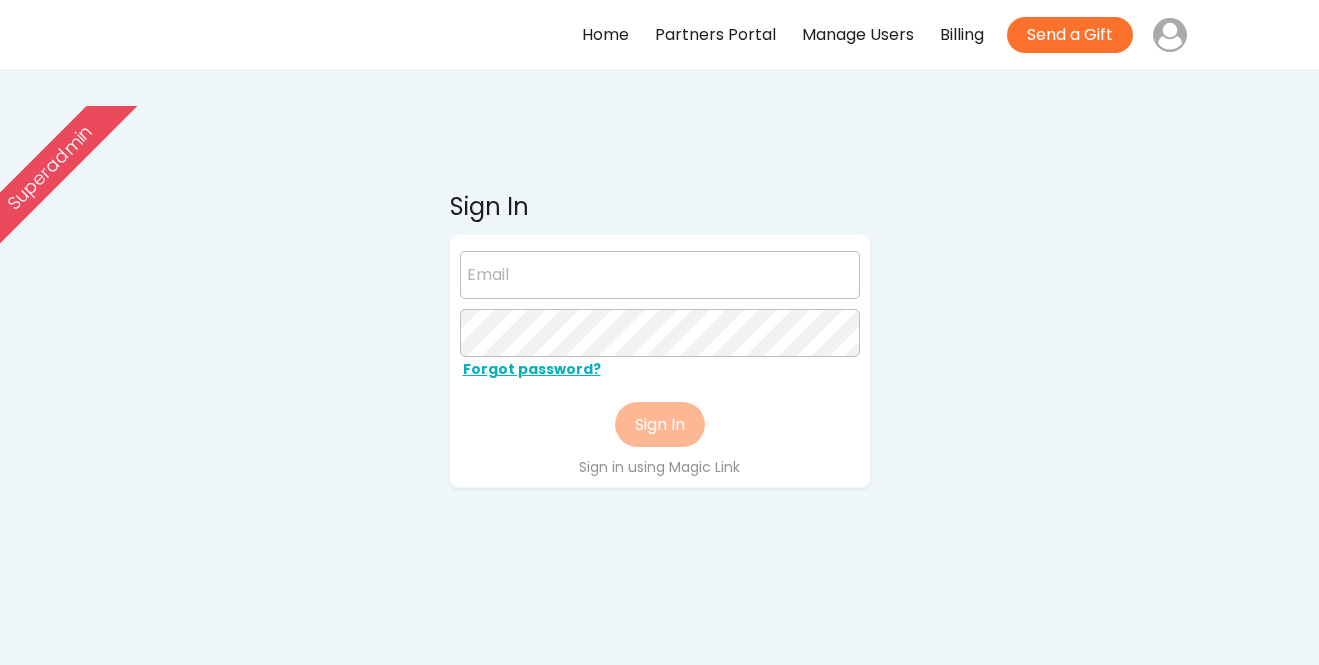 scroll, scrollTop: 0, scrollLeft: 0, axis: both 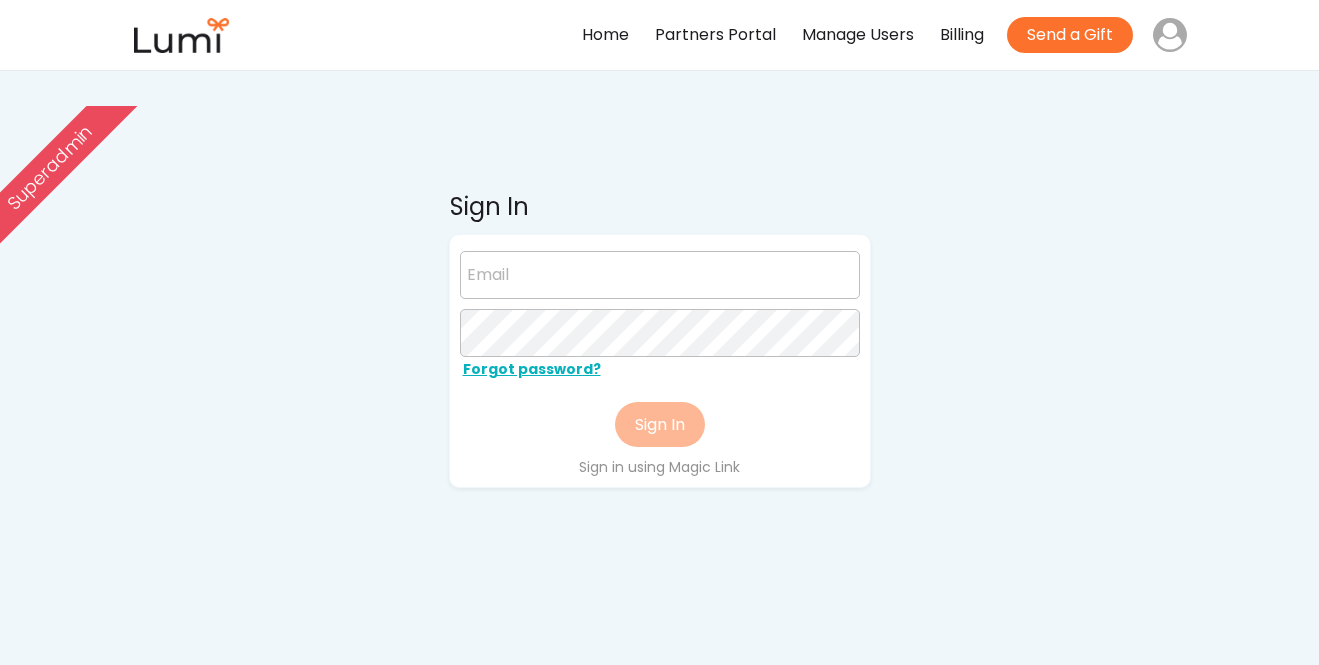 click on "Sign In Forgot password? Sign In Sign in using Magic Link" 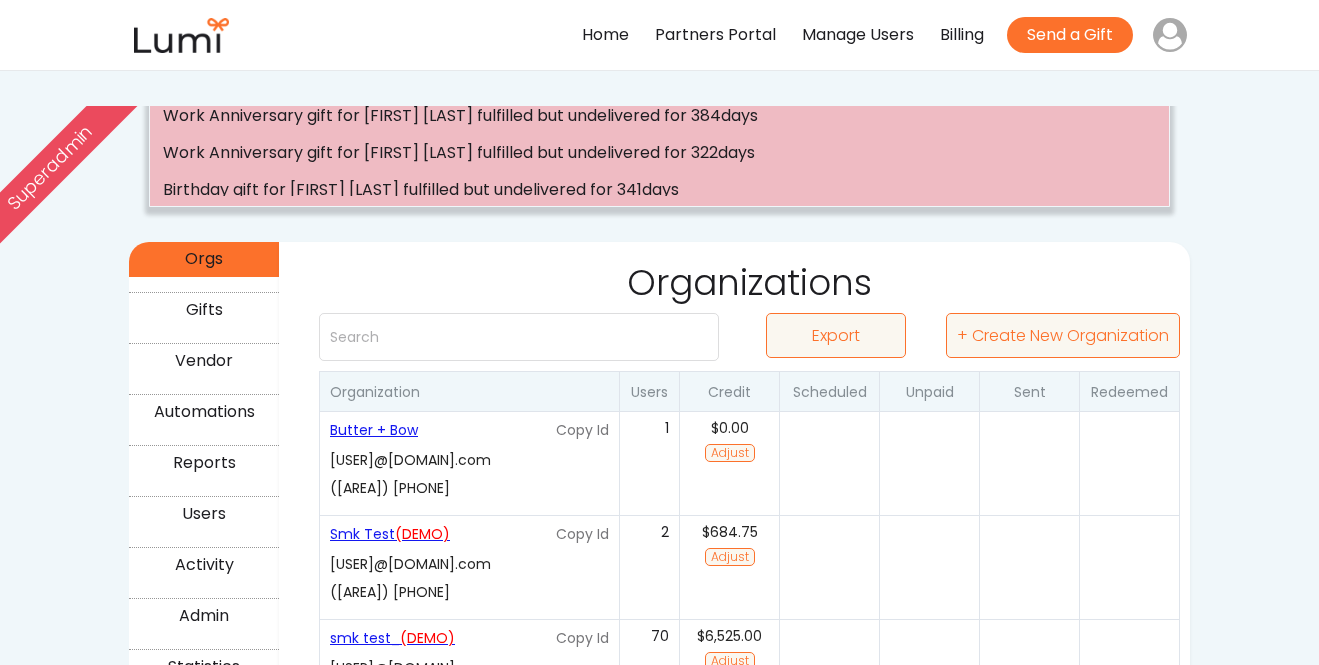scroll, scrollTop: 176, scrollLeft: 0, axis: vertical 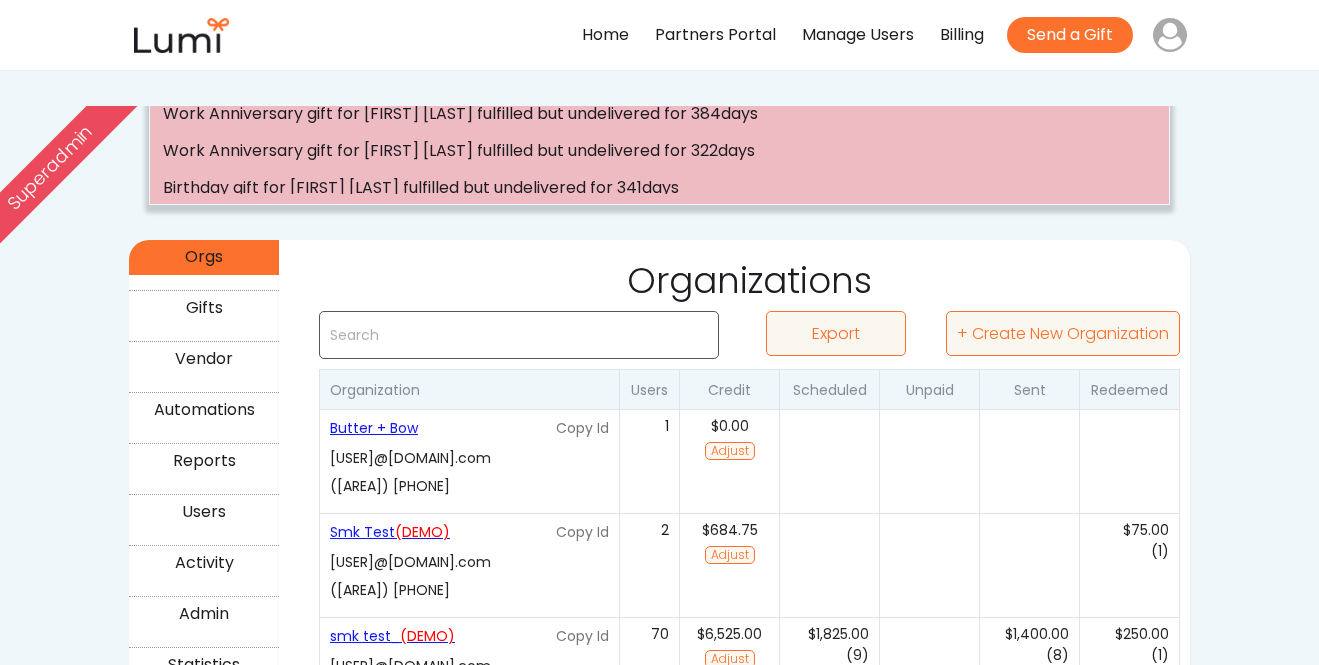 click at bounding box center [519, 335] 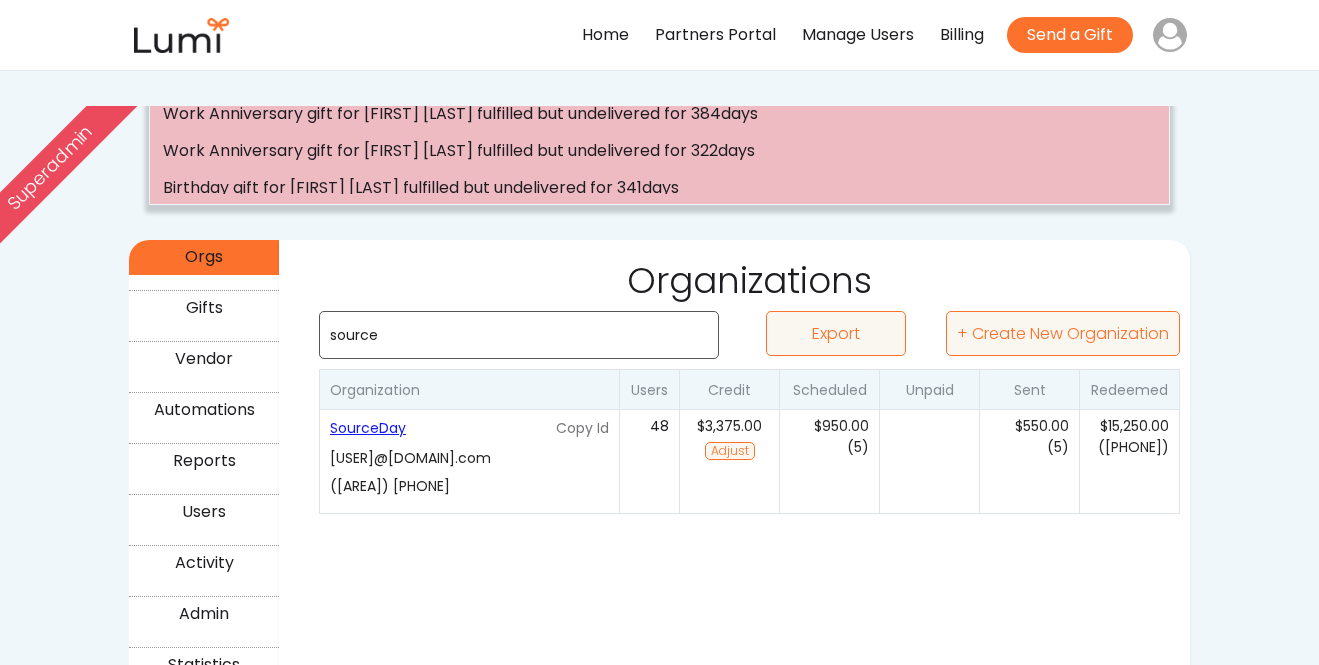 type on "source" 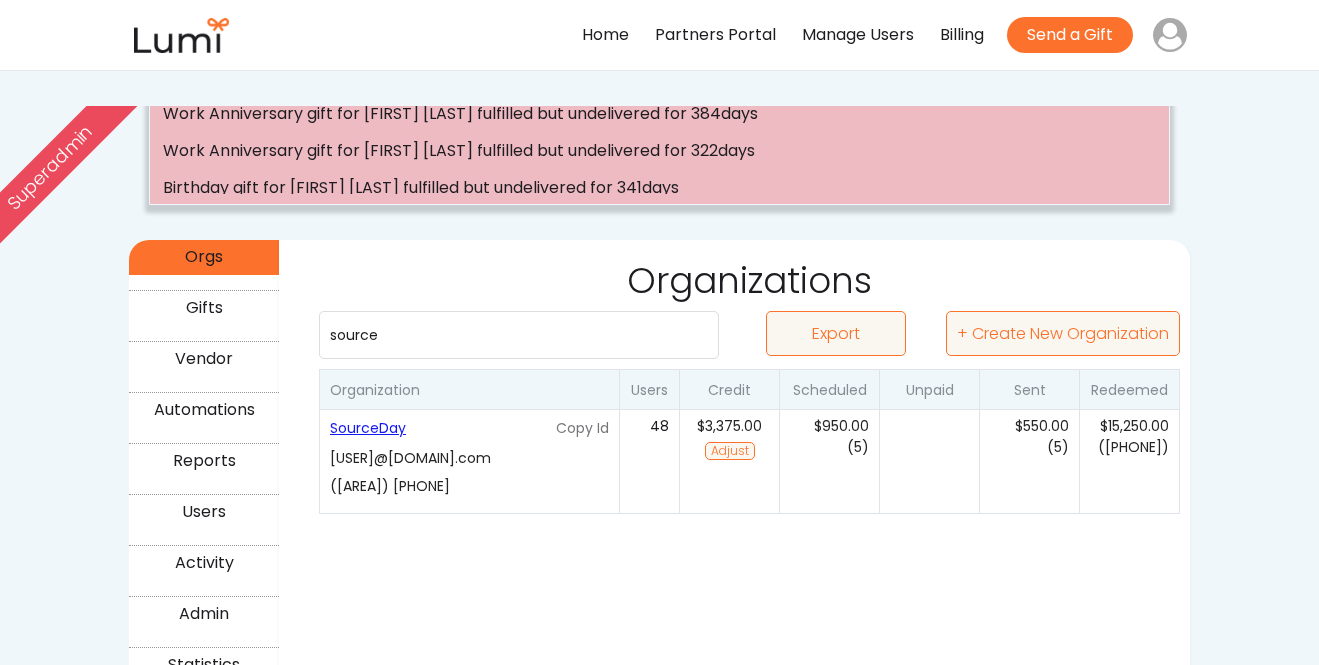 click on "[DOMAIN] Copy Id [USER]@[DOMAIN].com ([AREA]) [PHONE]" at bounding box center (469, 461) 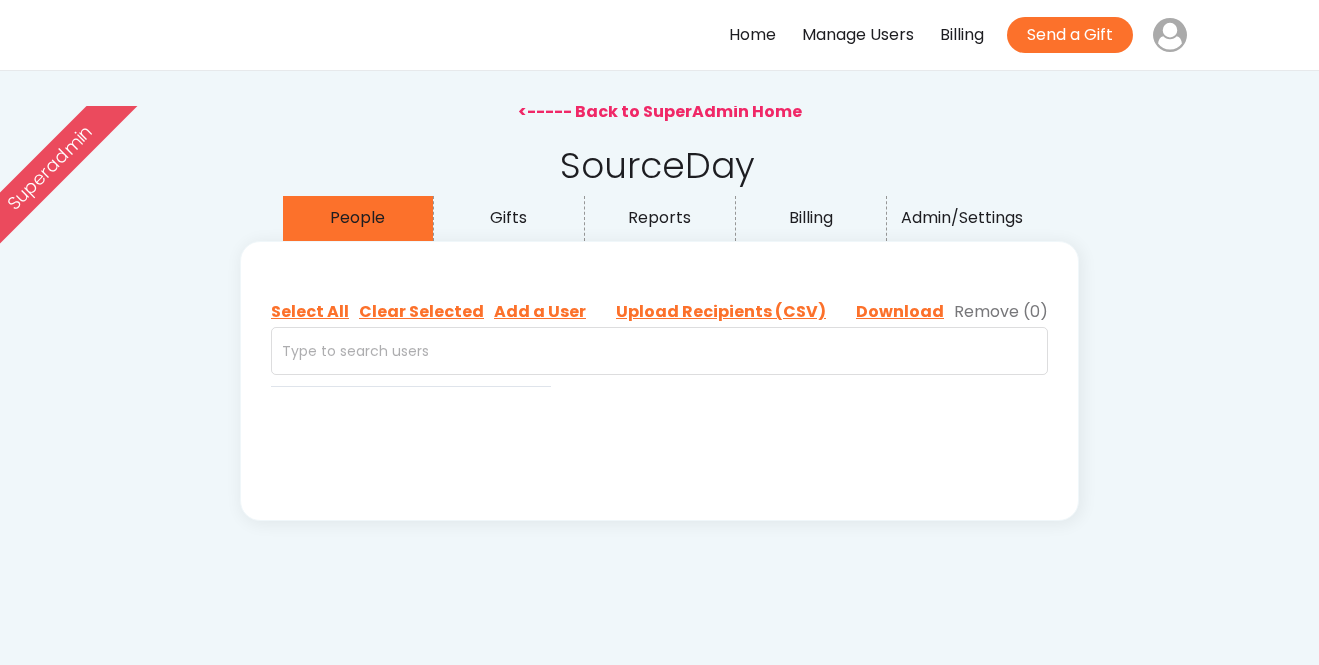 scroll, scrollTop: 0, scrollLeft: 0, axis: both 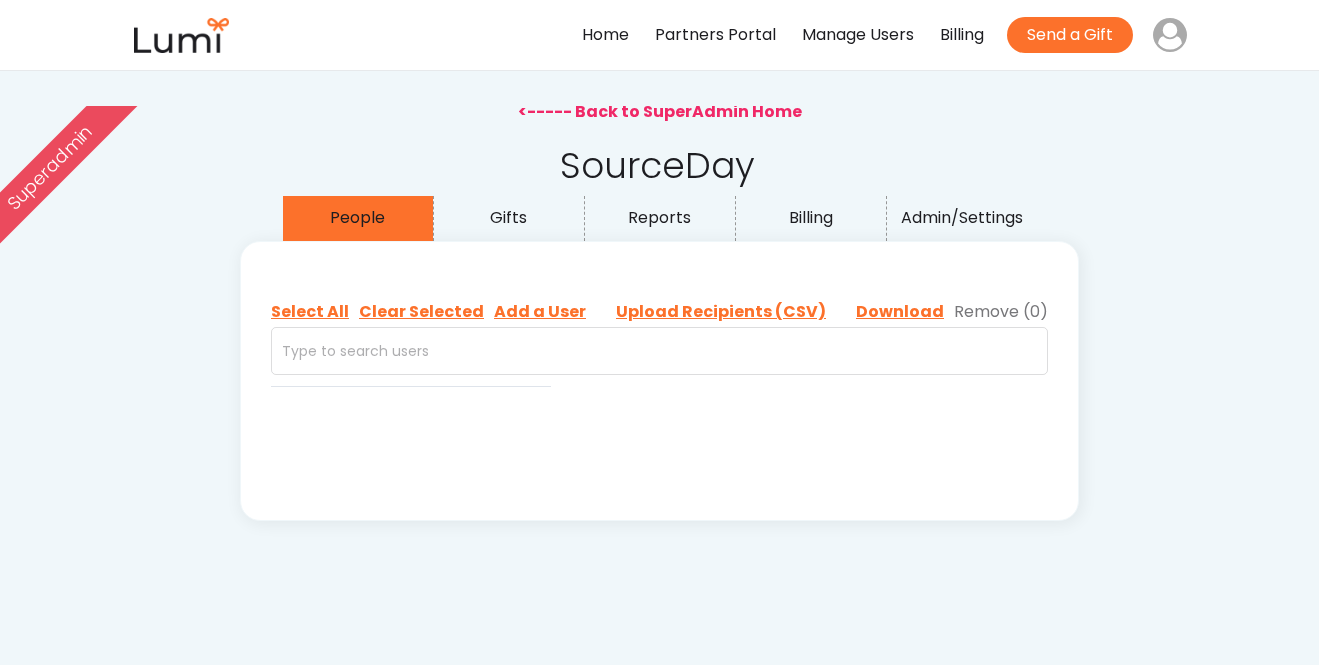 select on ""buyer"" 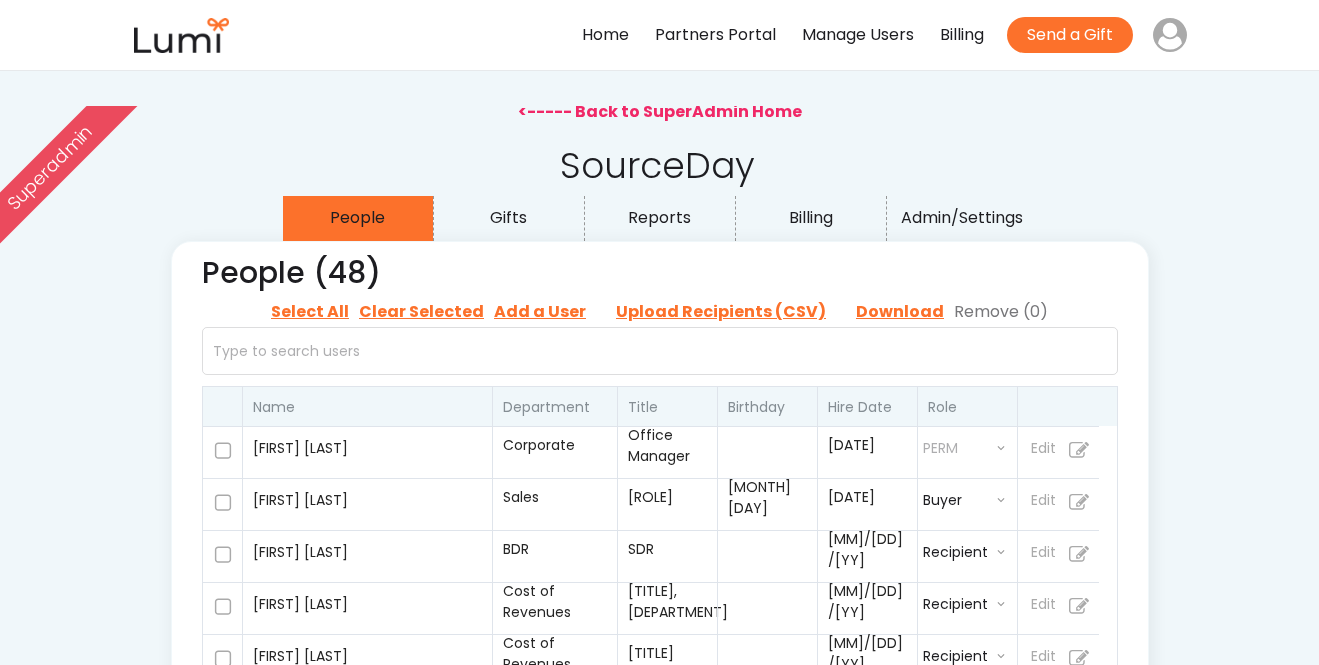 select on ""admin"" 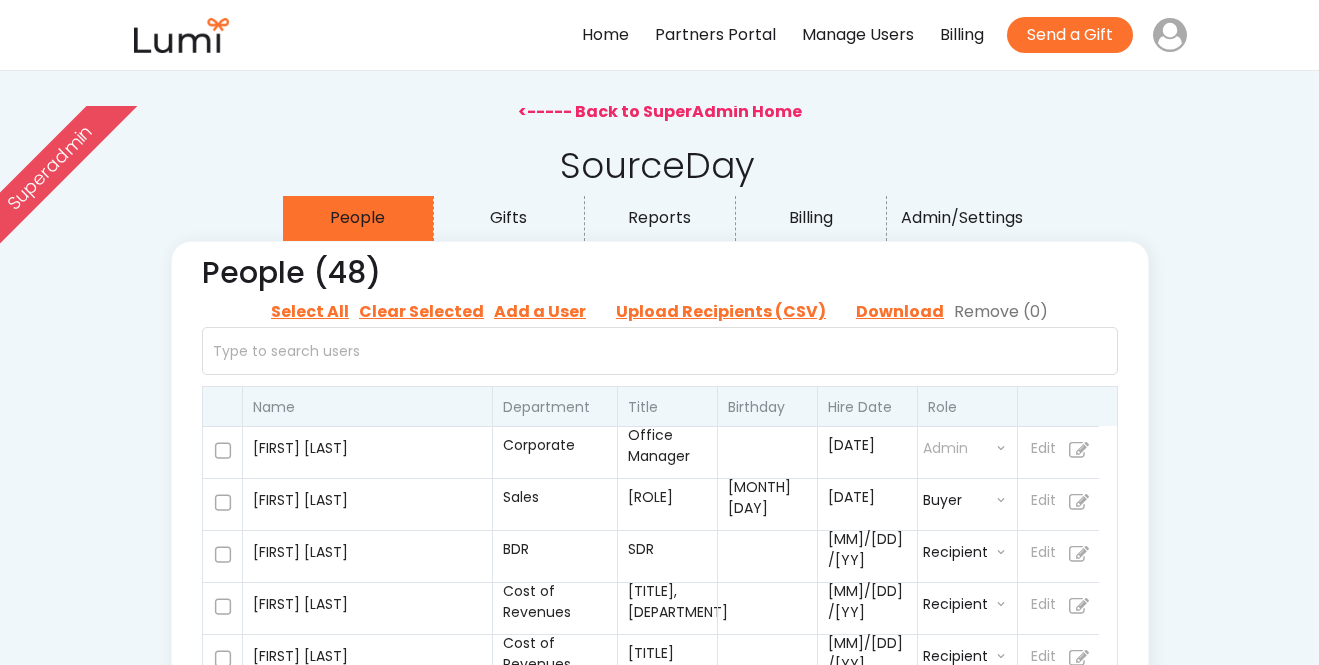 select on ""buyer"" 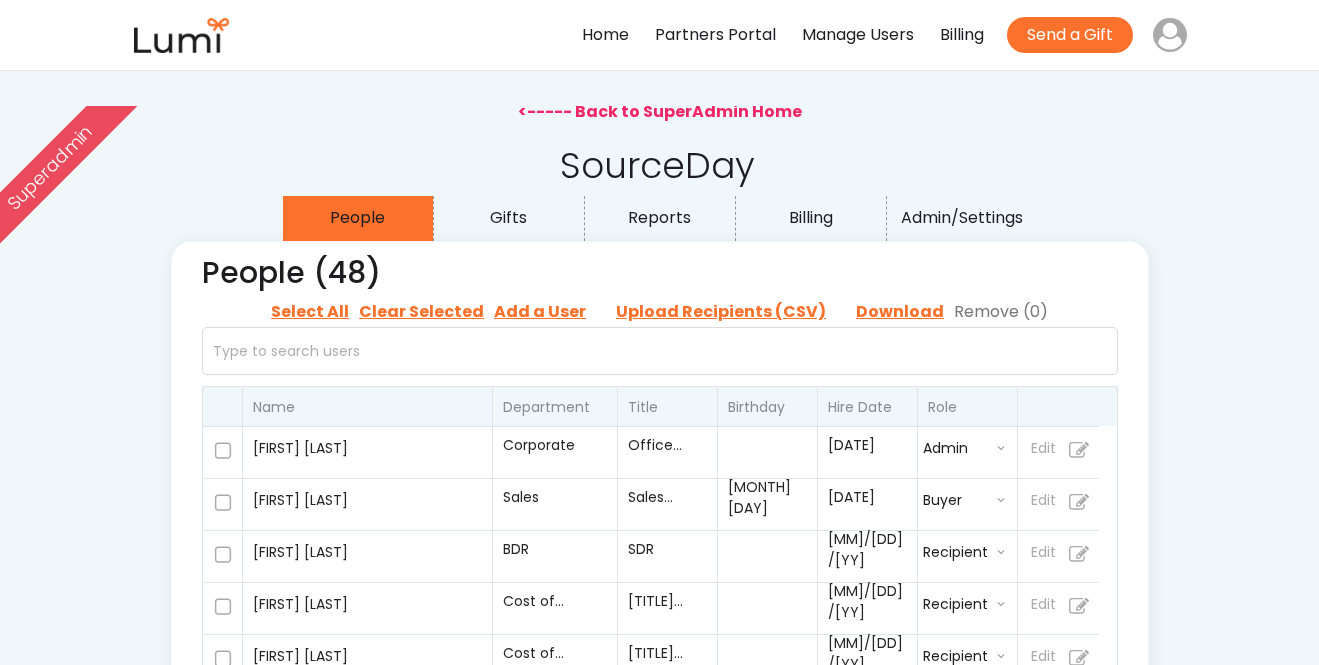 click on "Admin/Settings" at bounding box center [962, 218] 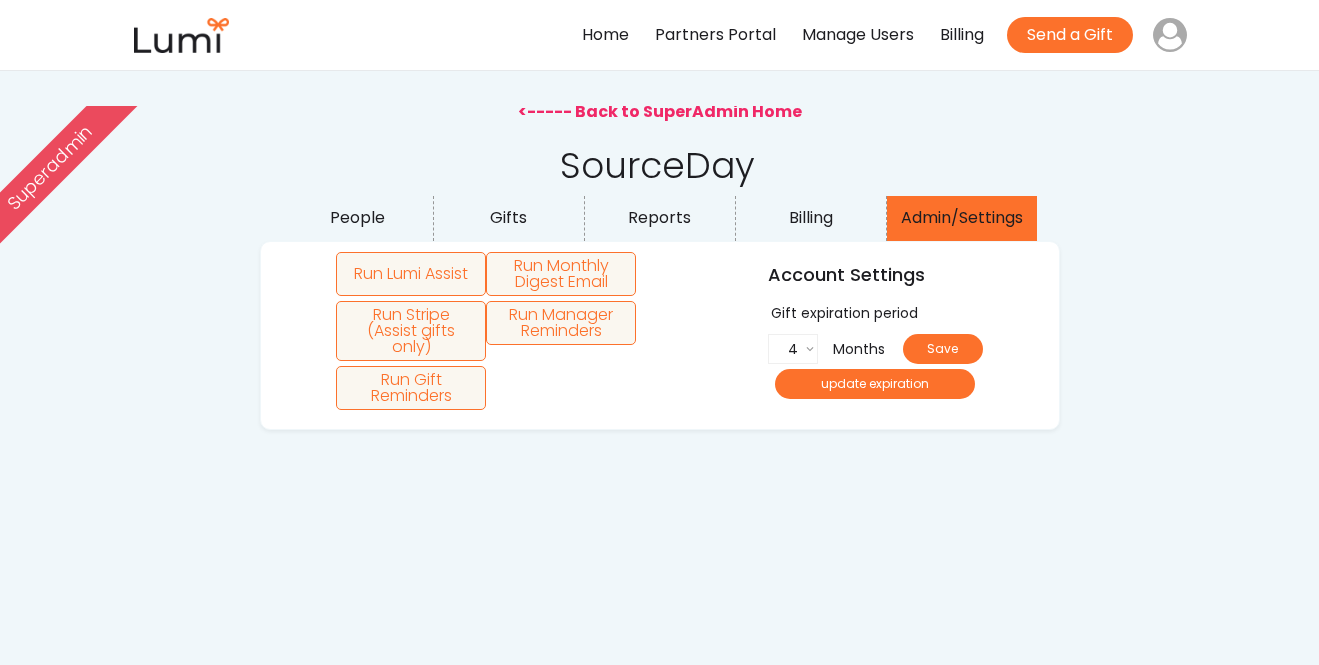 click on "Reports" at bounding box center (660, 218) 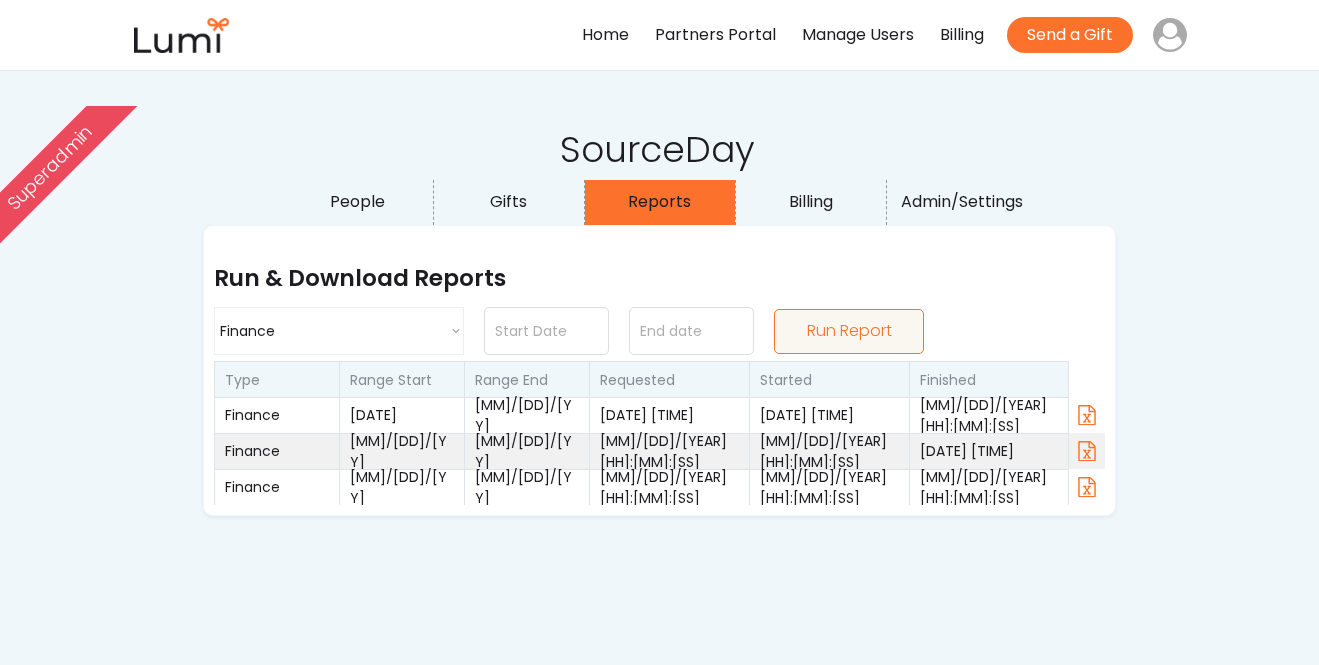 scroll, scrollTop: 20, scrollLeft: 0, axis: vertical 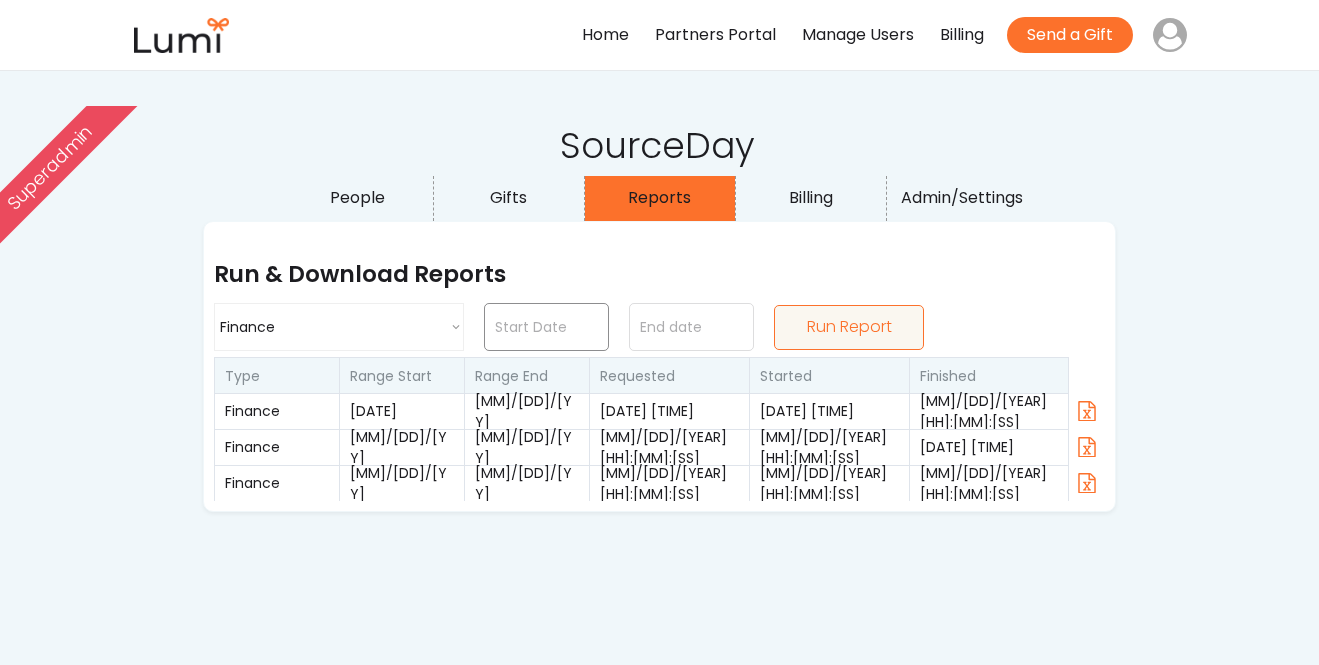 click at bounding box center [546, 327] 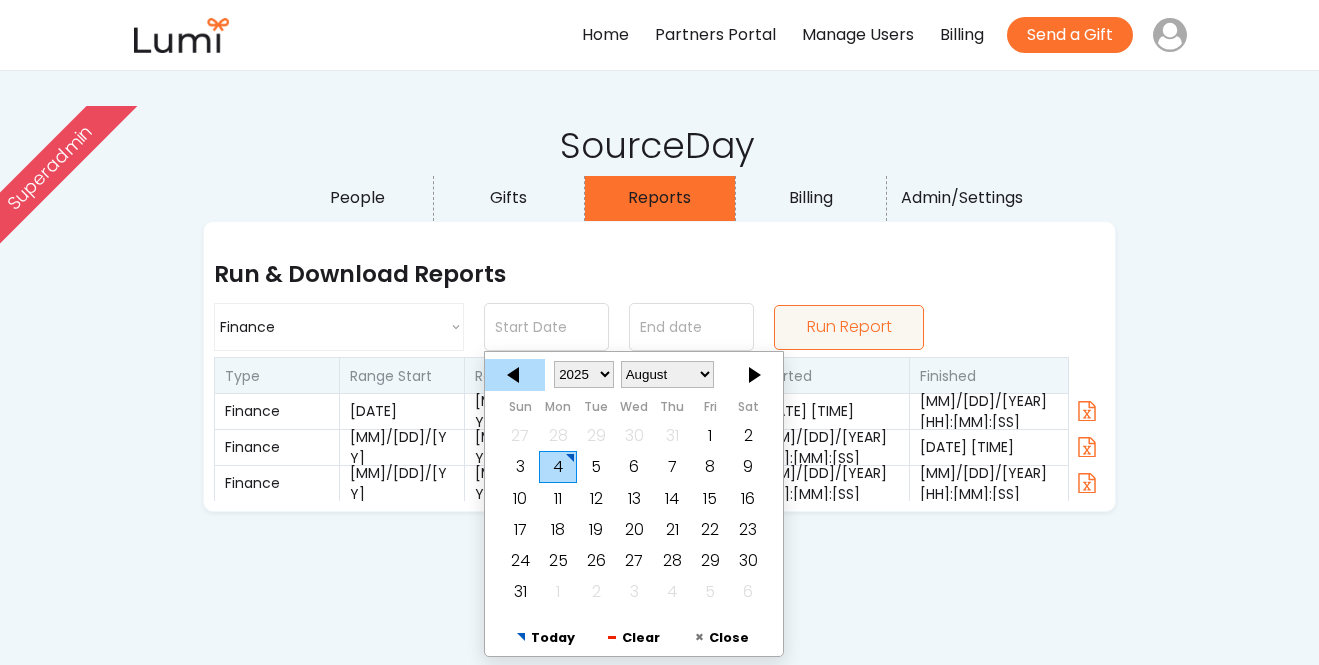 click at bounding box center (515, 375) 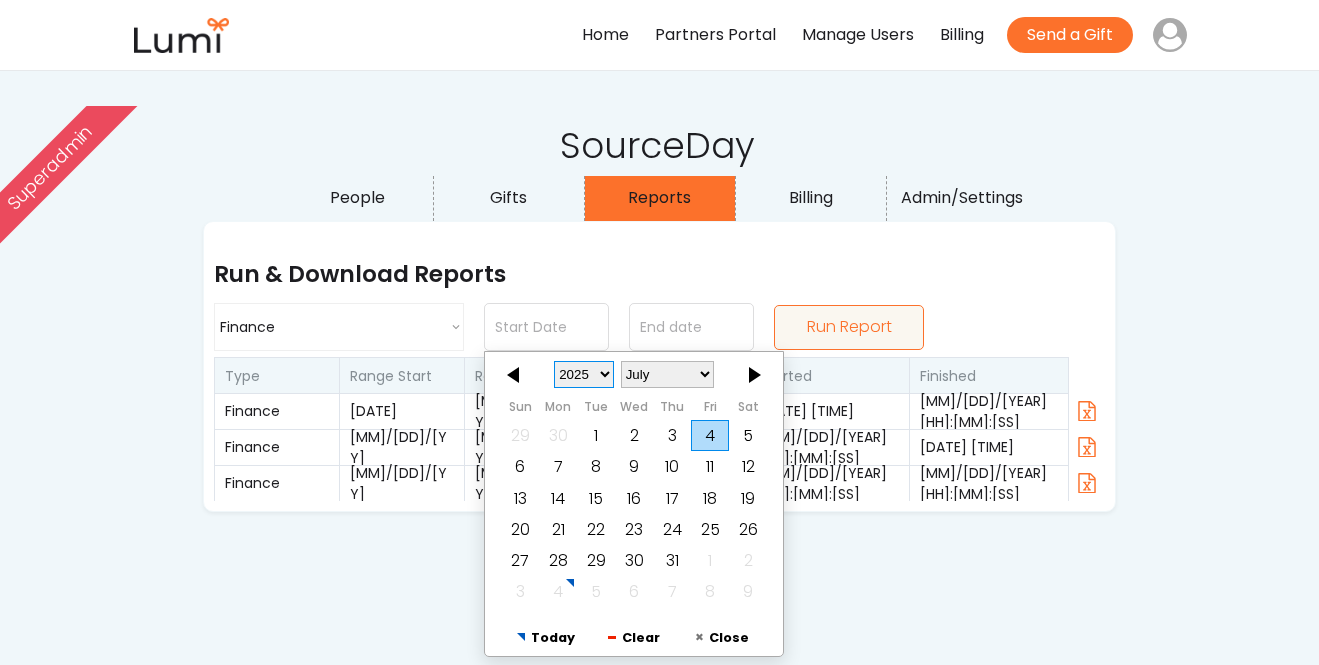 click on "1925 1926 1927 1928 1929 1930 1931 1932 1933 1934 1935 1936 1937 1938 1939 1940 1941 1942 1943 1944 1945 1946 1947 1948 1949 1950 1951 1952 1953 1954 1955 1956 1957 1958 1959 1960 1961 1962 1963 1964 1965 1966 1967 1968 1969 1970 1971 1972 1973 1974 1975 1976 1977 1978 1979 1980 1981 1982 1983 1984 1985 1986 1987 1988 1989 1990 1991 1992 1993 1994 1995 1996 1997 1998 1999 2000 2001 2002 2003 2004 2005 2006 2007 2008 2009 2010 2011 2012 2013 2014 2015 2016 2017 2018 2019 2020 2021 2022 2023 2024 2025 2026 2027 2028 2029 2030 2031 2032 2033 2034 2035 2036 2037 2038 2039 2040 2041 2042 2043 2044 2045 2046 2047 2048 2049 2050 2051 2052 2053 2054 2055 2056 2057 2058 2059 2060 2061 2062 2063 2064 2065 2066 2067 2068 2069 2070 2071 2072 2073 2074 2075 2076 2077 2078 2079 2080 2081 2082 2083 2084 2085 2086 2087 2088 2089 2090 2091 2092 2093 2094 2095 2096 2097 2098 2099 2100 2101 2102 2103 2104 2105 2106 2107 2108 2109 2110 2111 2112 2113 2114 2115 2116 2117 2118 2119 2120 2121 2122 2123 2124 2125" at bounding box center [584, 374] 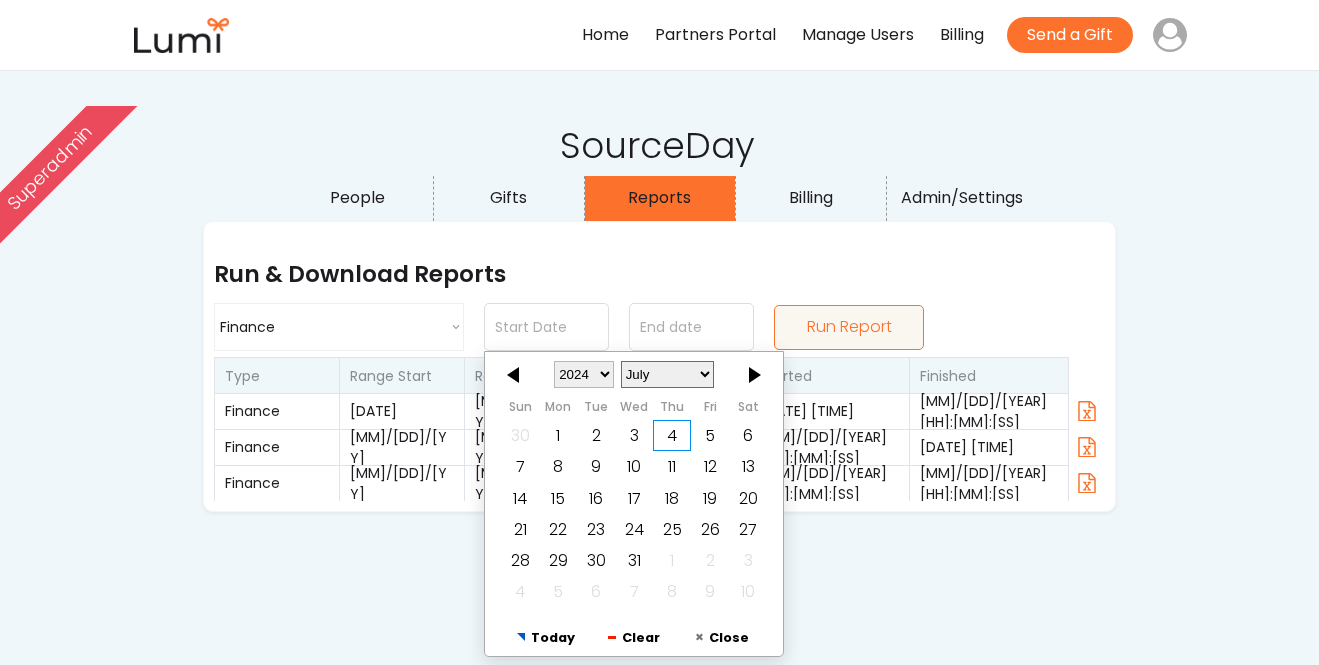 click on "January February March April May June July August September October November December" at bounding box center (667, 374) 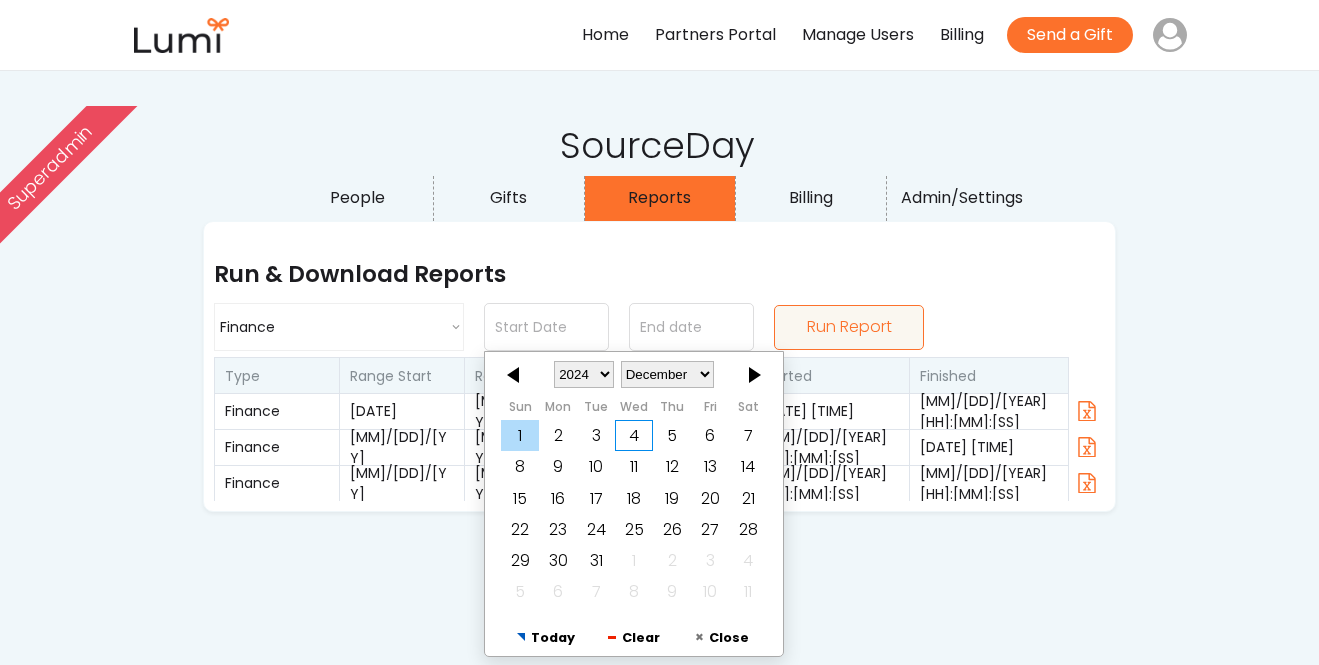 click on "1" at bounding box center [520, 435] 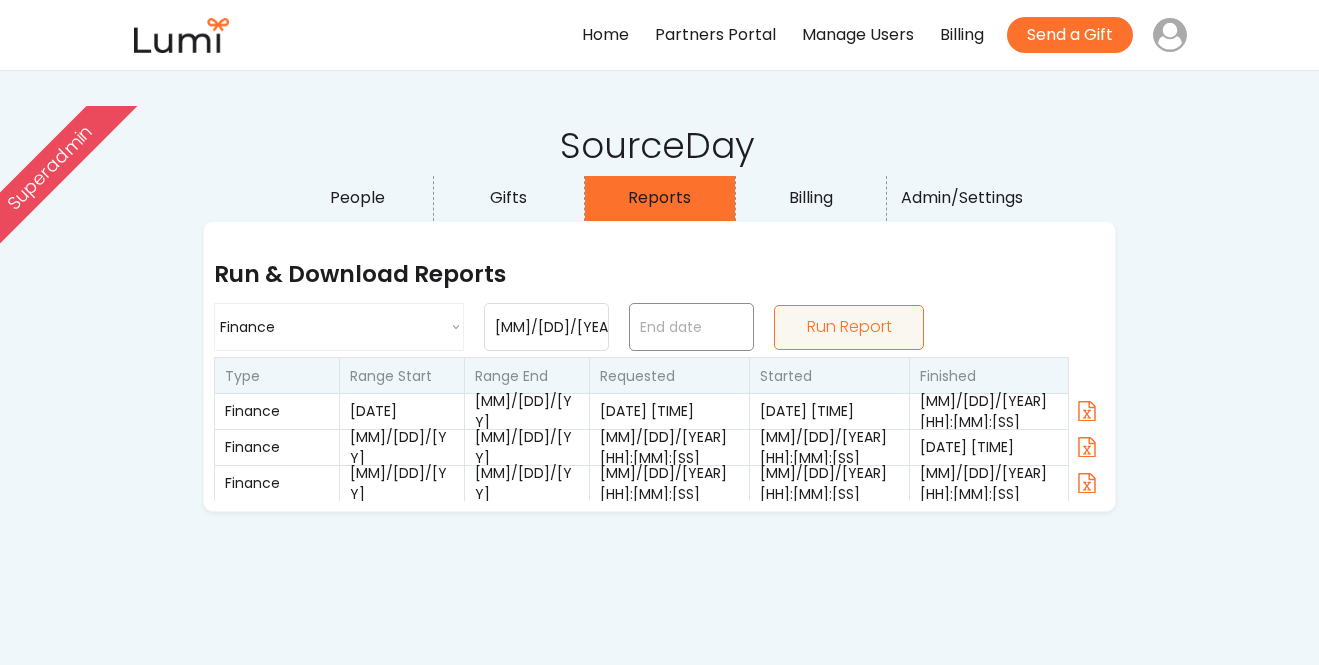 click at bounding box center (691, 327) 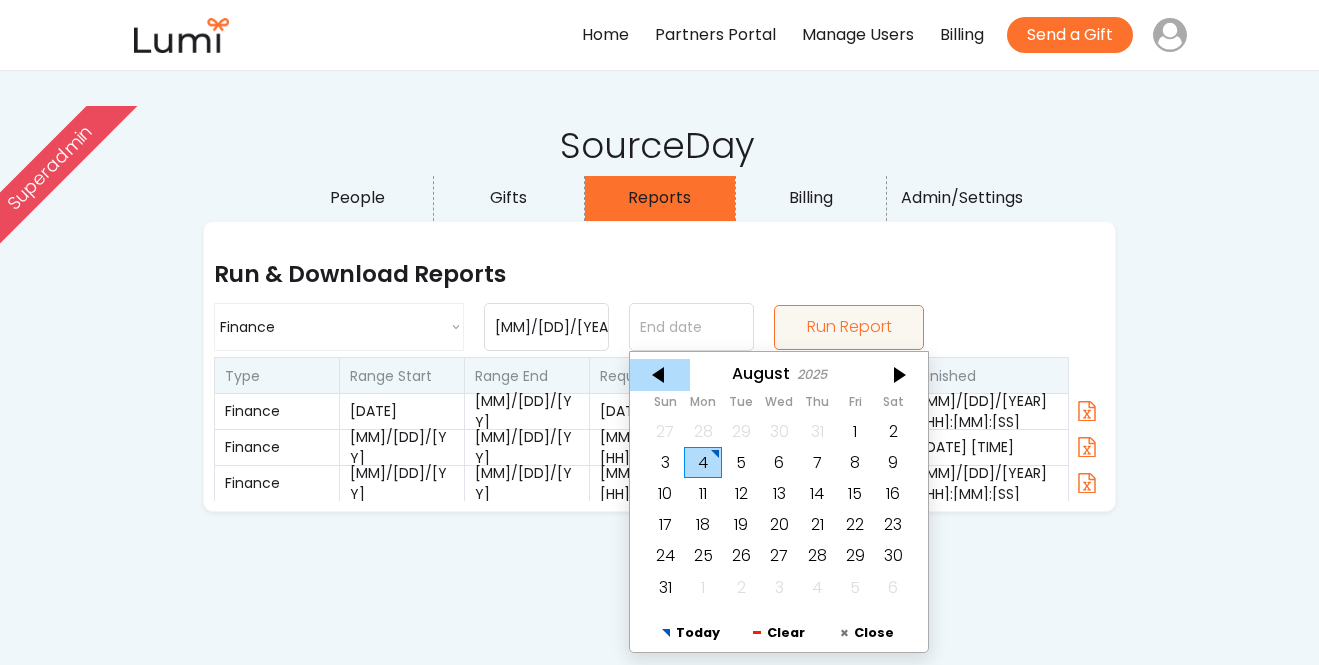 click at bounding box center [660, 375] 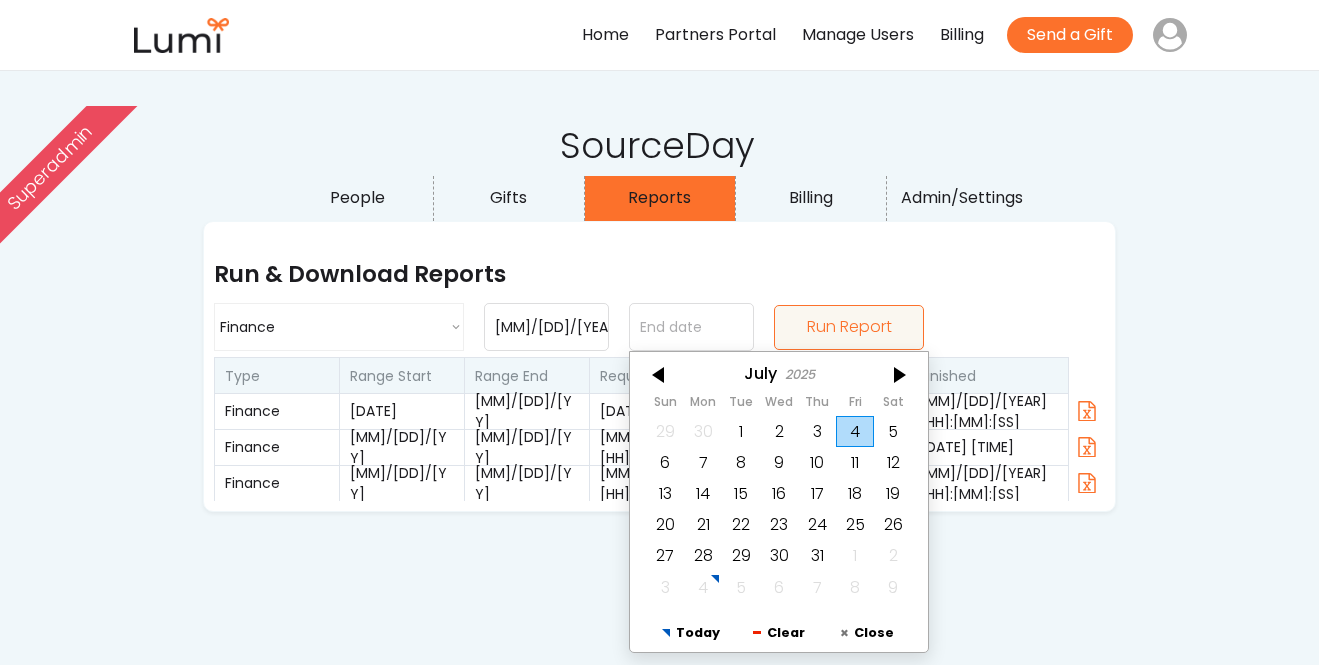 click on "July 2025" at bounding box center (779, 373) 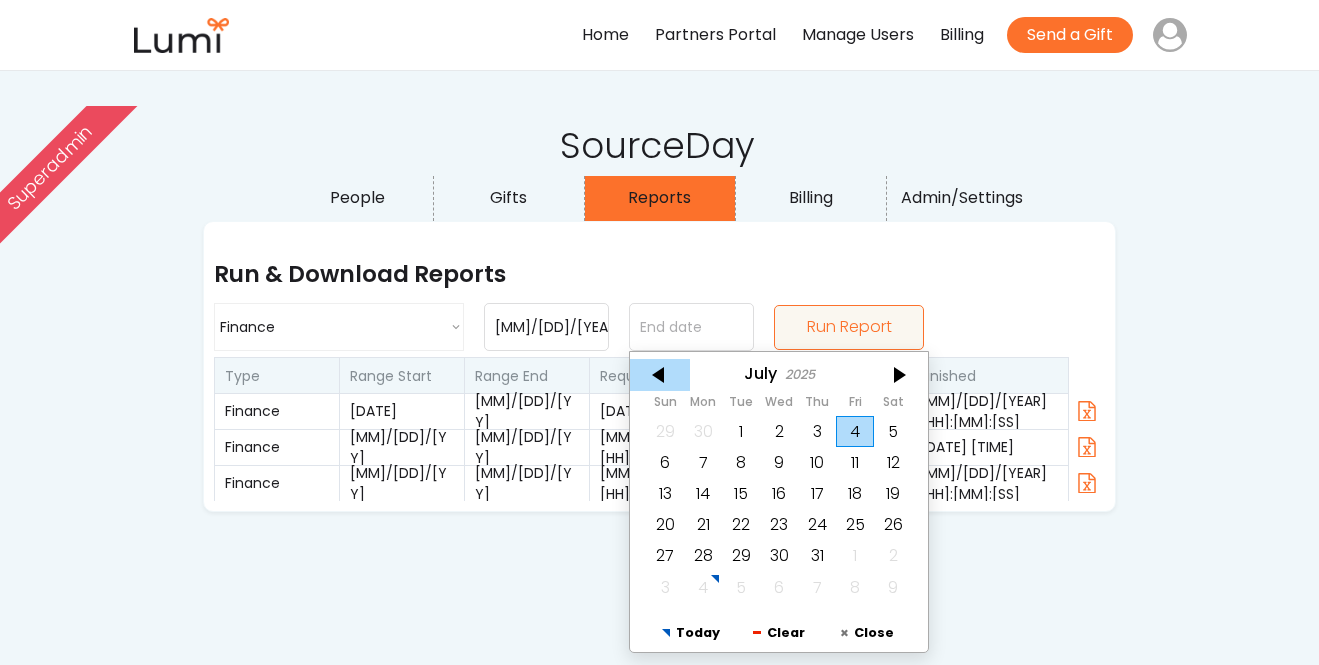 click at bounding box center (660, 375) 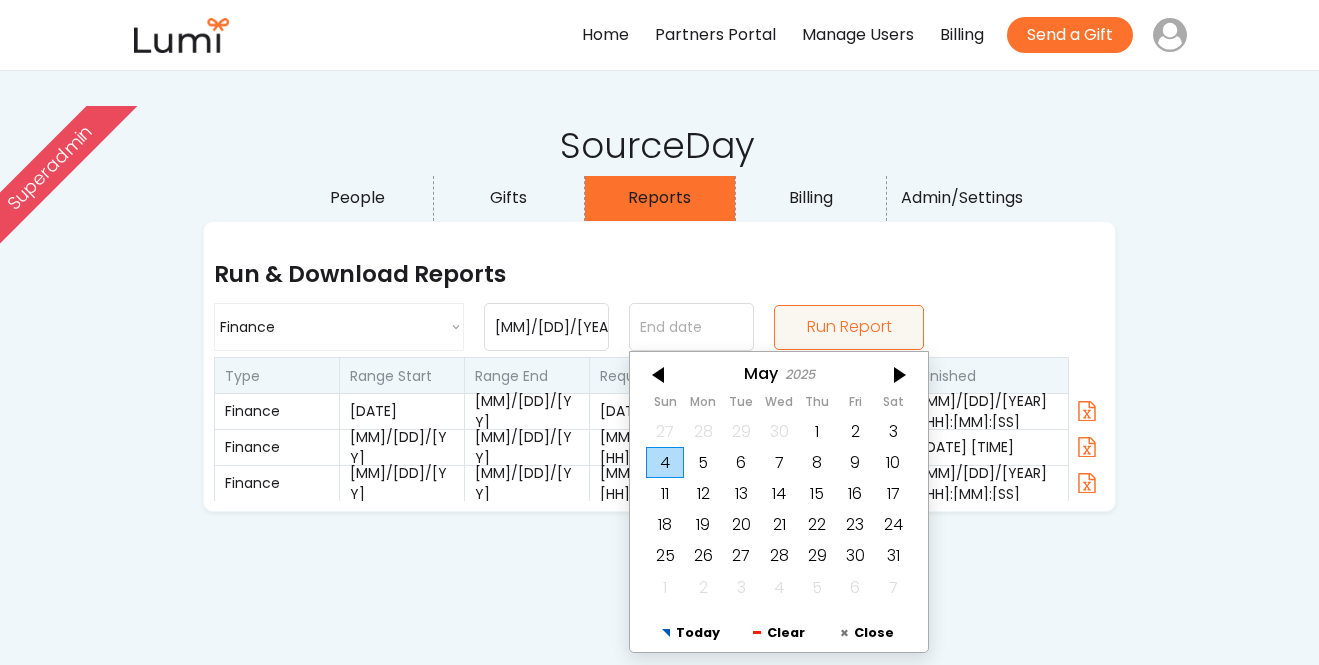 click at bounding box center [660, 375] 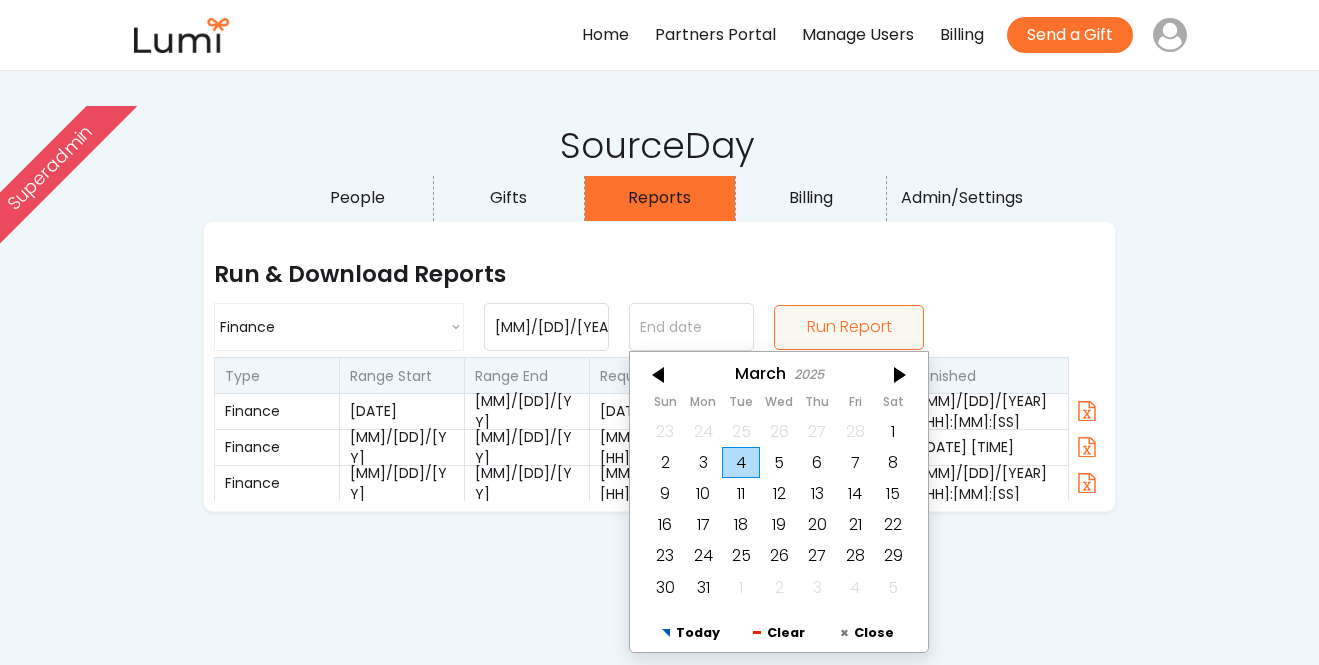 click at bounding box center [660, 375] 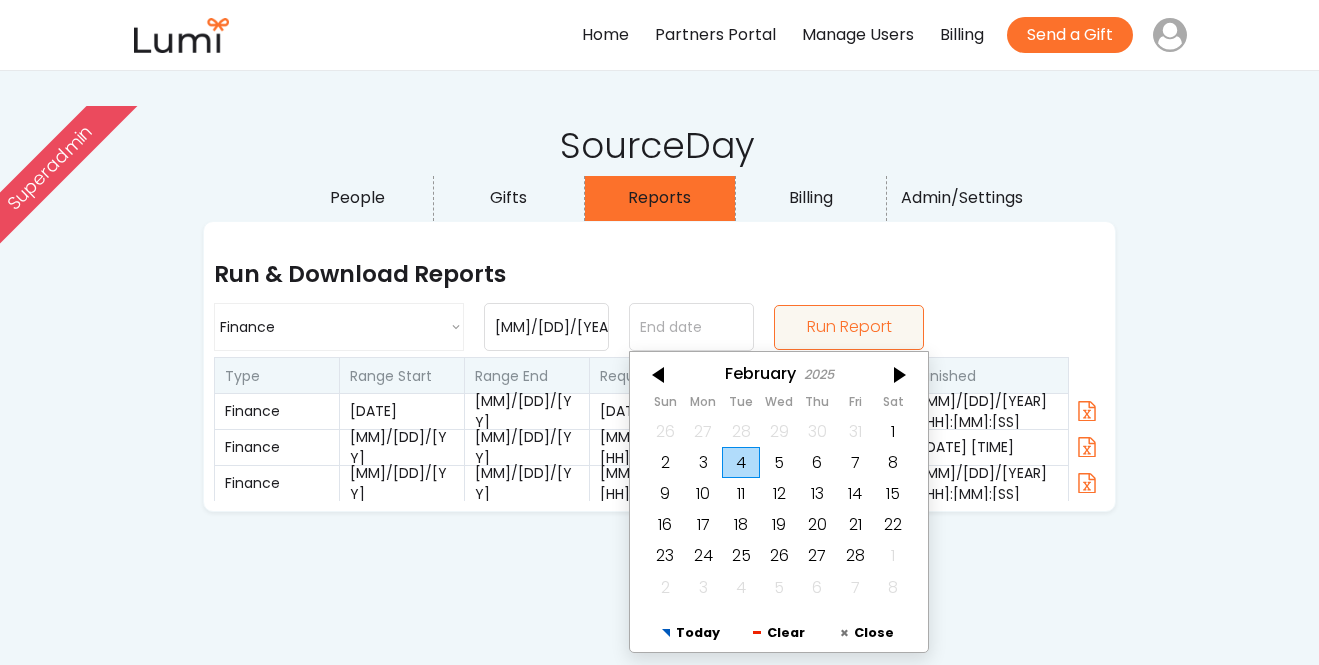 click at bounding box center (660, 375) 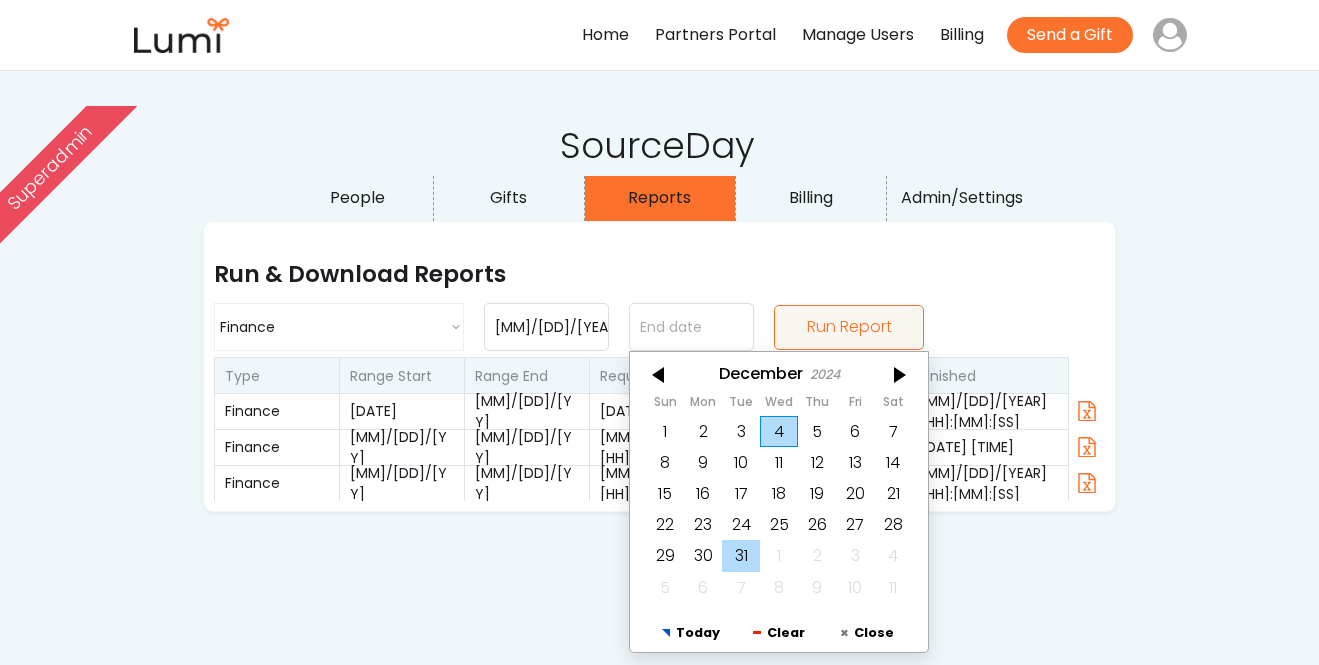 click on "31" at bounding box center [741, 556] 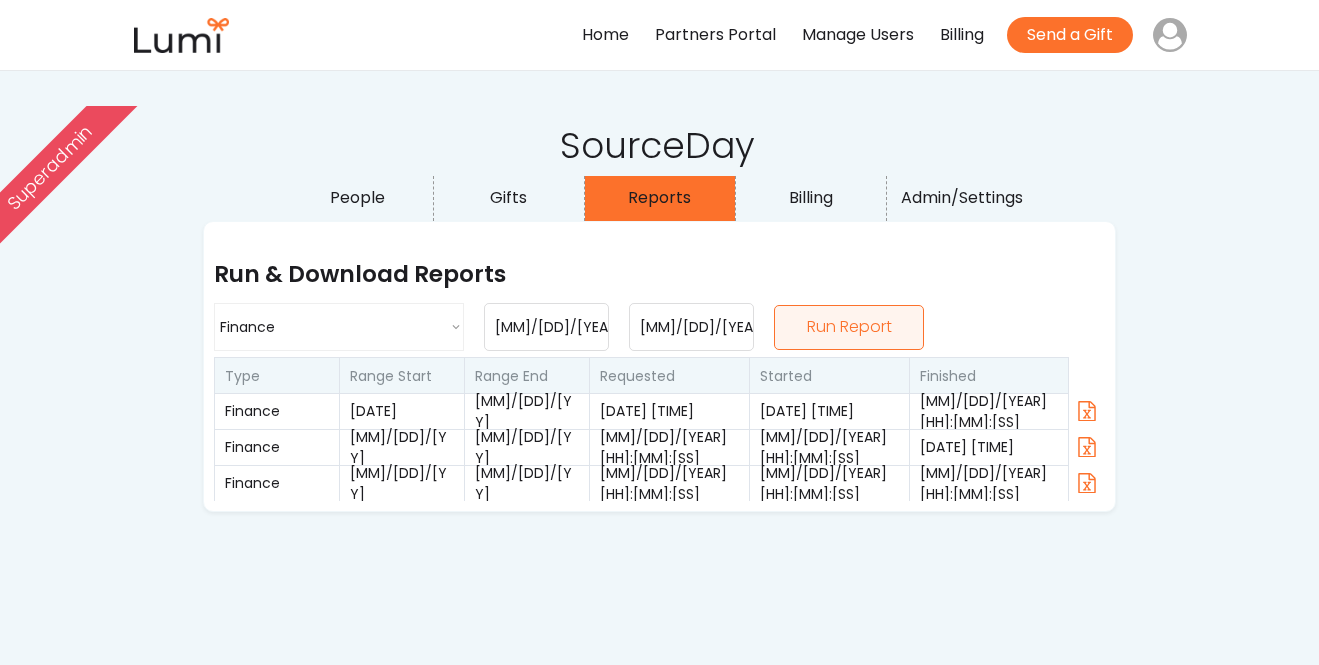 click on "Run Report" at bounding box center (849, 327) 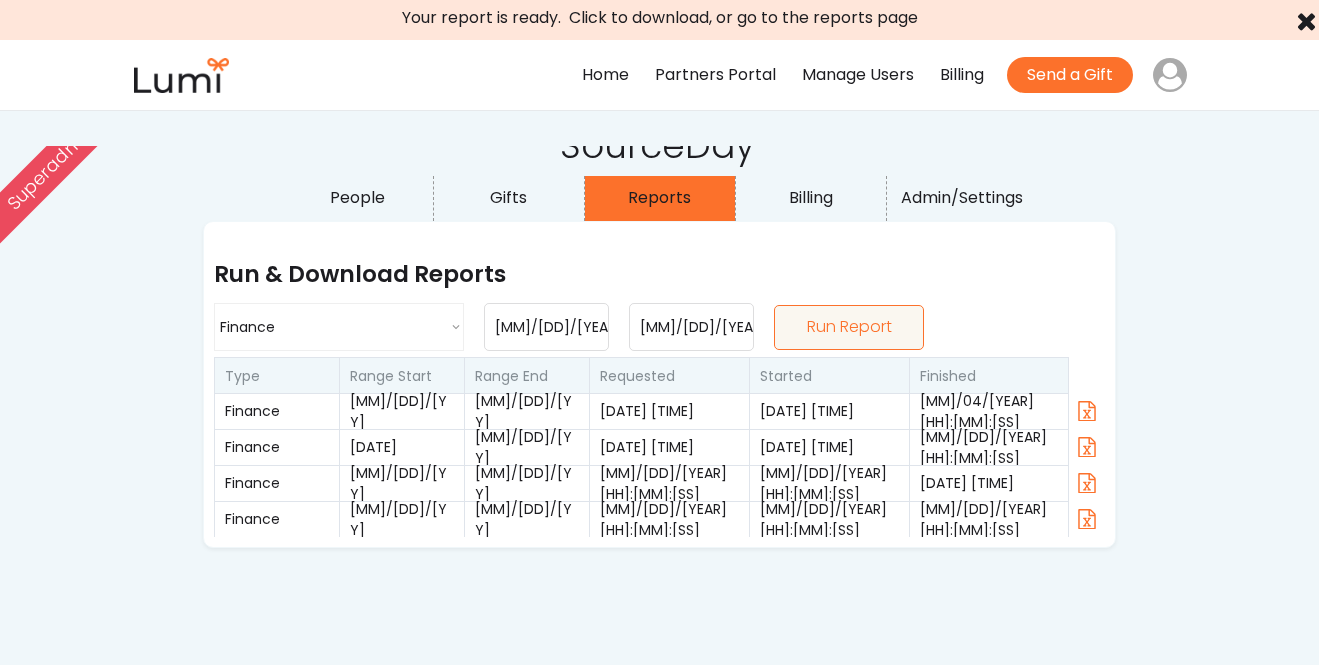 click on "Your report is ready.  Click to download, or go to the reports page" at bounding box center [660, 18] 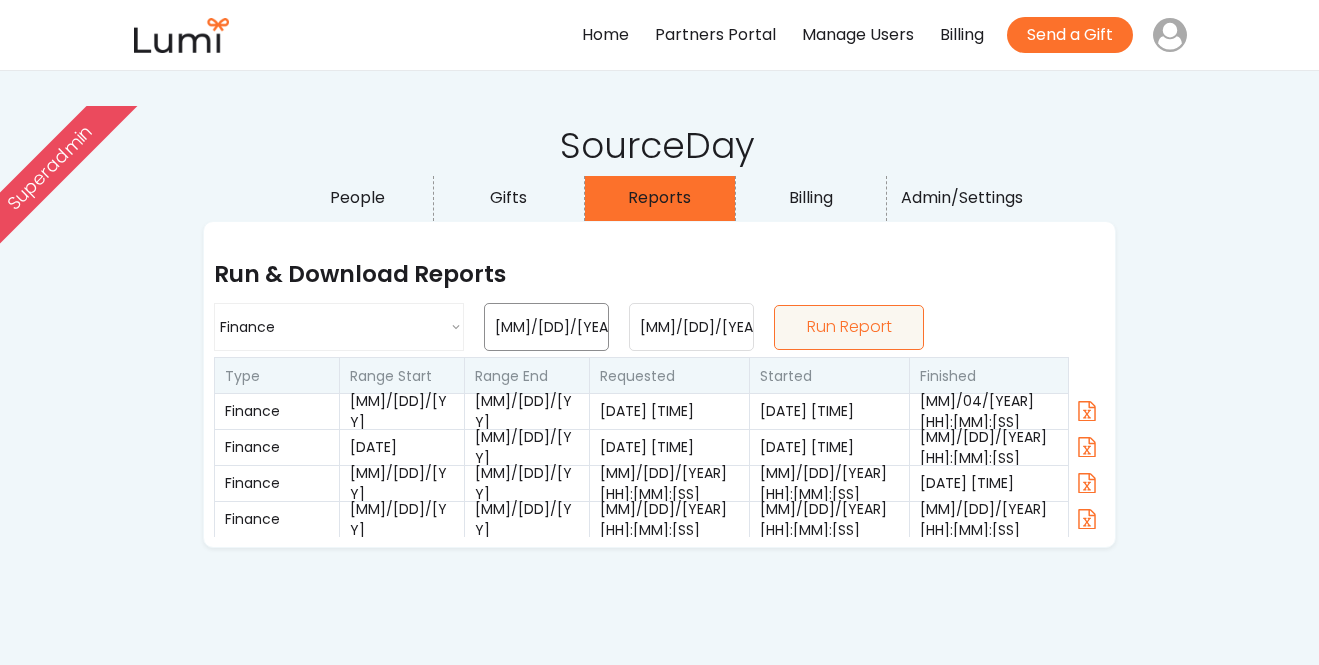 click on "12/01/2024" at bounding box center [546, 327] 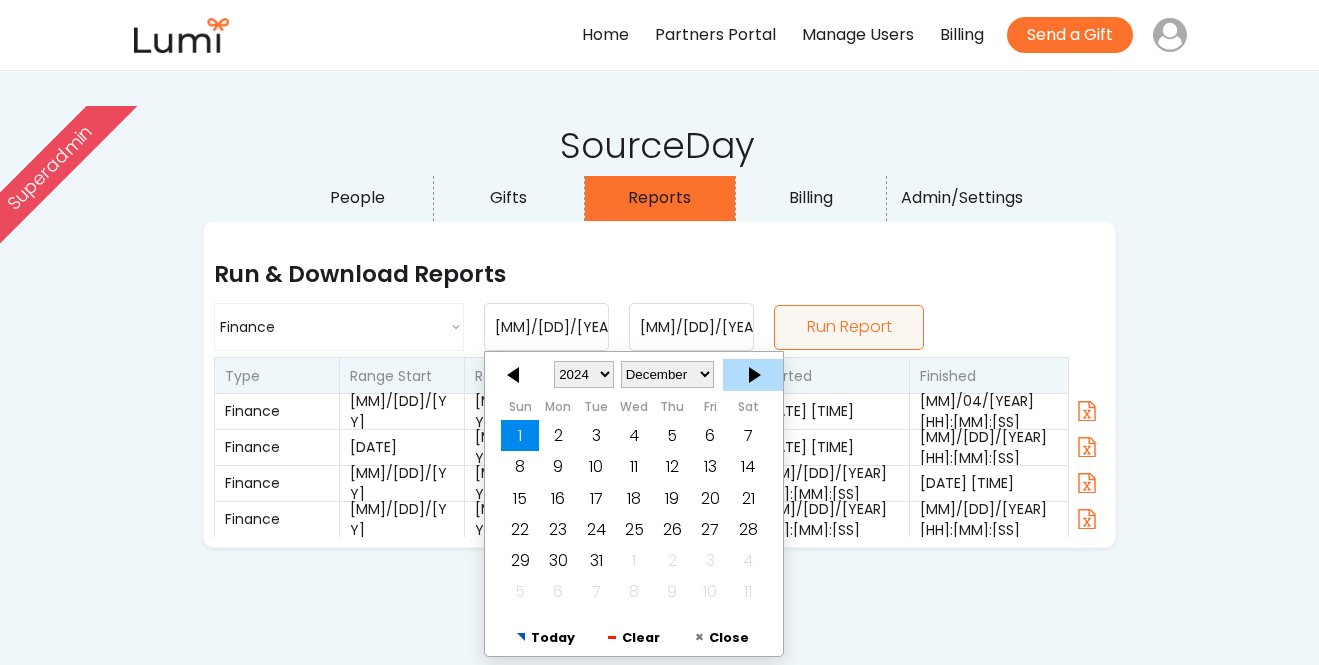 click at bounding box center [753, 375] 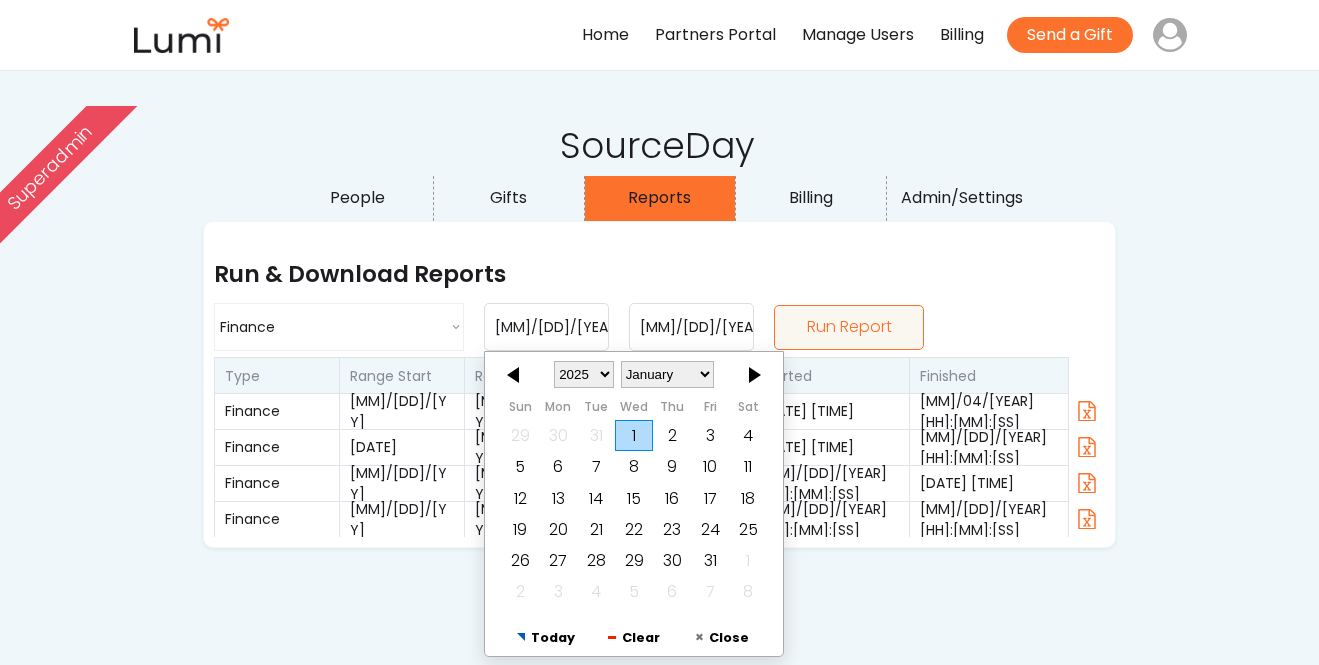 click on "1" at bounding box center [634, 435] 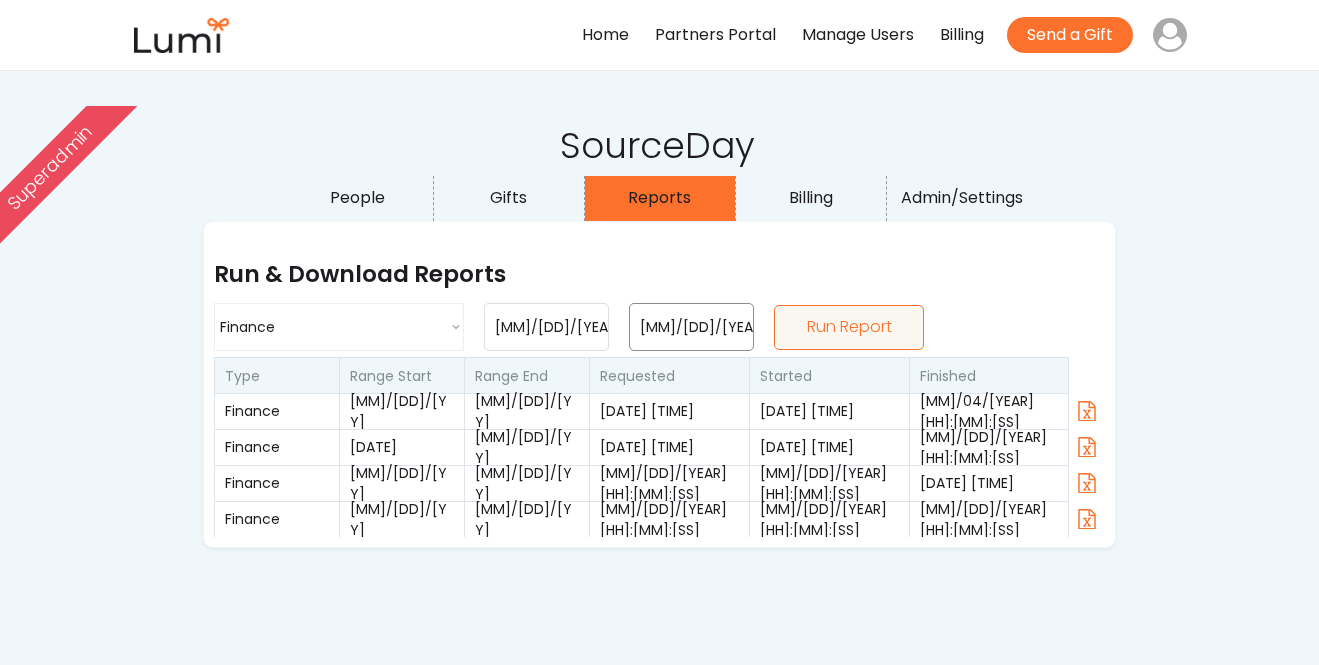 click on "12/31/2024" at bounding box center (691, 327) 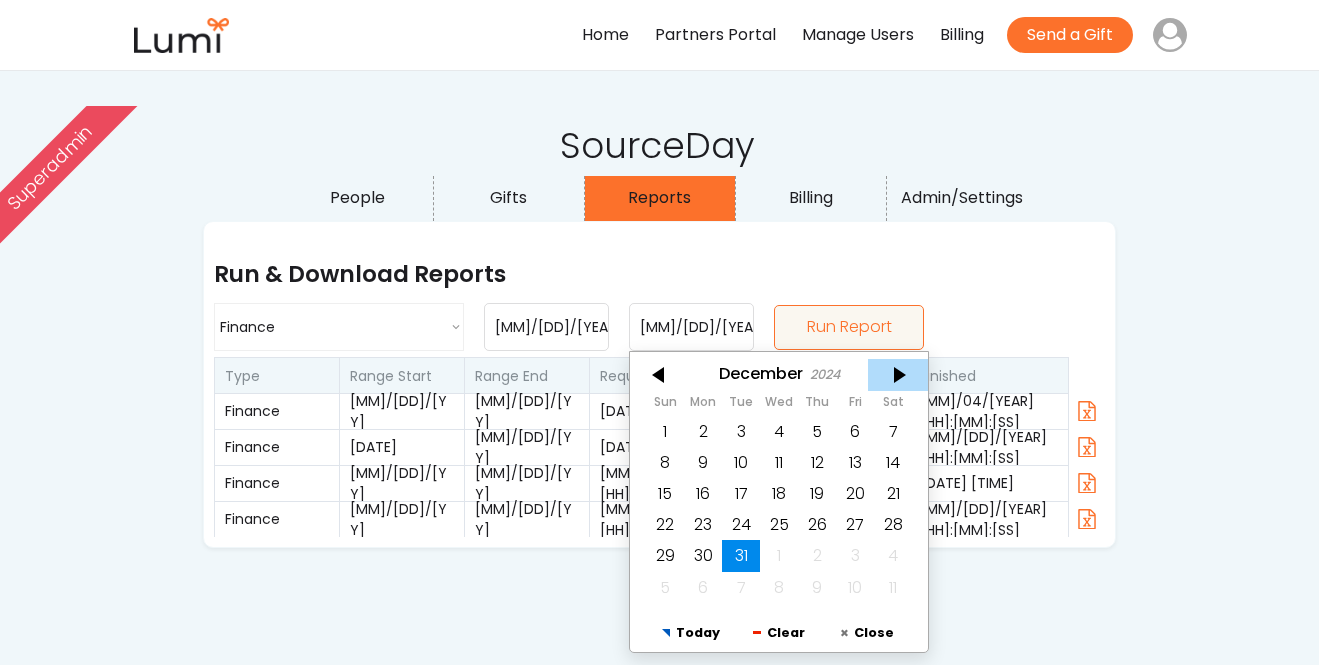click at bounding box center (898, 375) 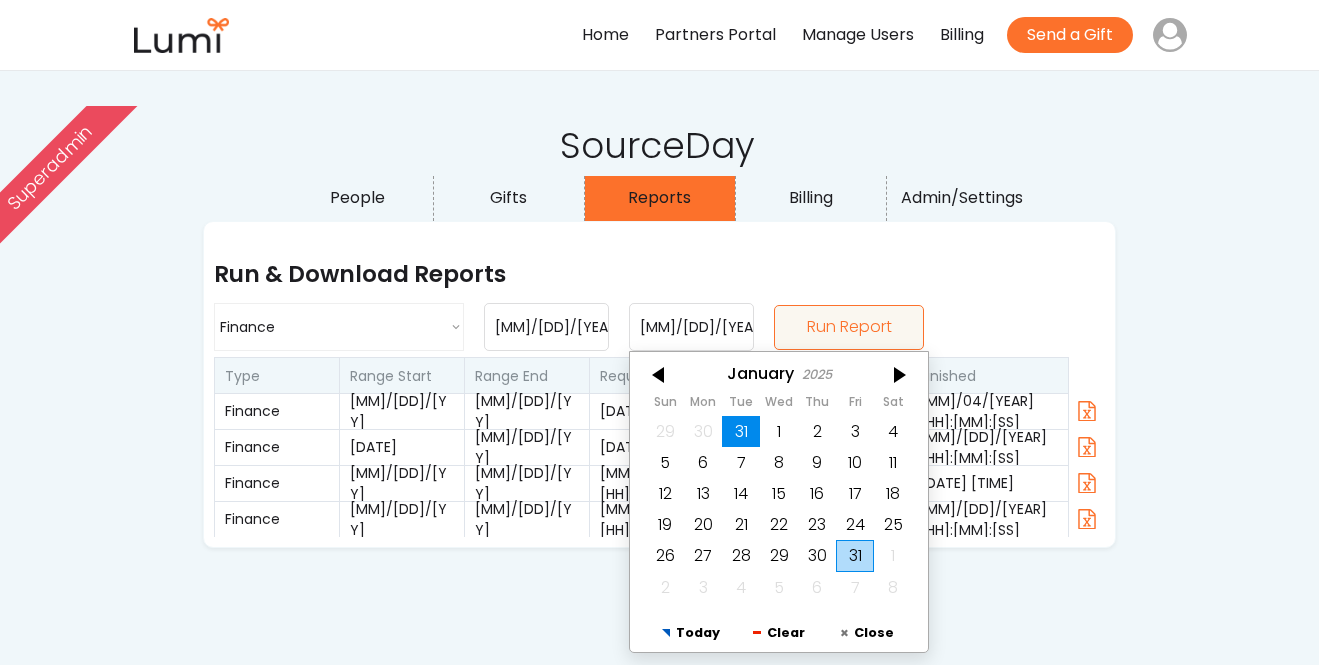 click on "31" at bounding box center (855, 556) 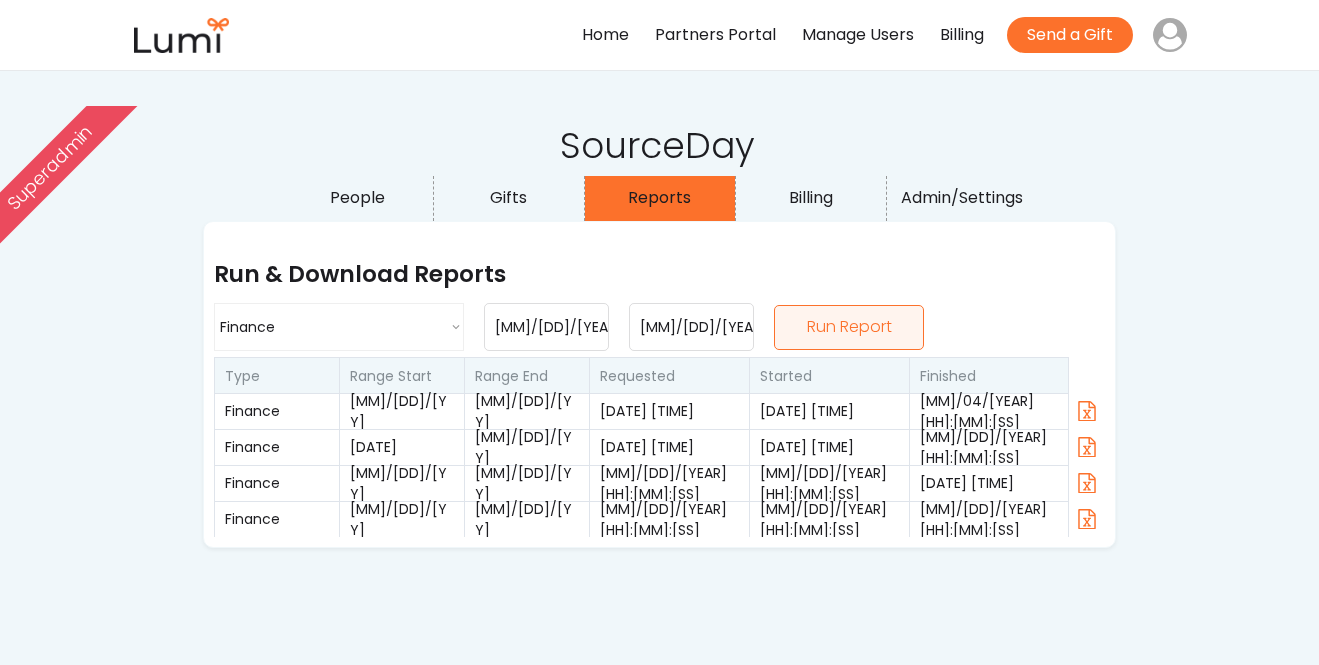 click on "Run Report" at bounding box center (849, 327) 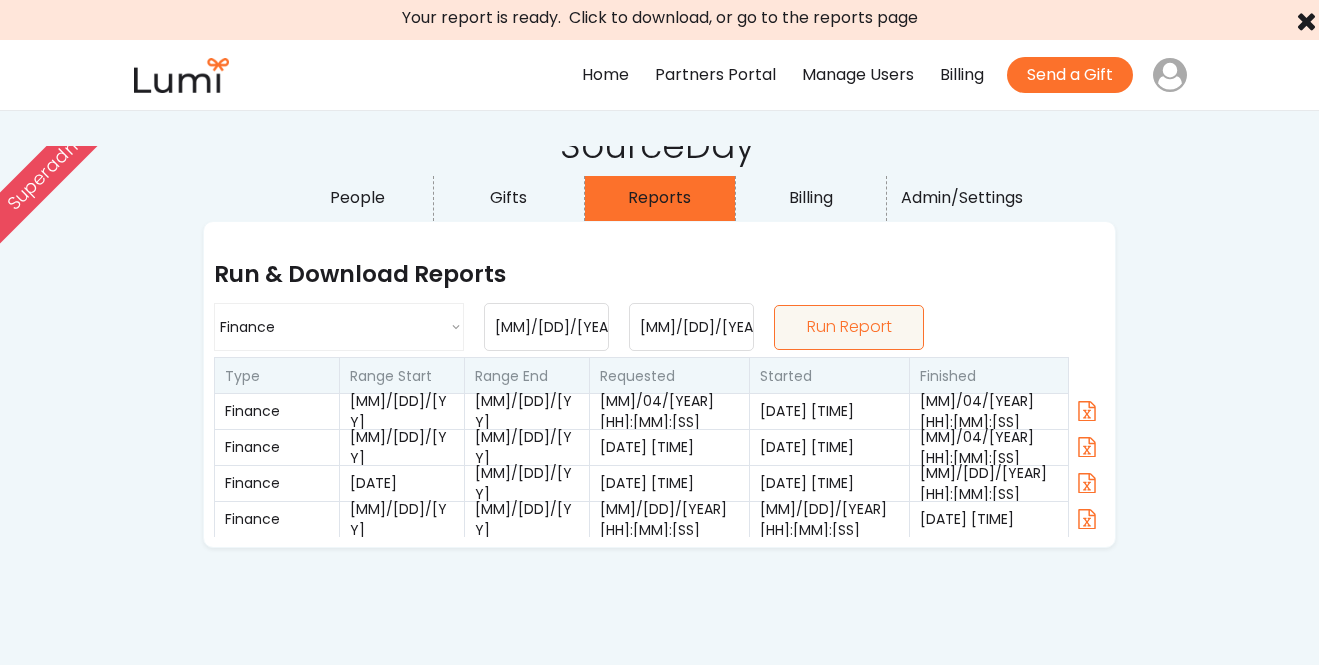 click on "Your report is ready.  Click to download, or go to the reports page" at bounding box center [660, 18] 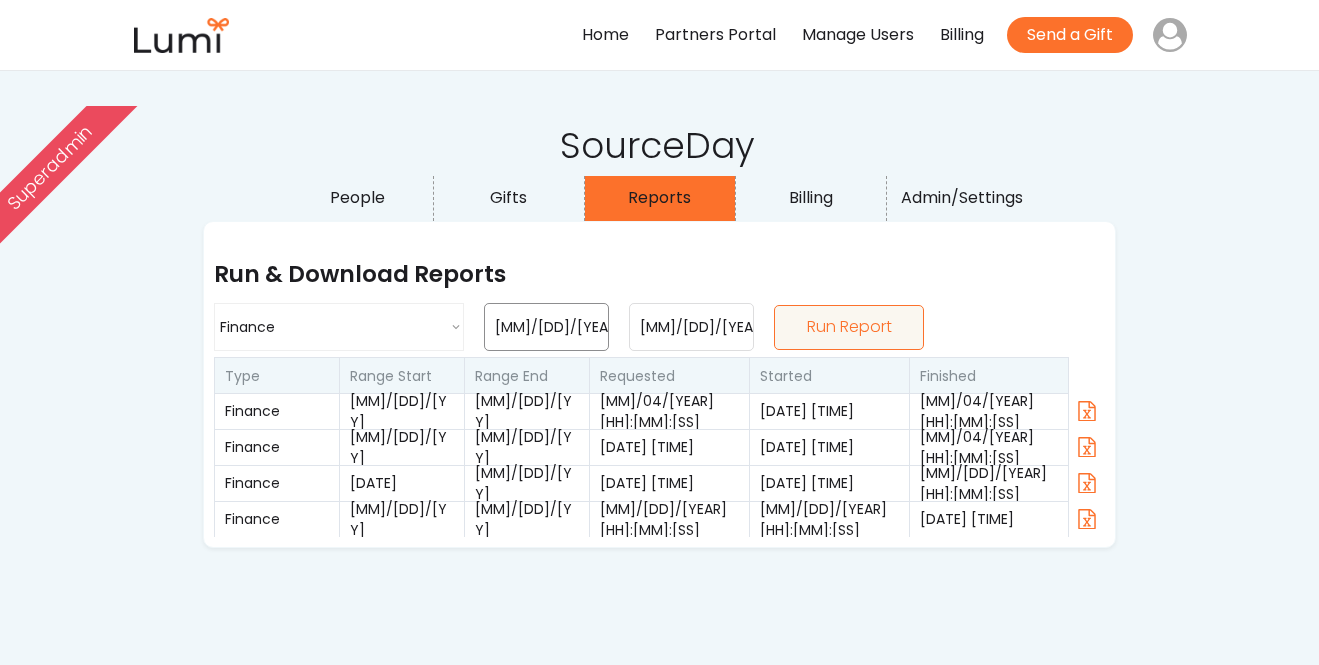 click on "1/01/2025" at bounding box center (546, 327) 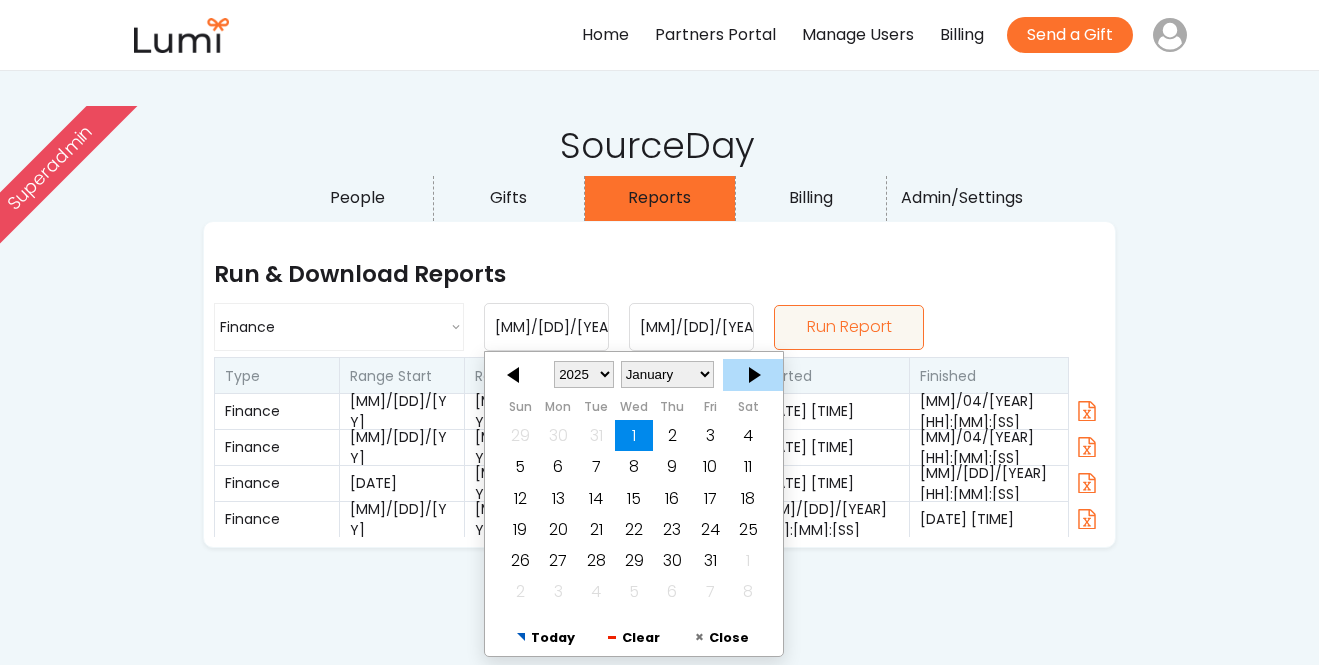click at bounding box center [753, 375] 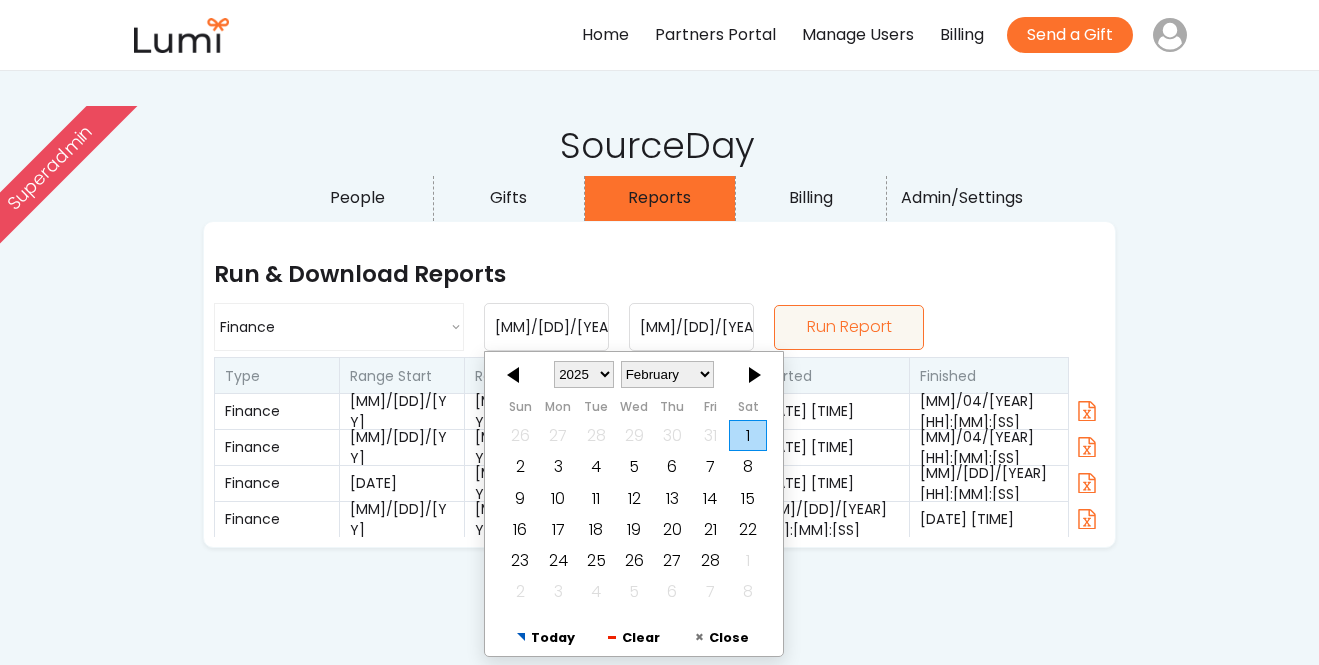click on "1" at bounding box center [748, 435] 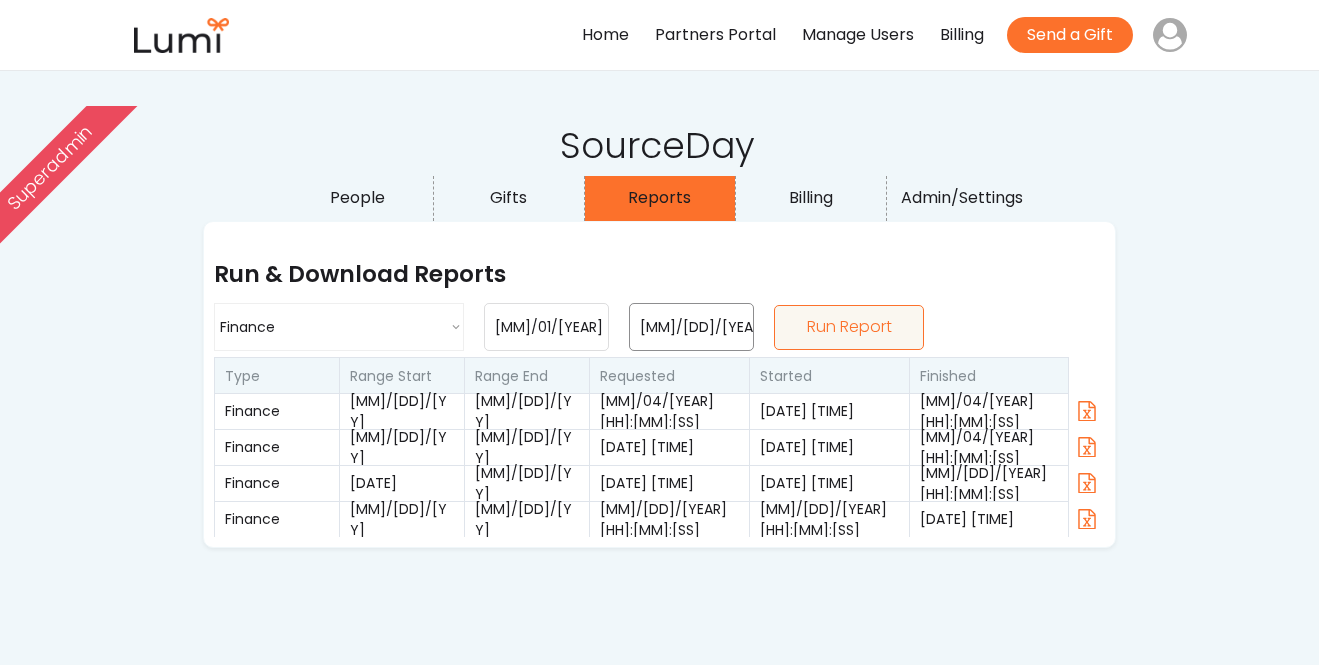 click on "1/31/2025" at bounding box center [691, 327] 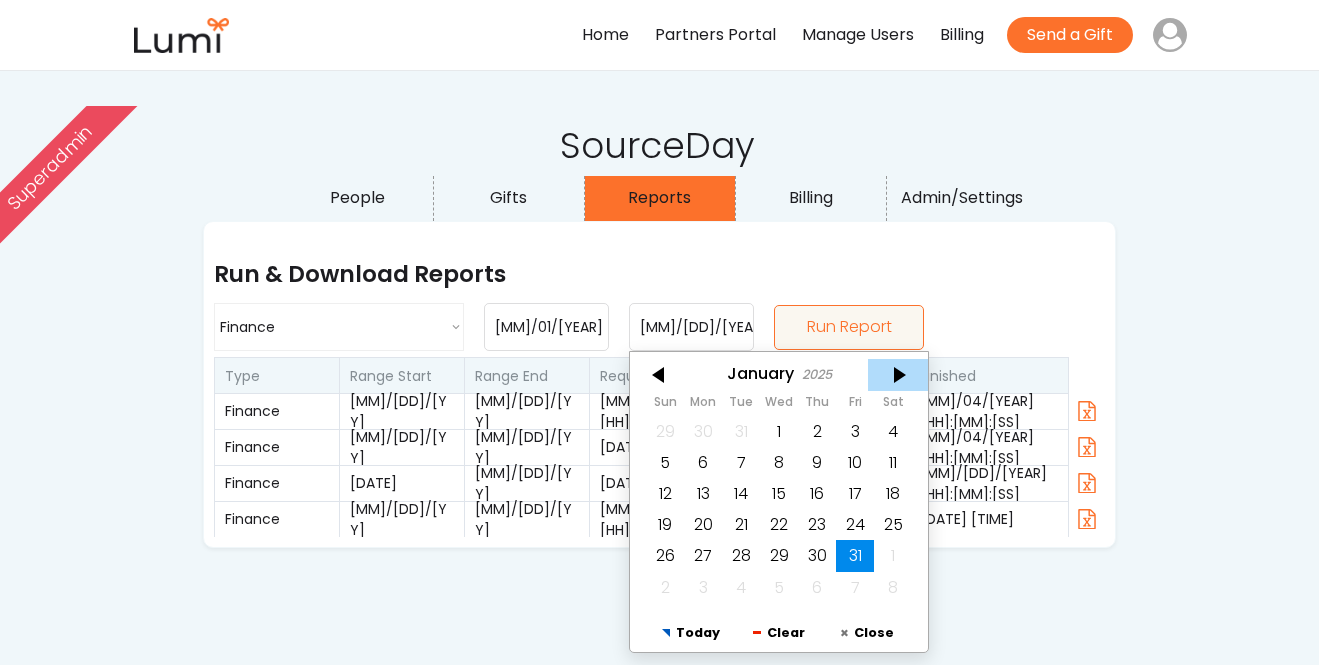 click at bounding box center [898, 375] 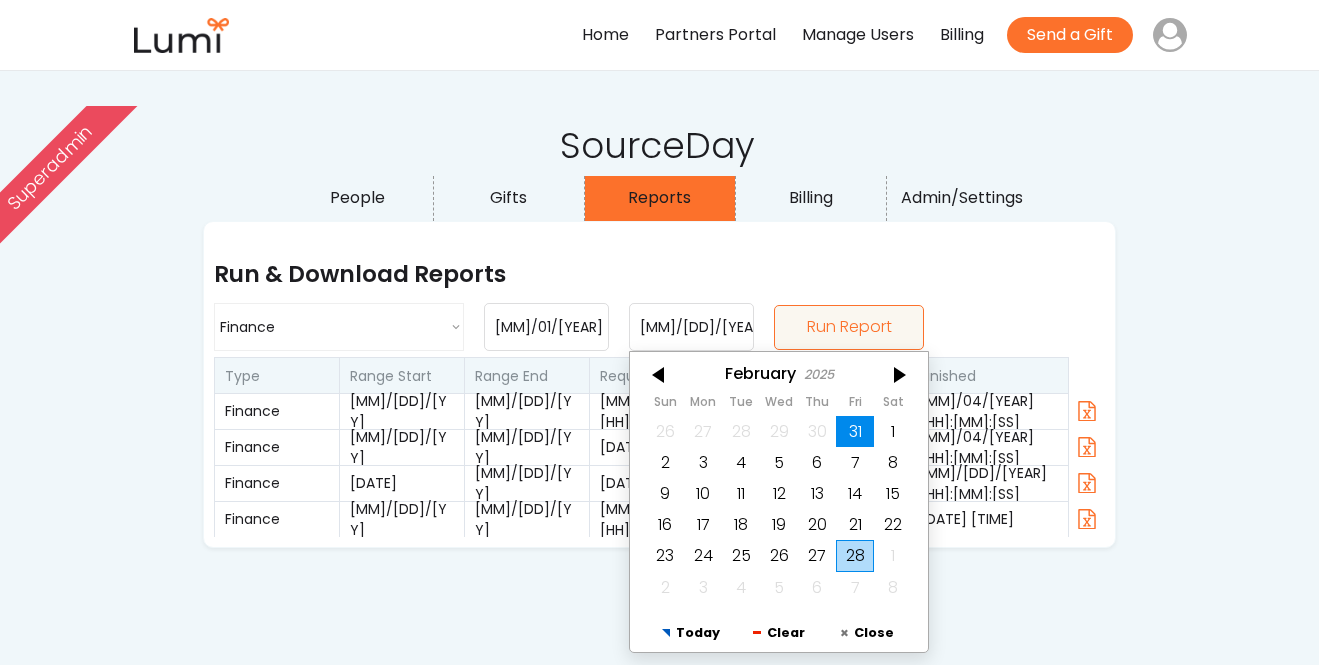 click on "28" at bounding box center (855, 556) 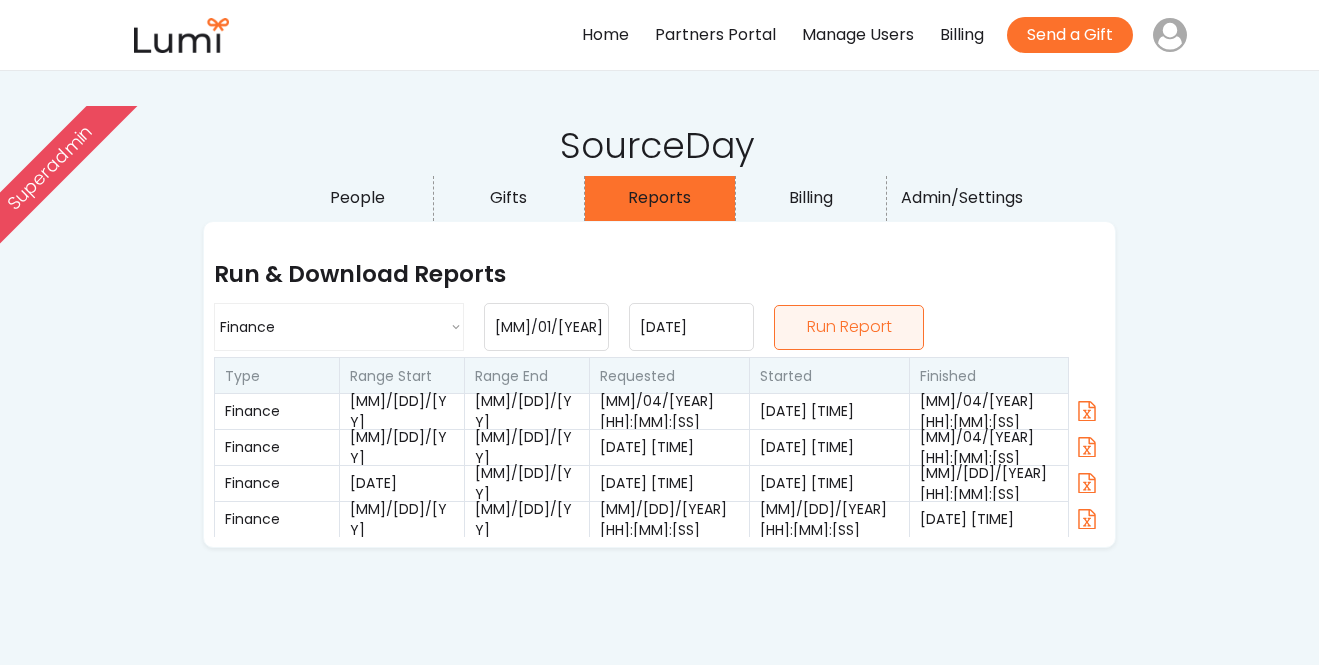click on "Run Report" at bounding box center [849, 327] 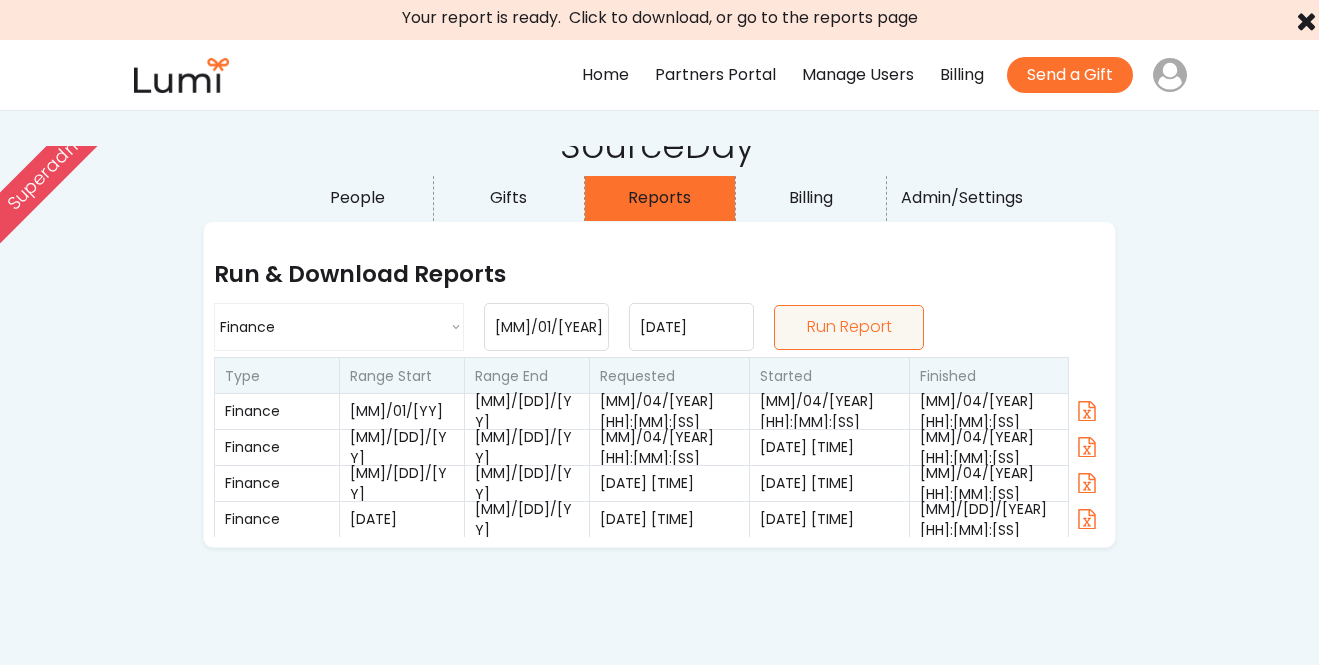 click on "Your report is ready.  Click to download, or go to the reports page" at bounding box center (660, 18) 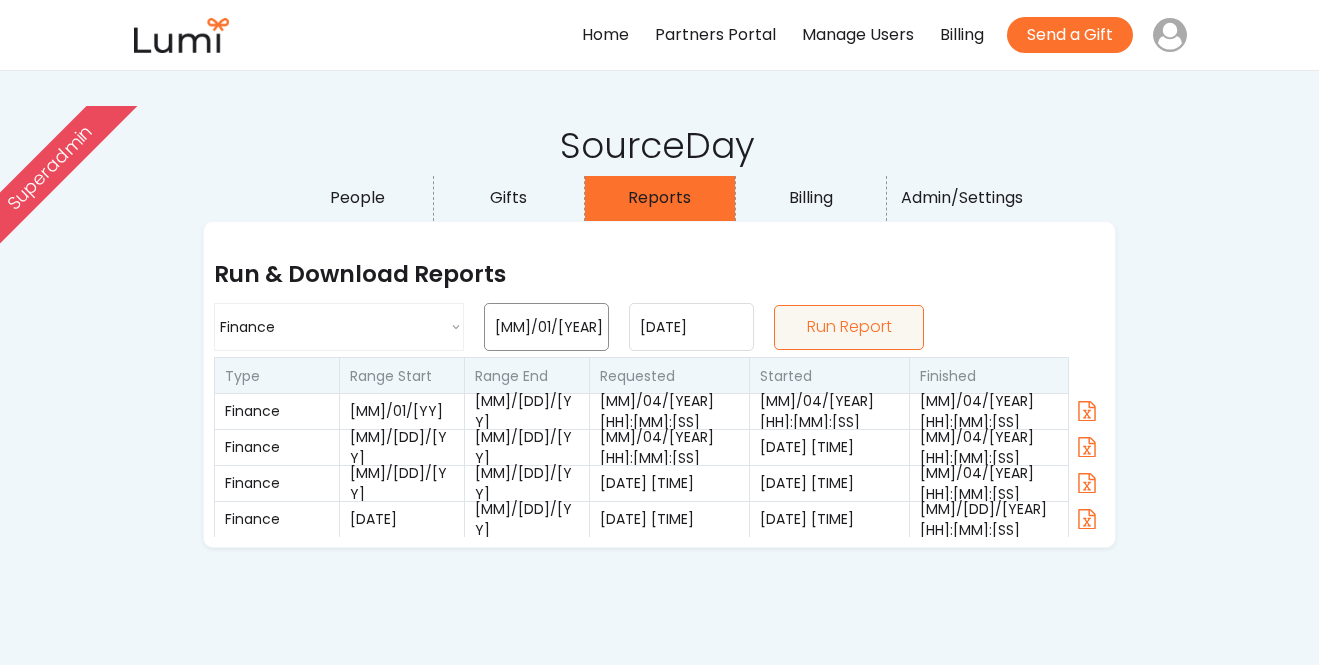 click on "2/01/2025" at bounding box center [546, 327] 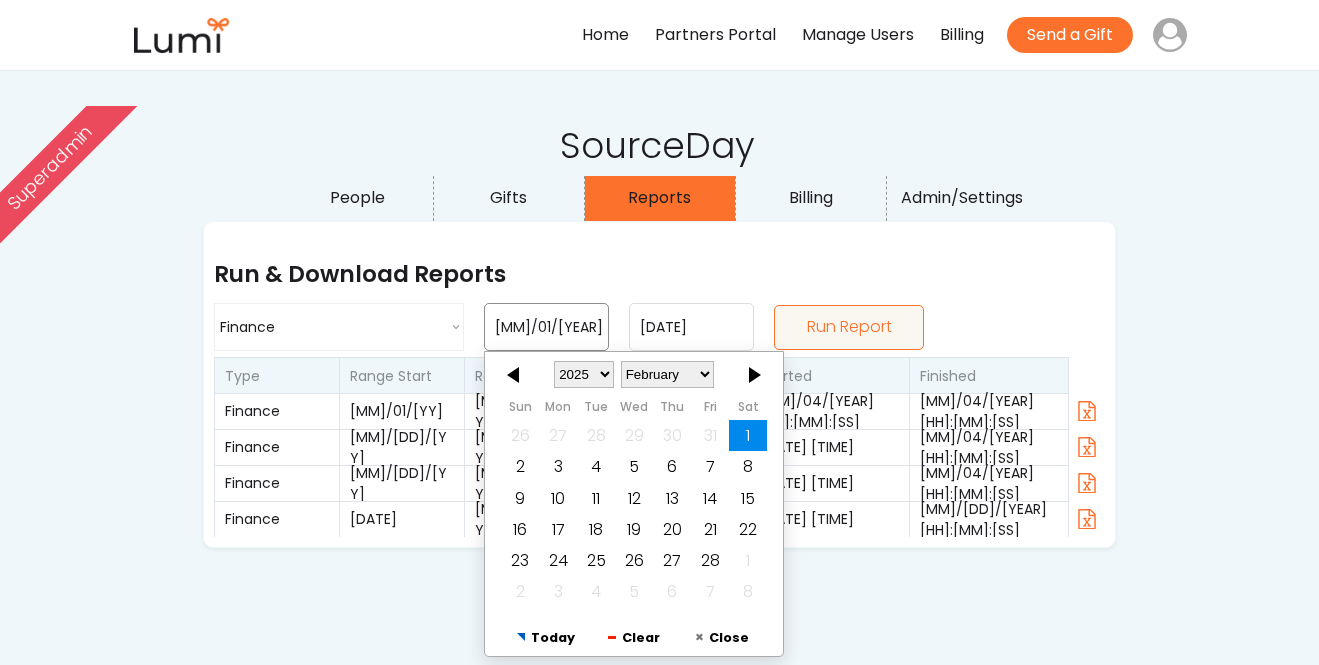 scroll, scrollTop: 25, scrollLeft: 0, axis: vertical 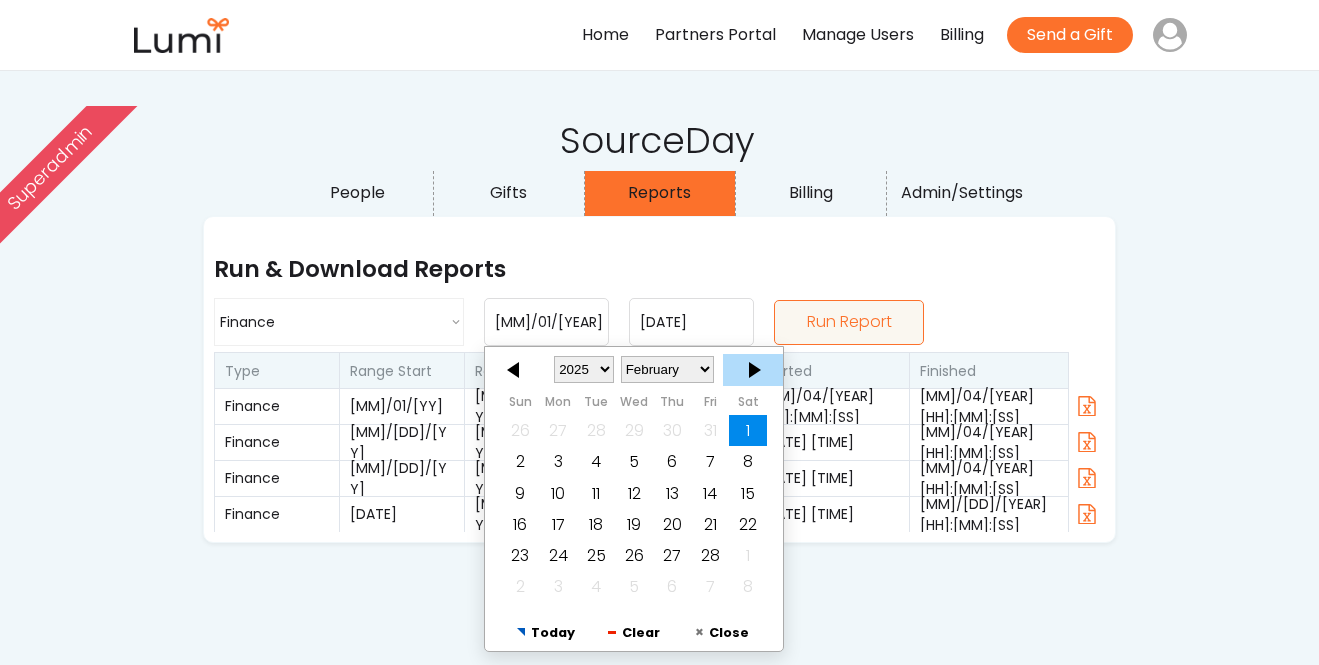click at bounding box center (753, 370) 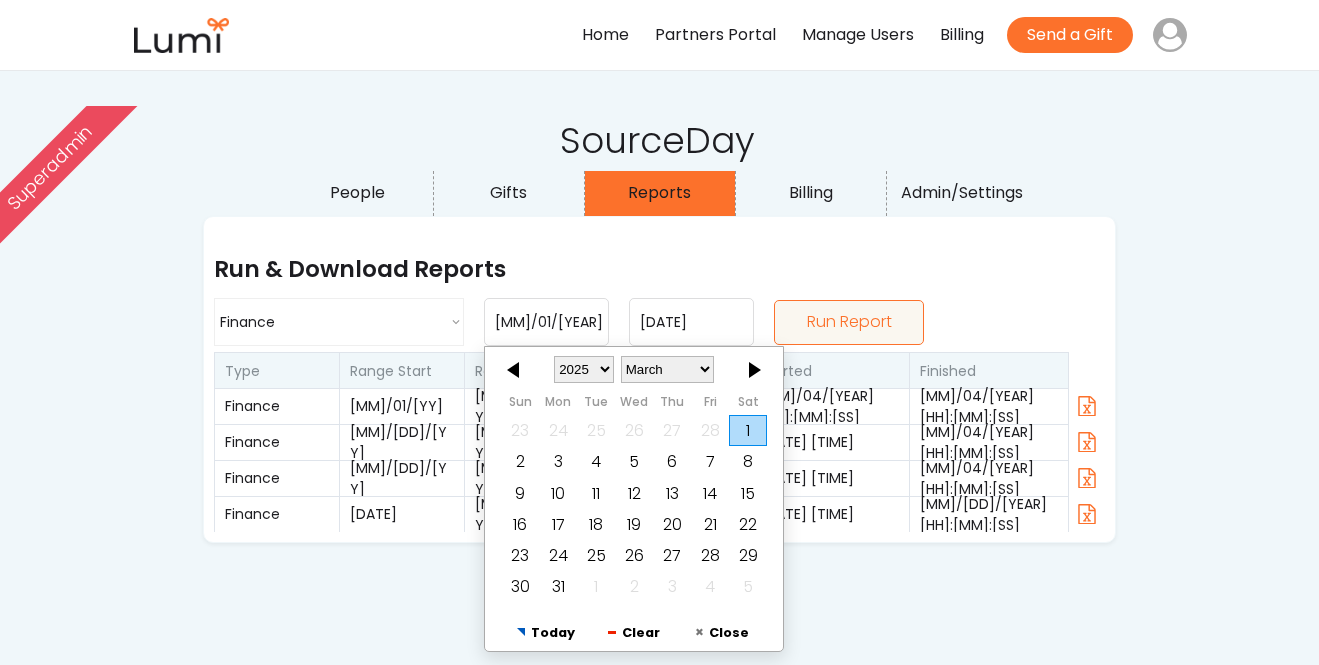 click on "1" at bounding box center [748, 430] 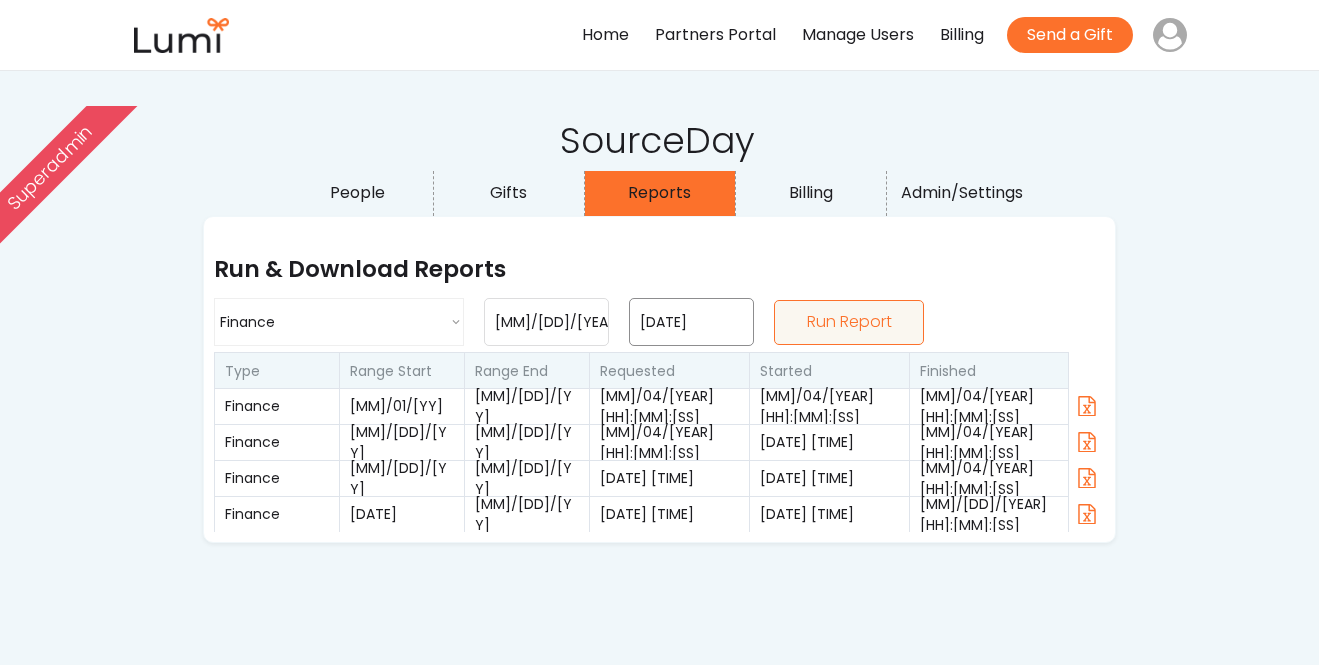click on "2/28/2025" at bounding box center (691, 322) 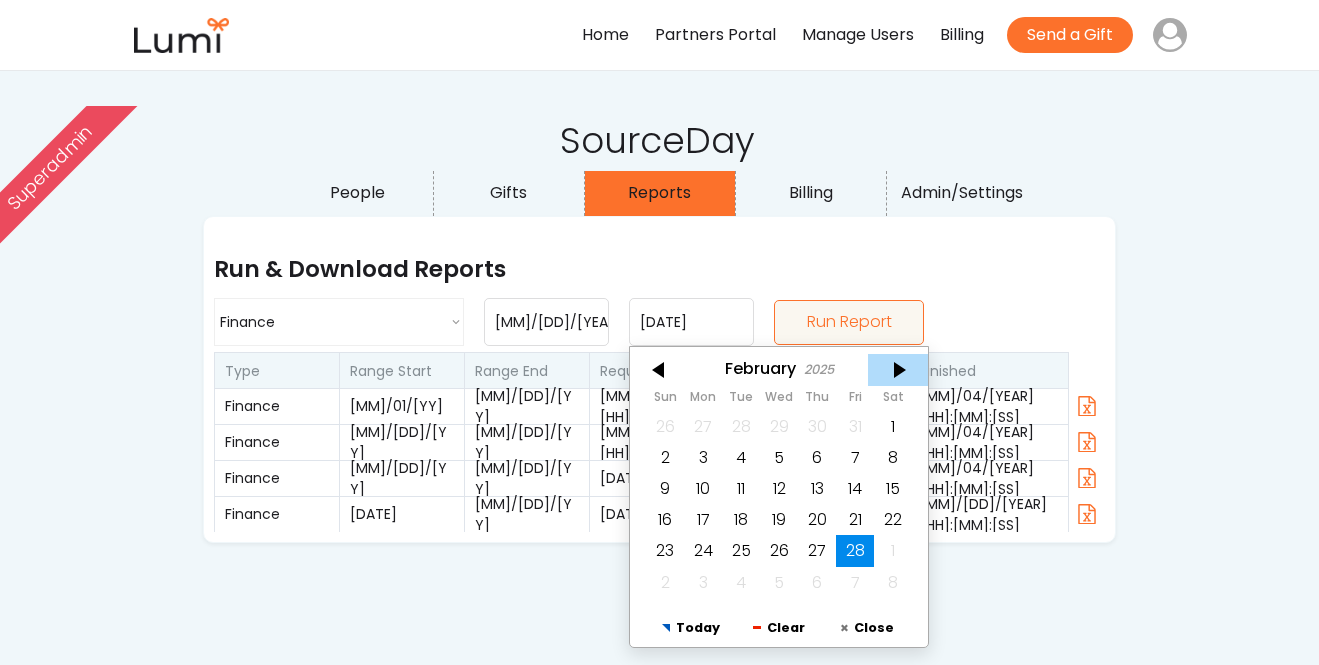 click at bounding box center [898, 370] 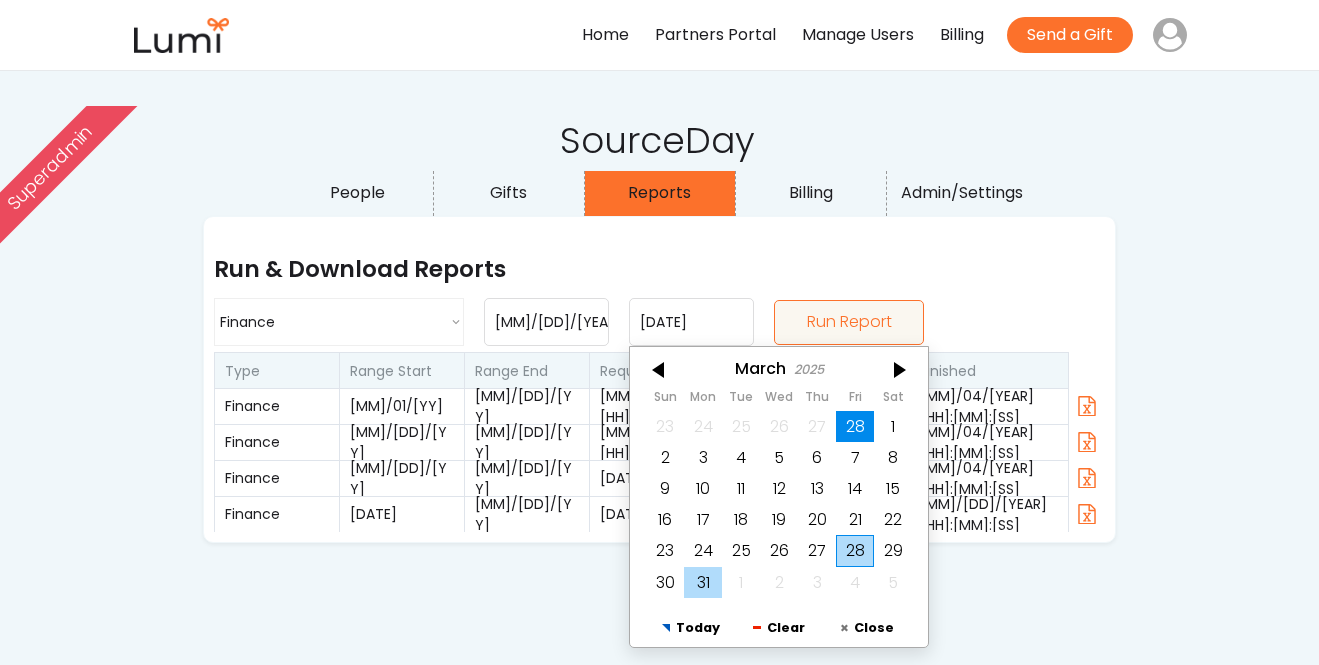 click on "31" at bounding box center (703, 582) 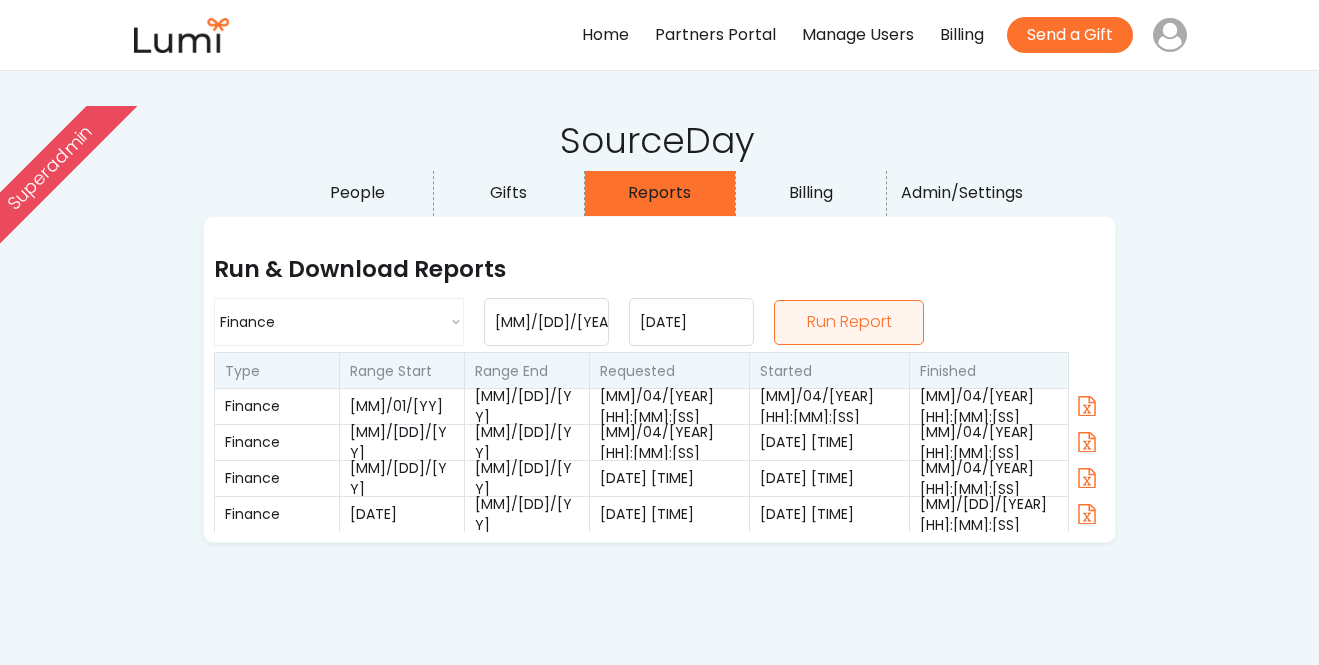 click on "Run Report" at bounding box center [849, 322] 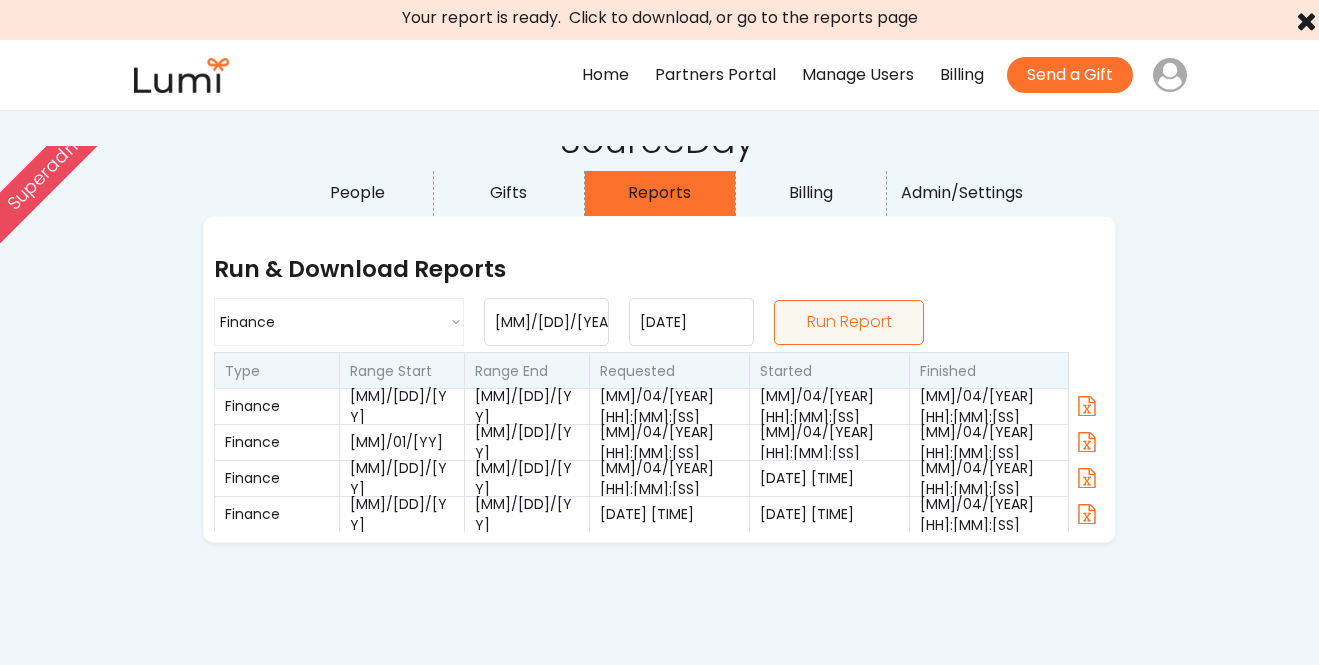 click on "Your report is ready.  Click to download, or go to the reports page" at bounding box center (660, 18) 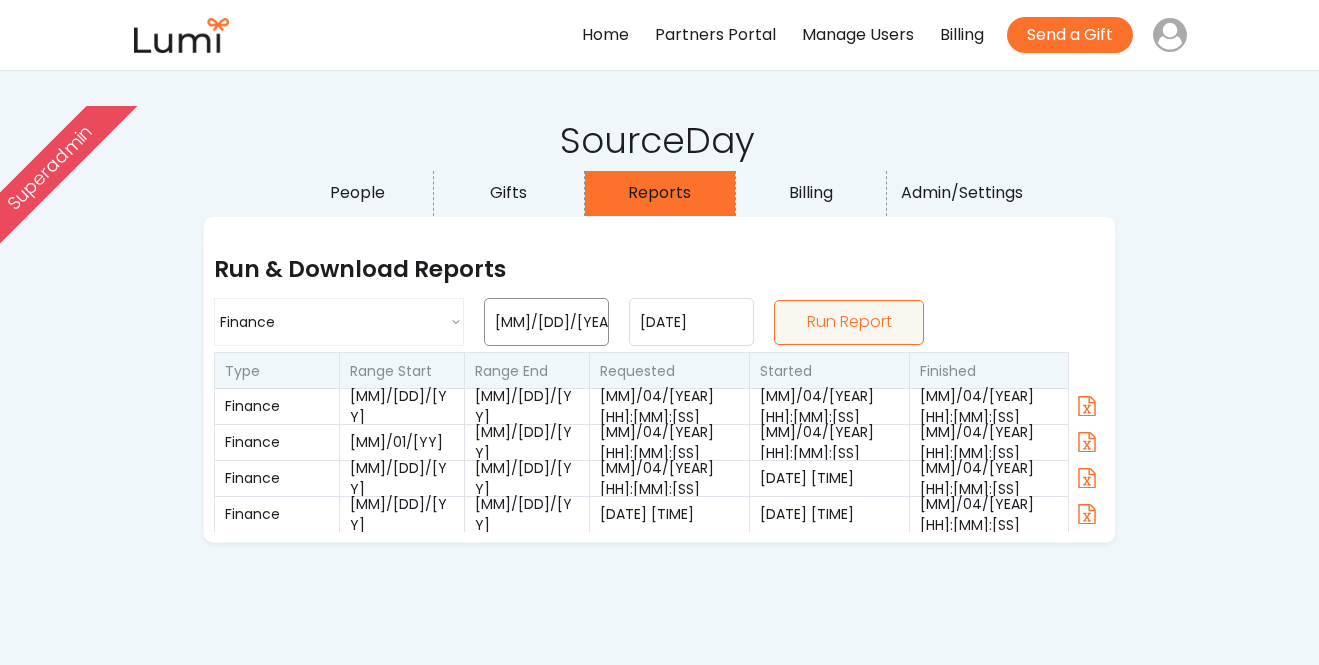 click on "3/01/2025" at bounding box center [546, 322] 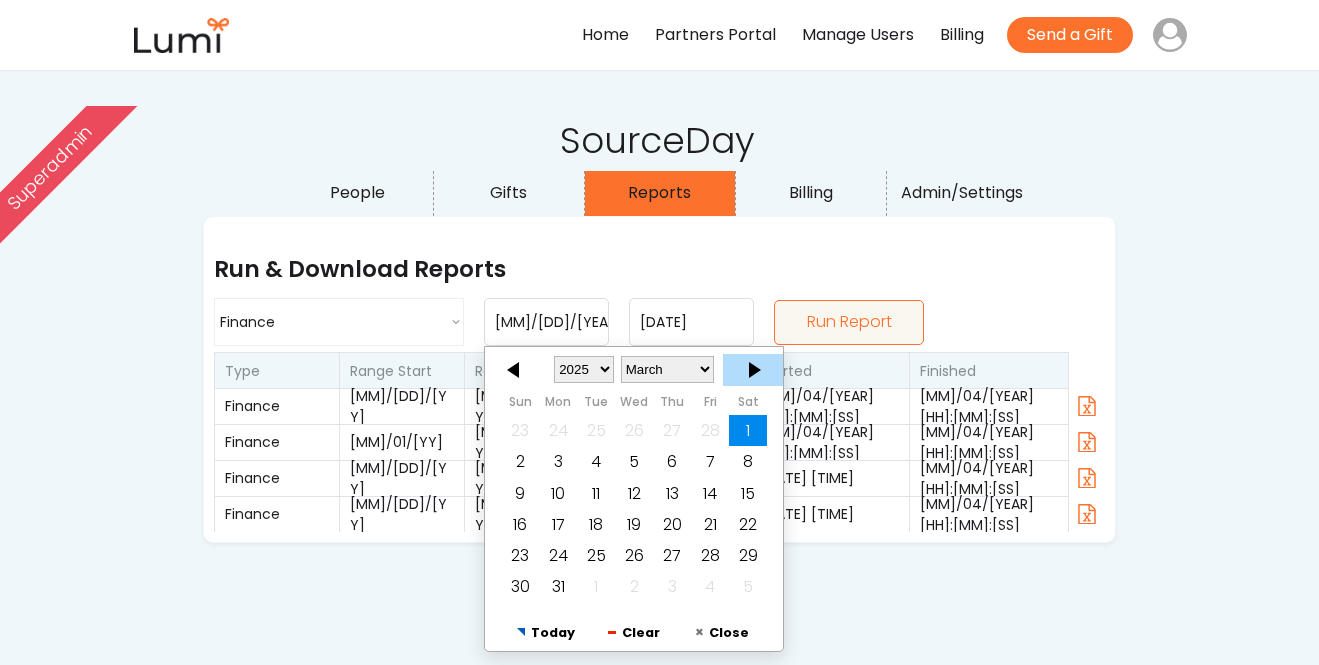 click at bounding box center [753, 370] 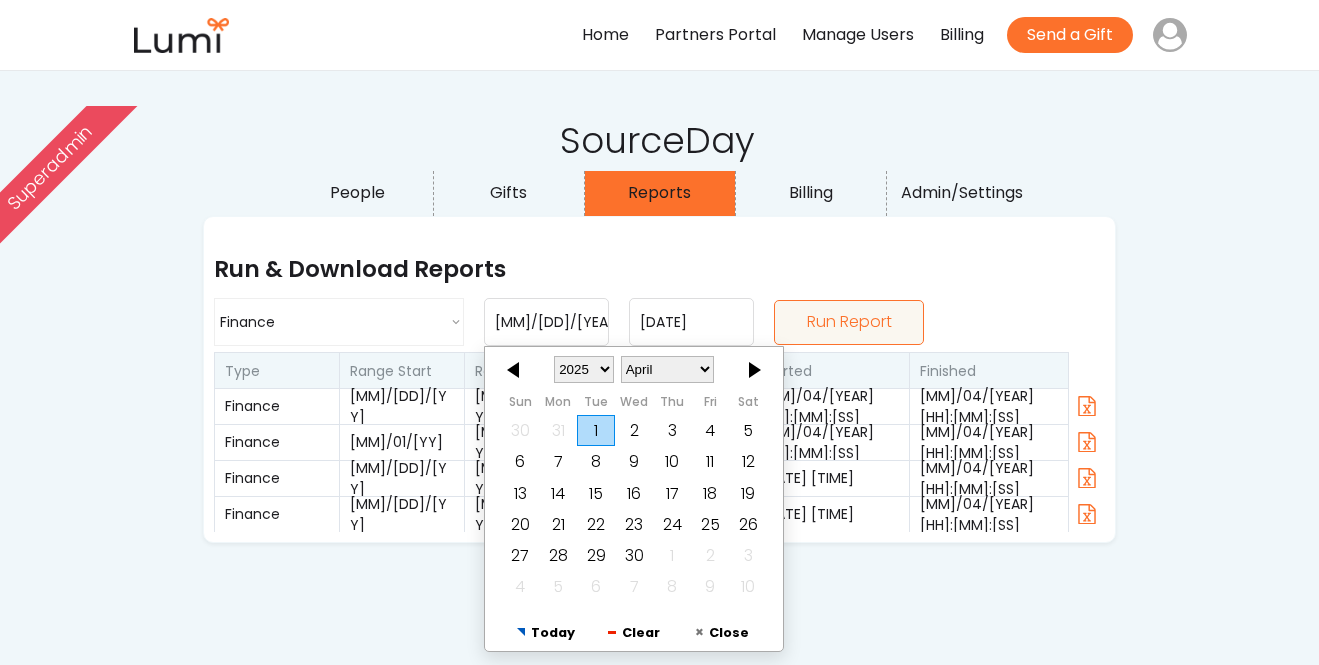 click on "1" at bounding box center [596, 430] 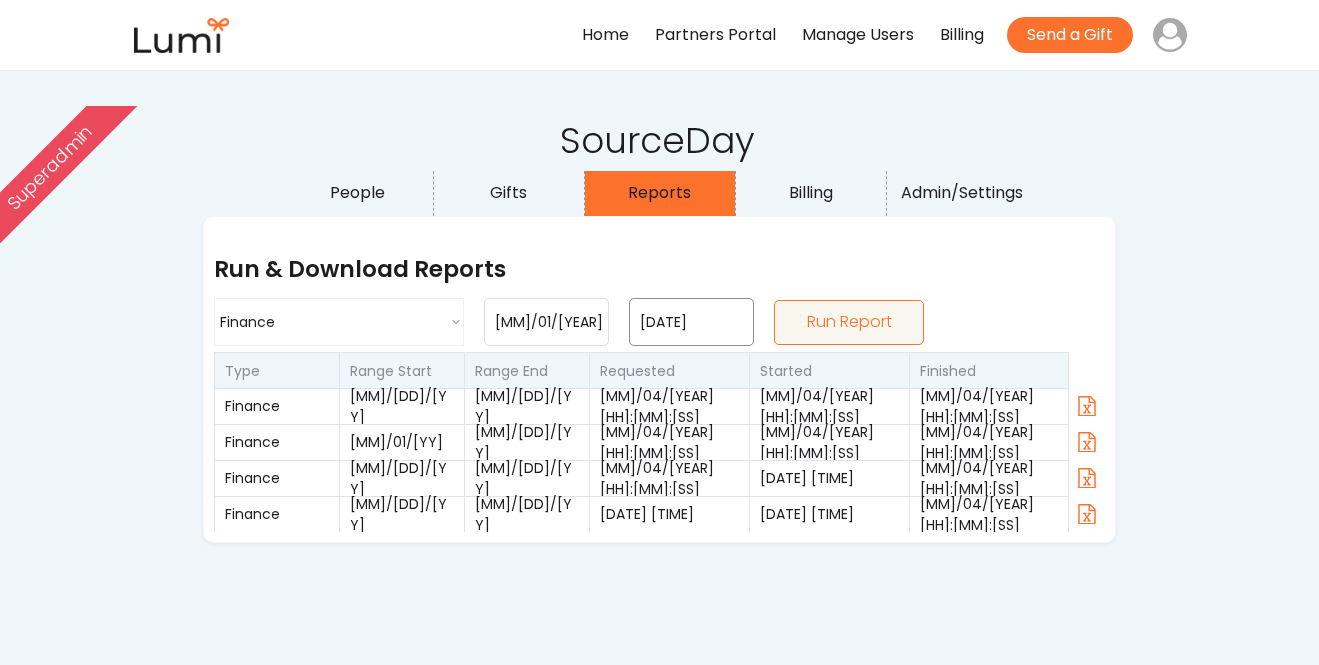 click on "3/31/2025" at bounding box center (691, 322) 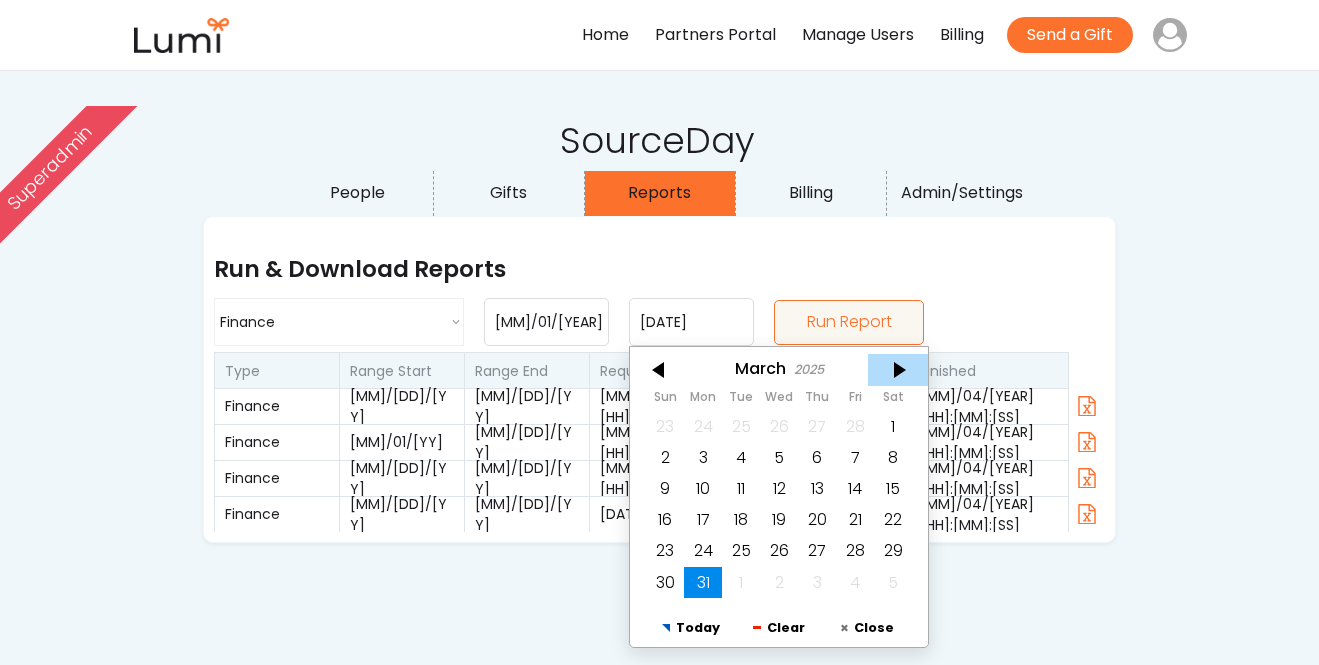 click at bounding box center (898, 370) 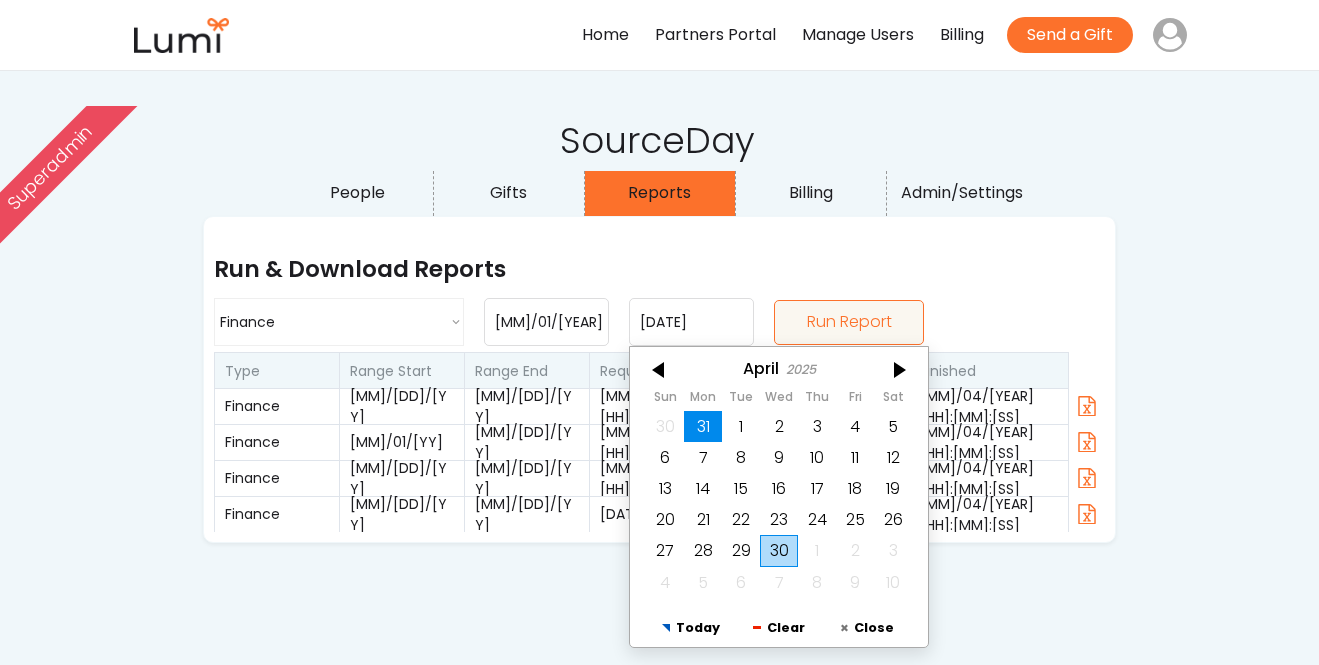 click on "30" at bounding box center [779, 551] 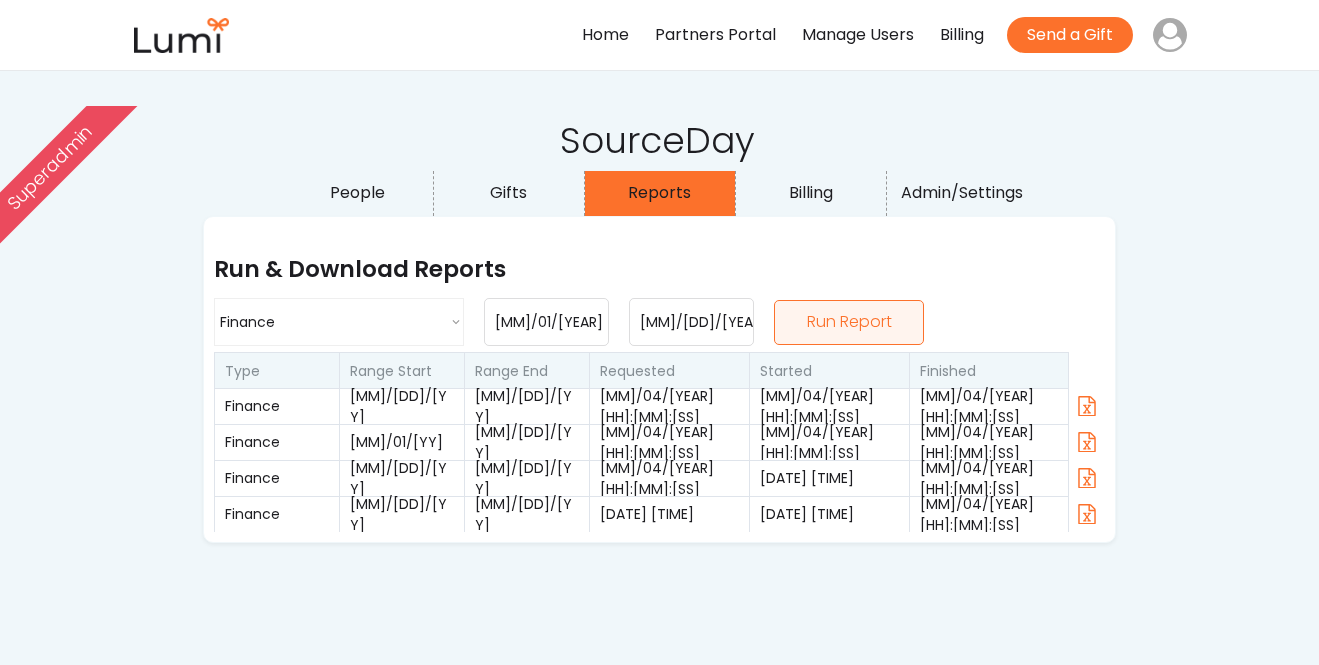 click on "Run Report" at bounding box center (849, 322) 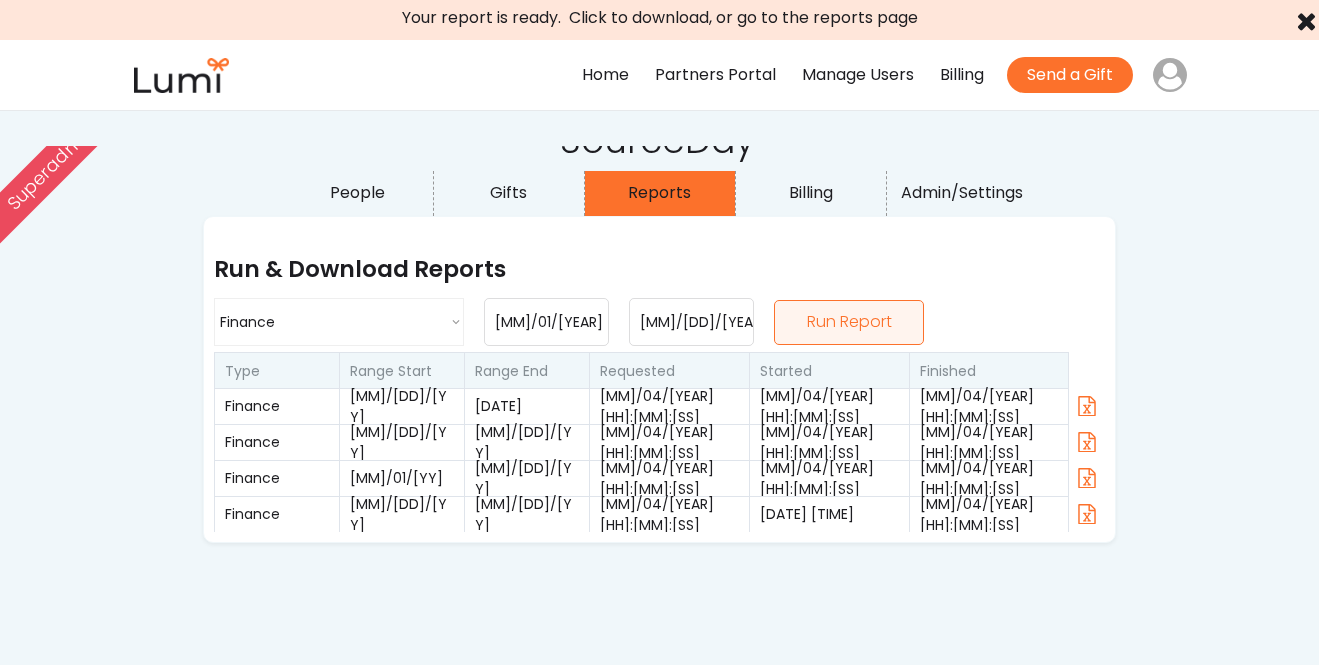 click on "Run Report" at bounding box center [849, 322] 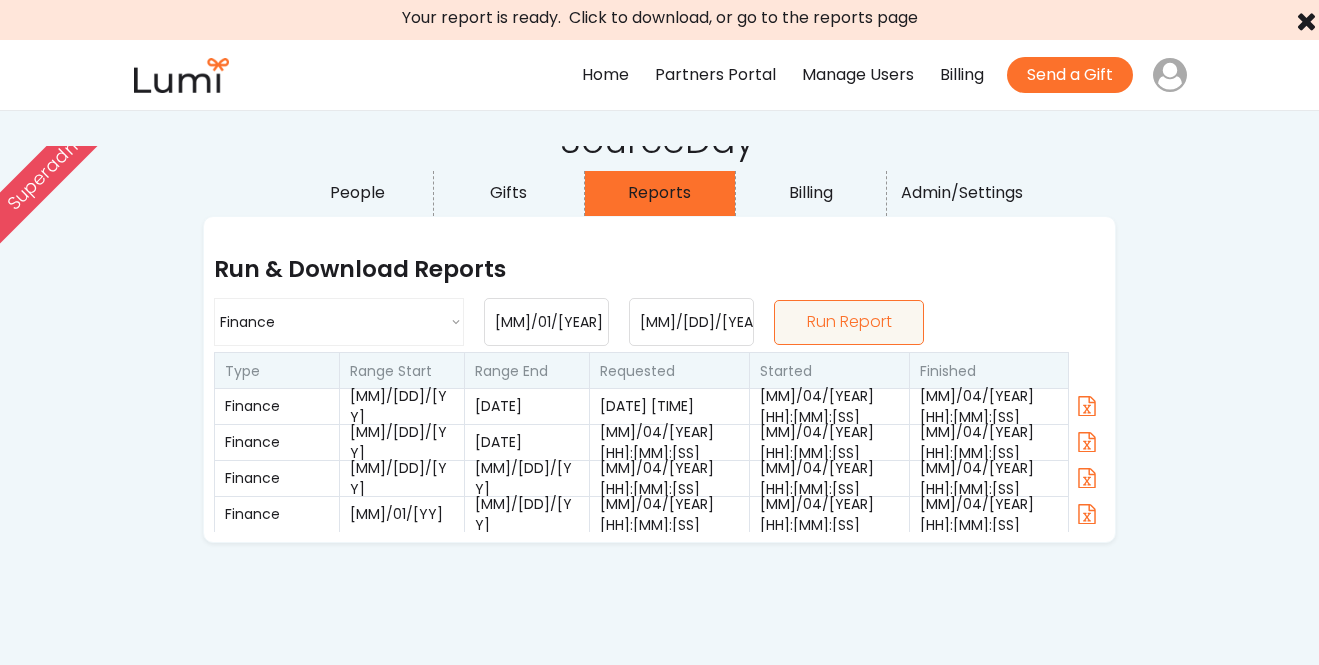 click on "Your report is ready.  Click to download, or go to the reports page" at bounding box center (660, 18) 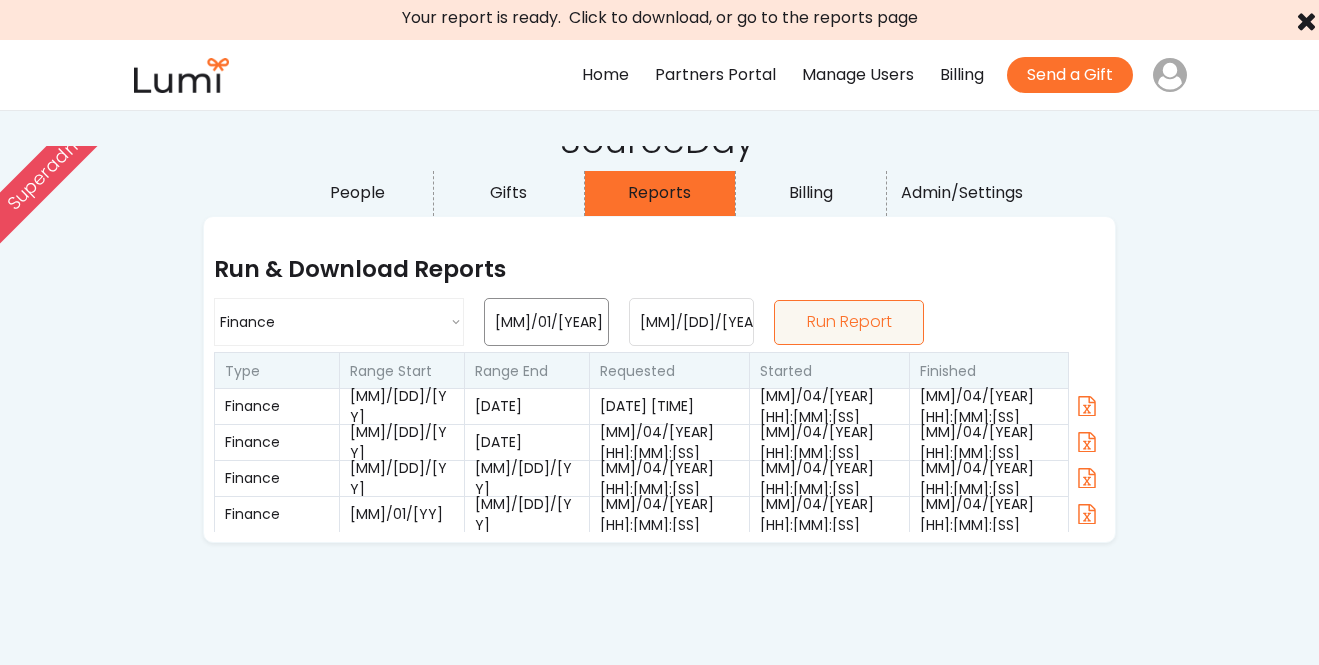 click on "4/01/2025" at bounding box center (546, 322) 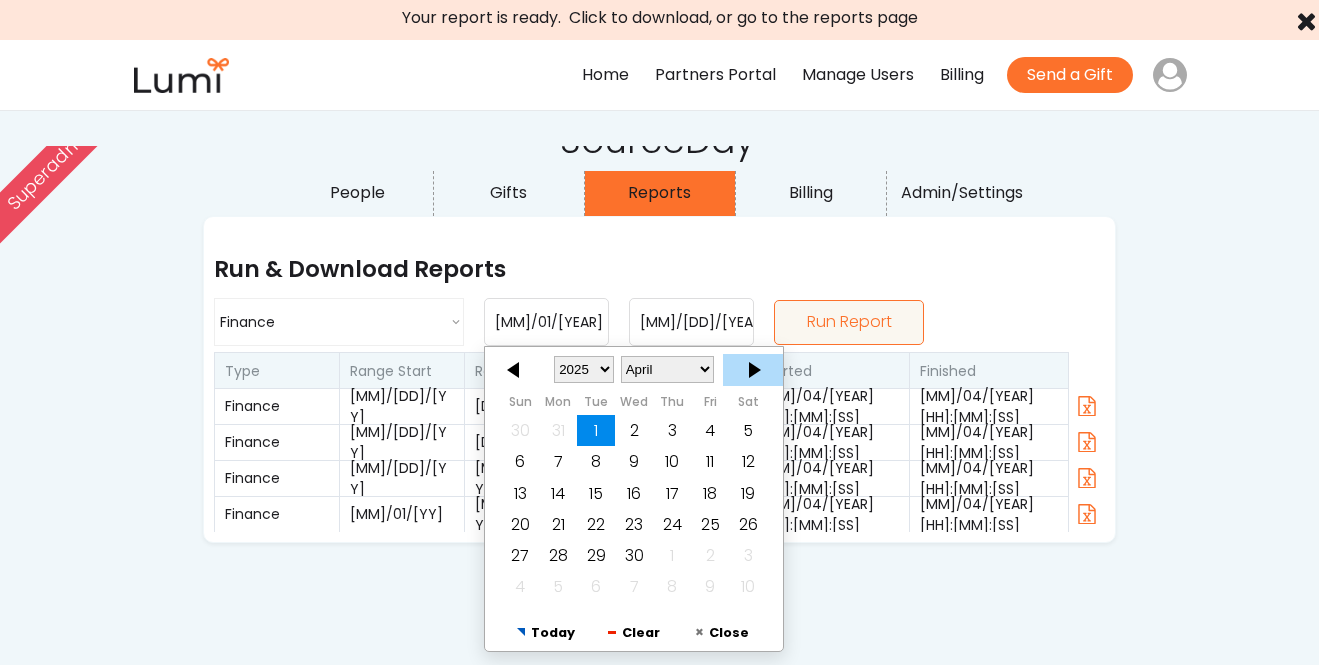 click at bounding box center [753, 370] 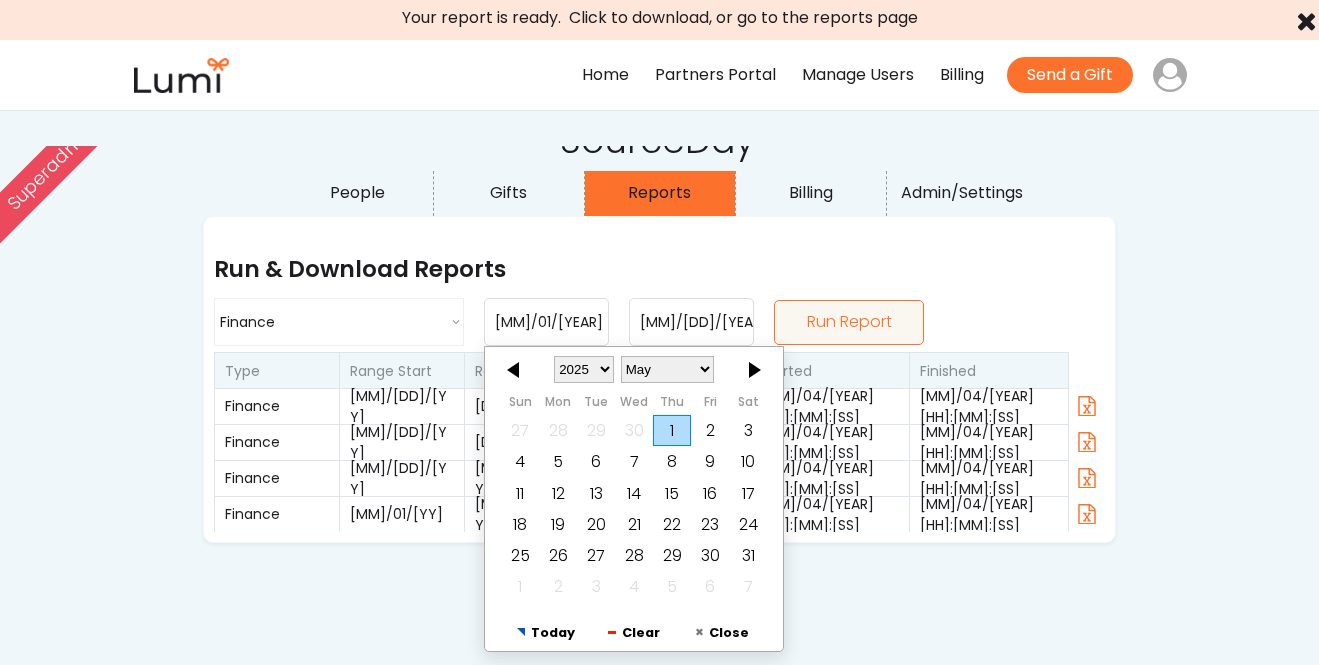 click on "1" at bounding box center [672, 430] 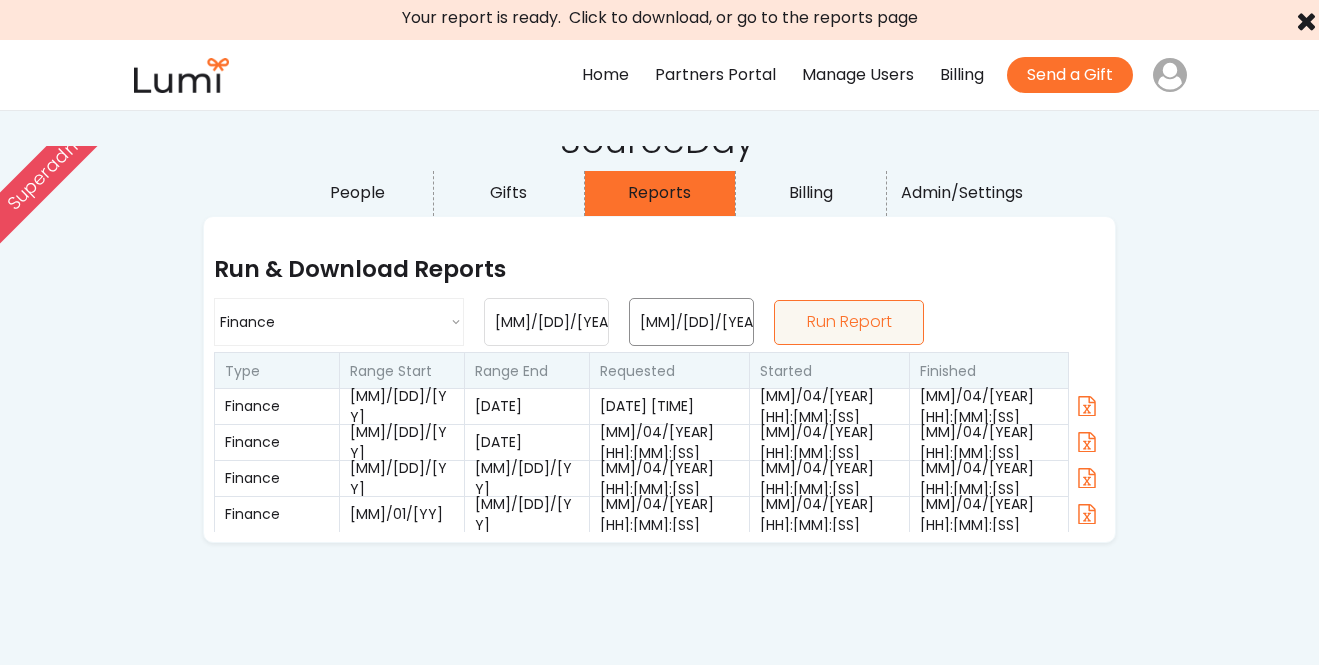 click on "4/30/2025" at bounding box center (691, 322) 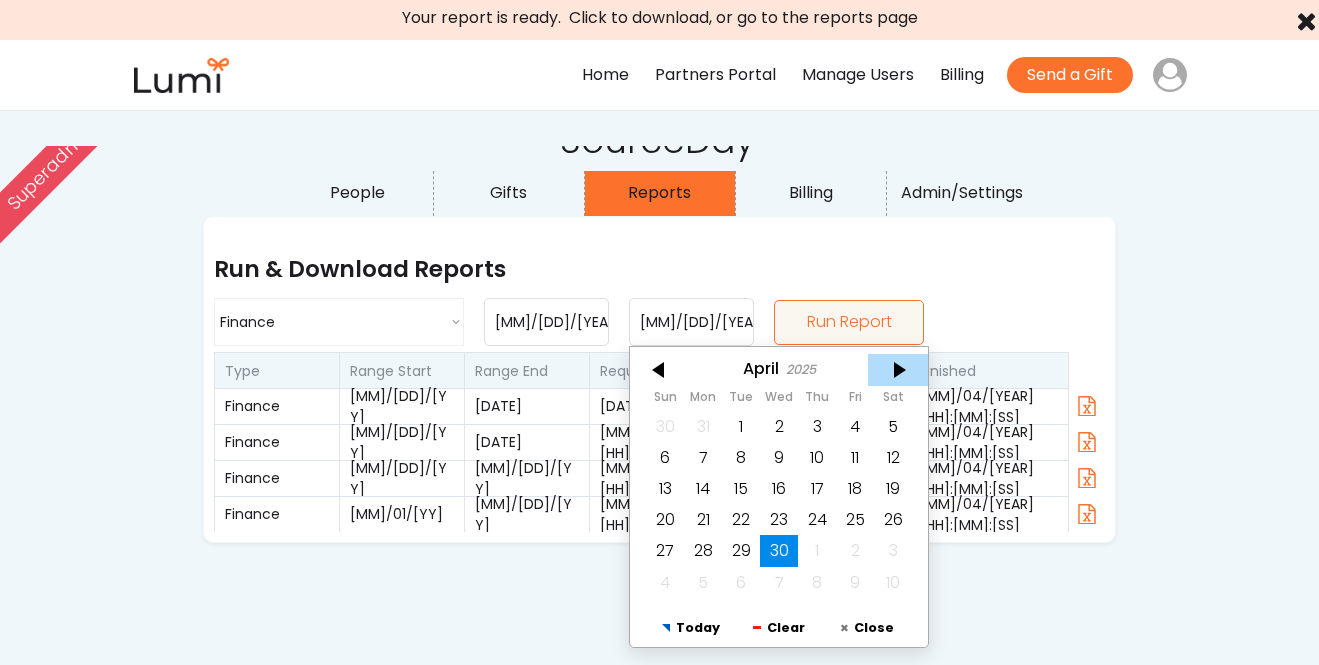 click at bounding box center (898, 370) 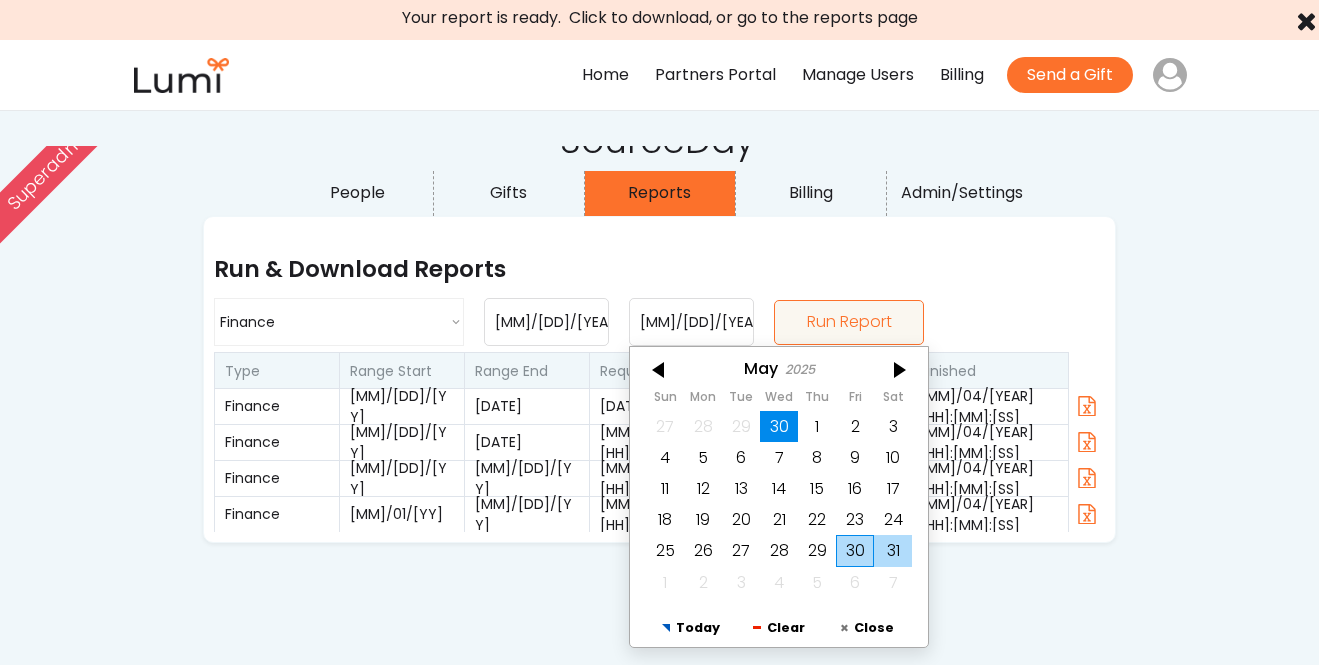 click on "31" at bounding box center [893, 551] 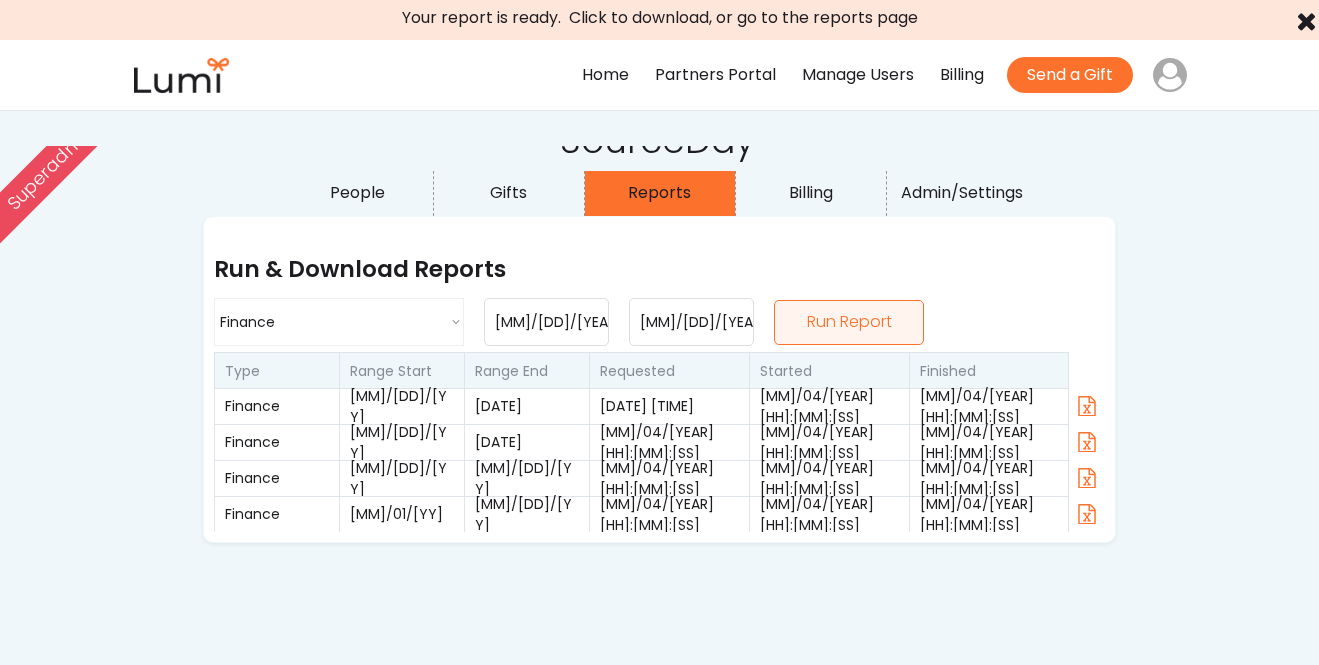 click on "Run Report" at bounding box center [849, 322] 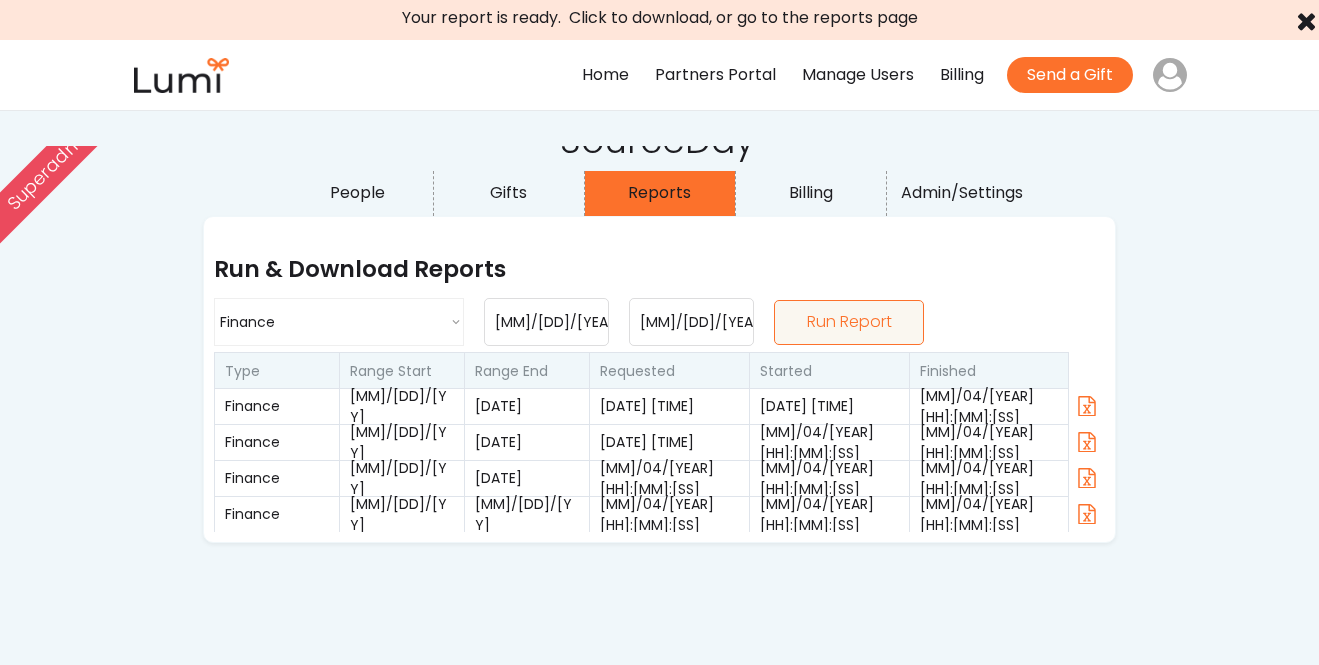 click on "Your report is ready.  Click to download, or go to the reports page" at bounding box center (660, 18) 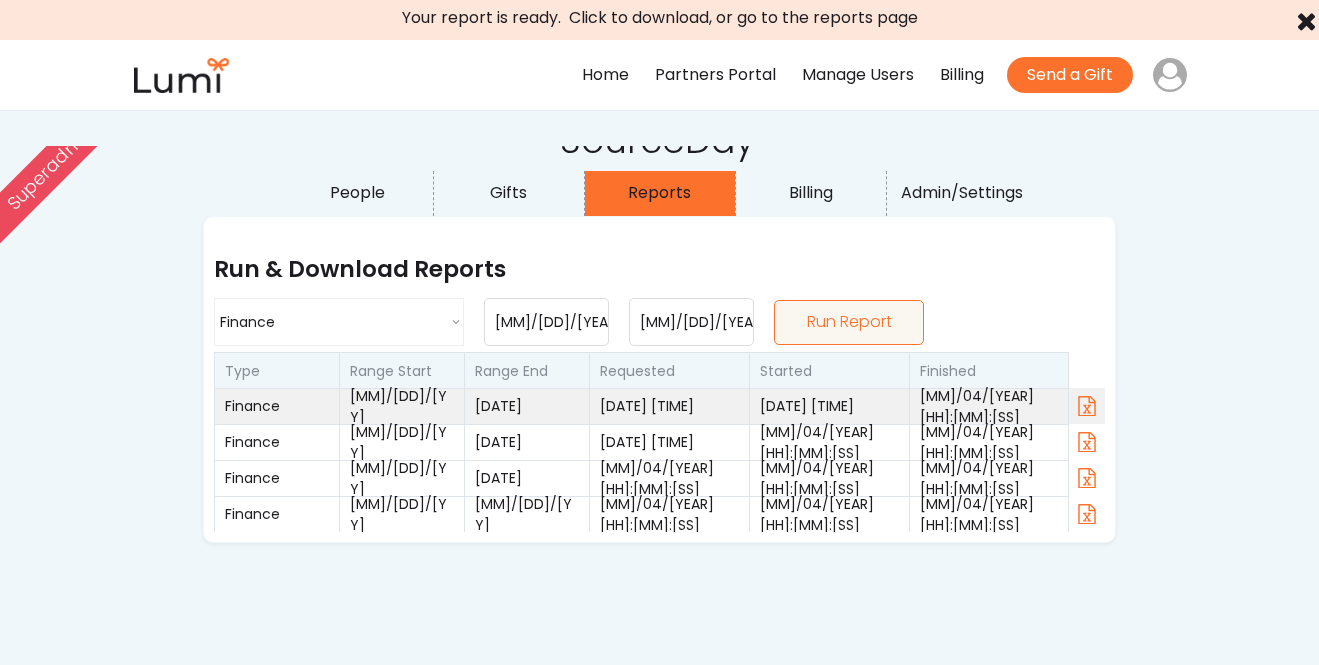 click on "8/04/2025 15:13:45" at bounding box center (829, 406) 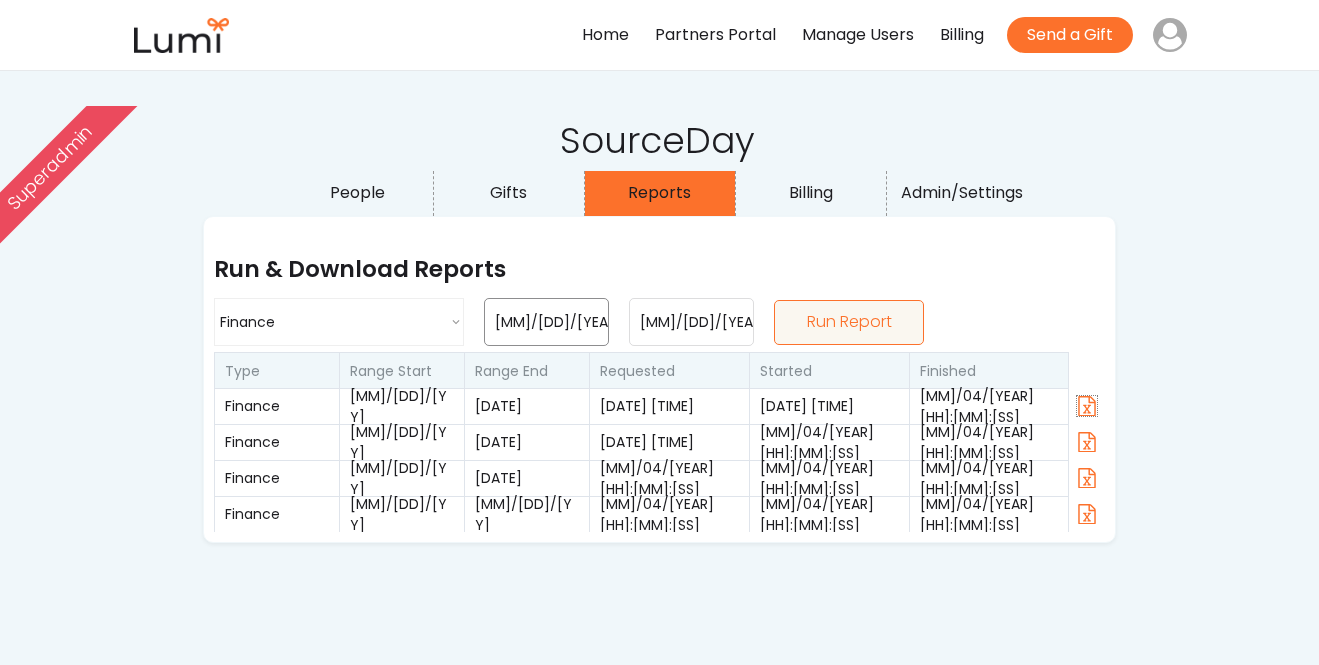 click on "5/01/2025" at bounding box center (546, 322) 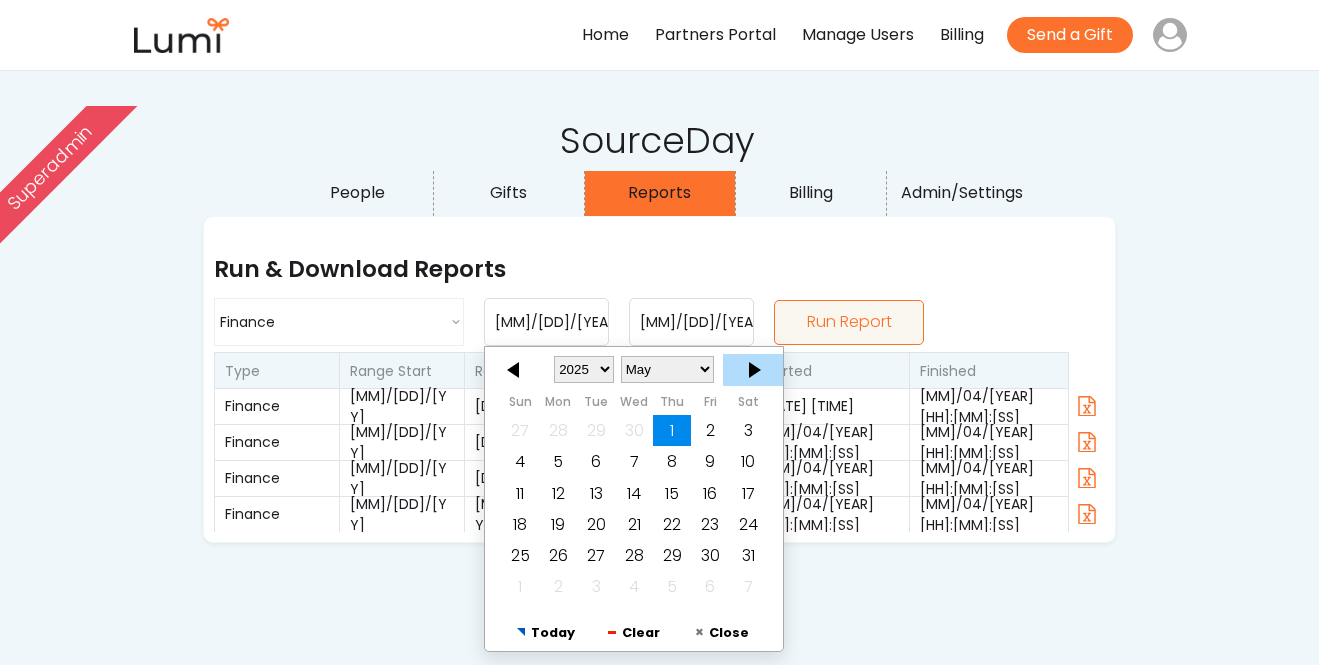 click at bounding box center [753, 370] 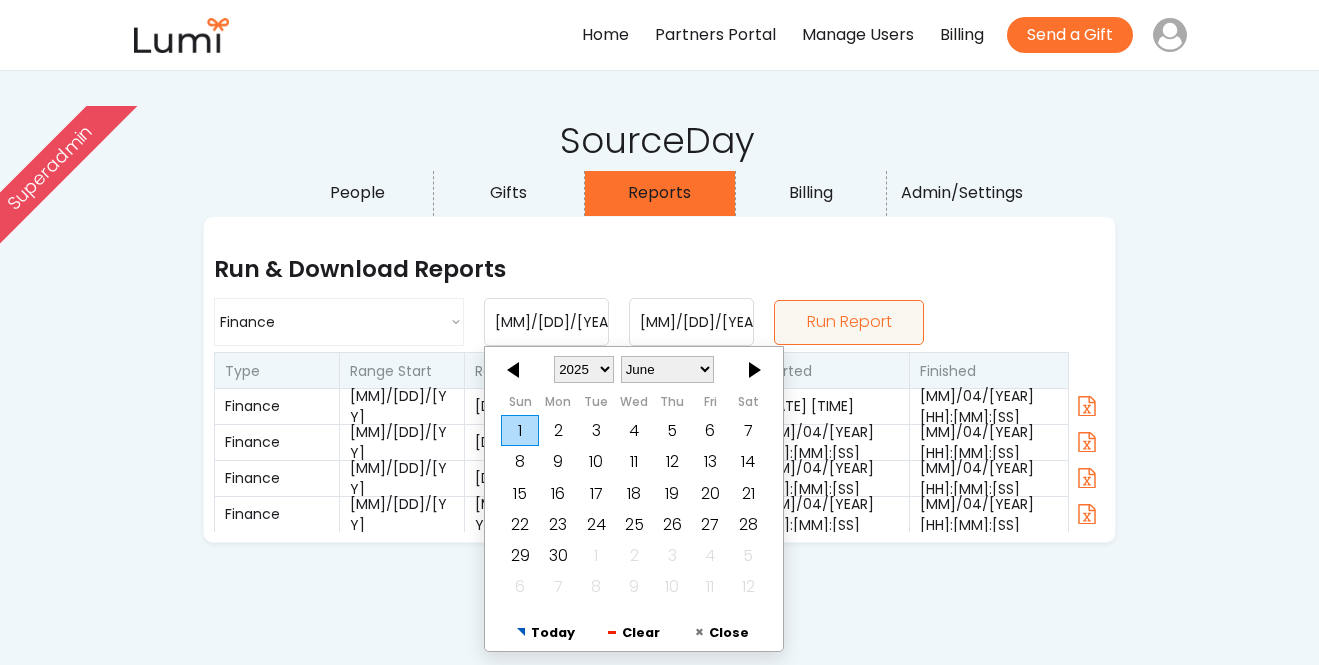 click on "1" at bounding box center [520, 430] 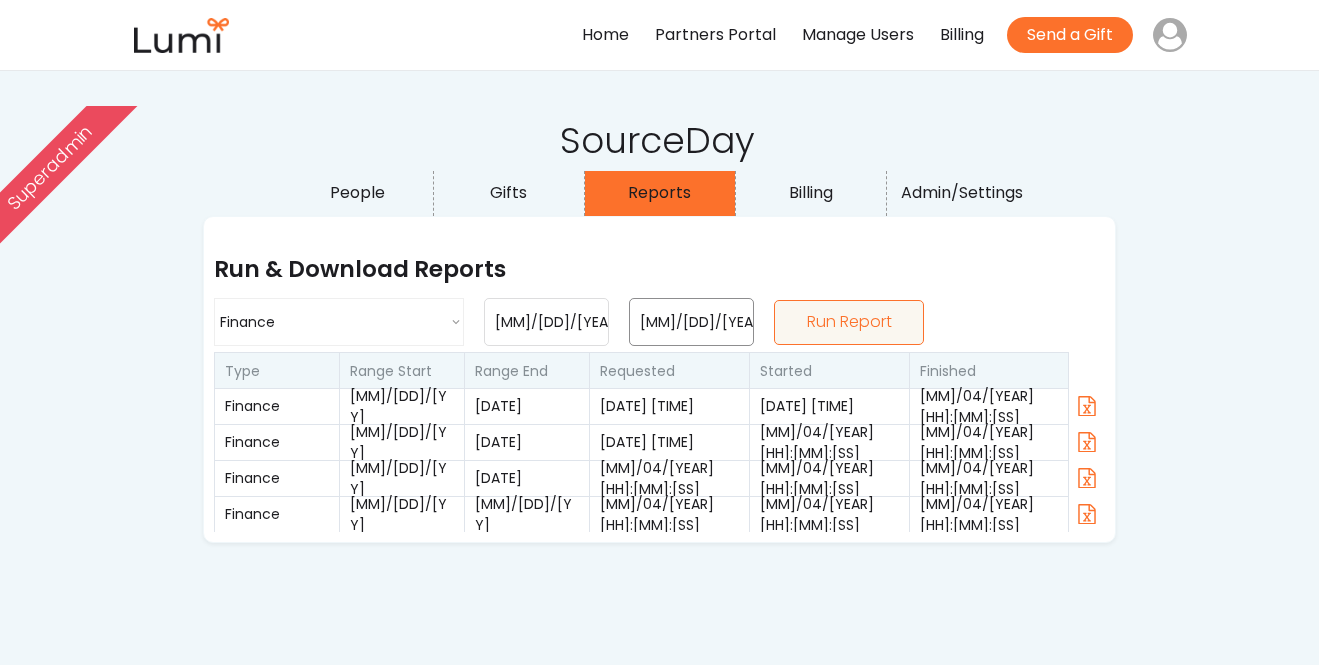click on "5/31/2025" at bounding box center [691, 322] 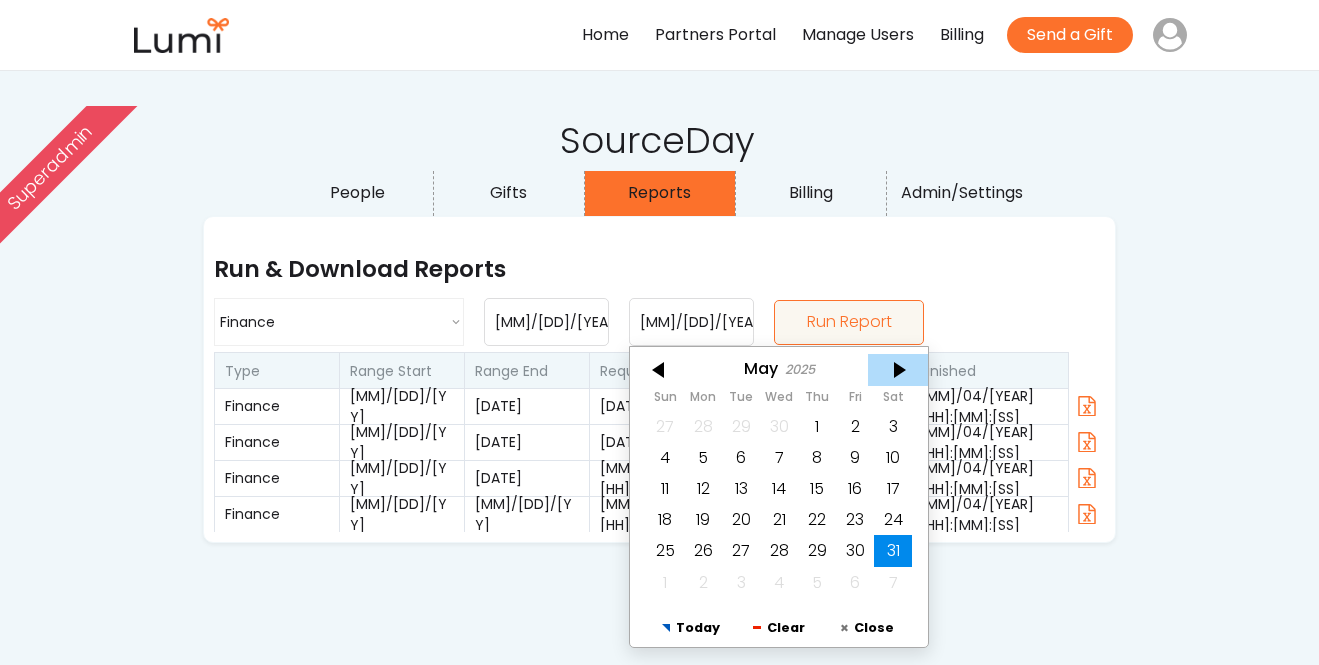 click at bounding box center (898, 370) 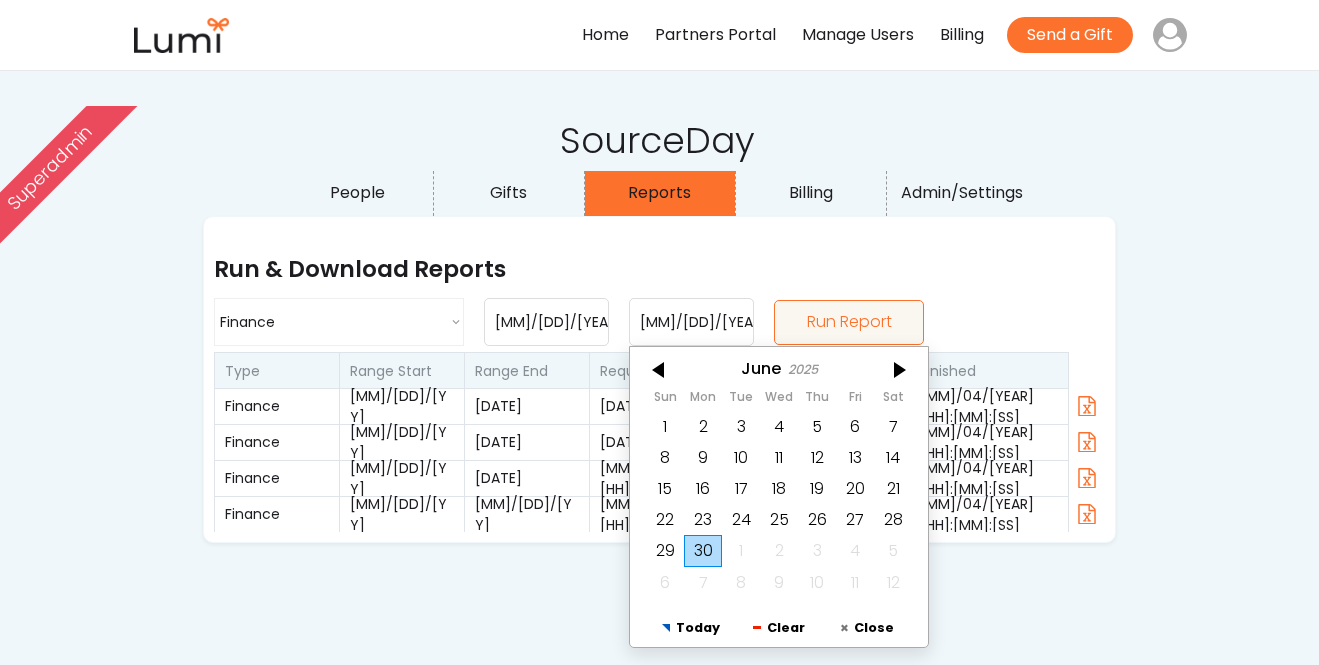 click on "30" at bounding box center (703, 551) 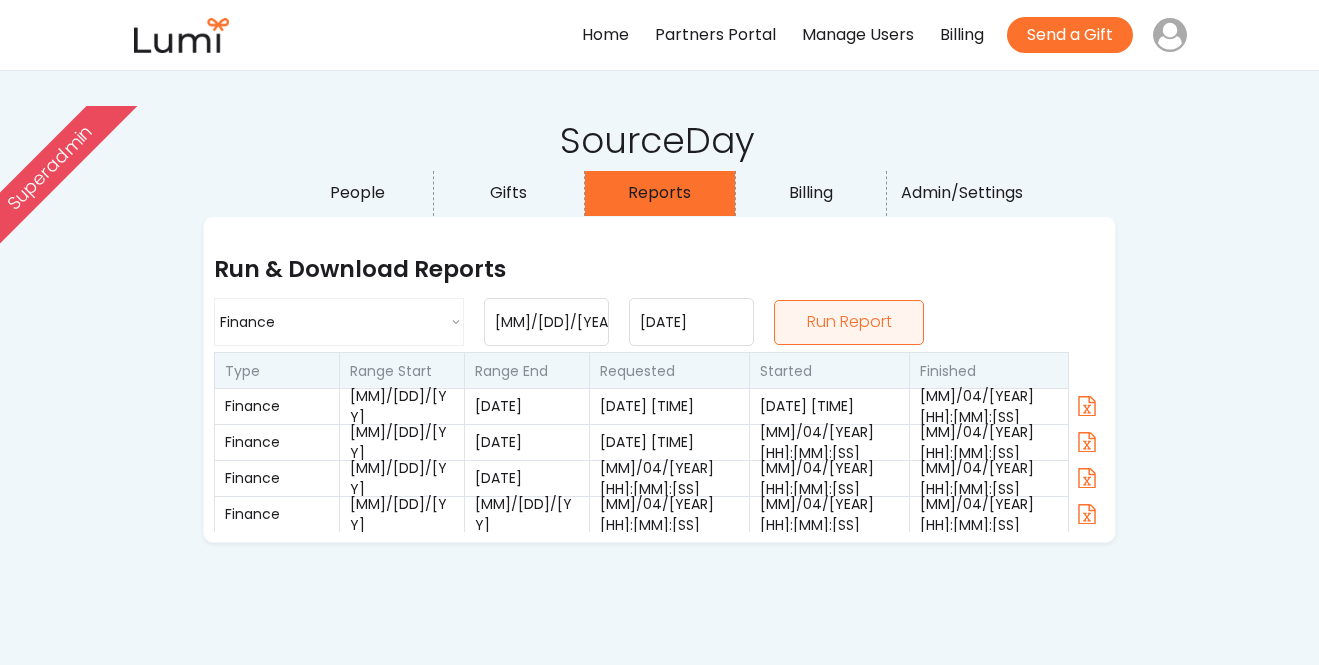click on "Run Report" at bounding box center [849, 322] 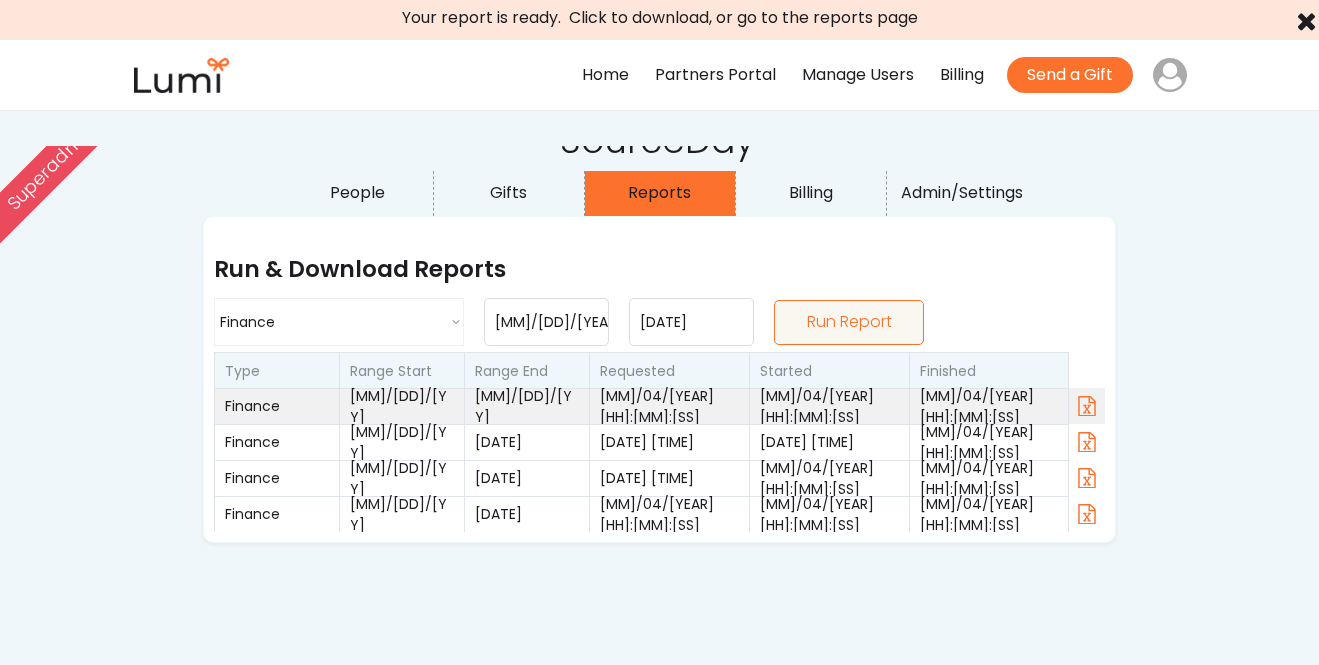 click 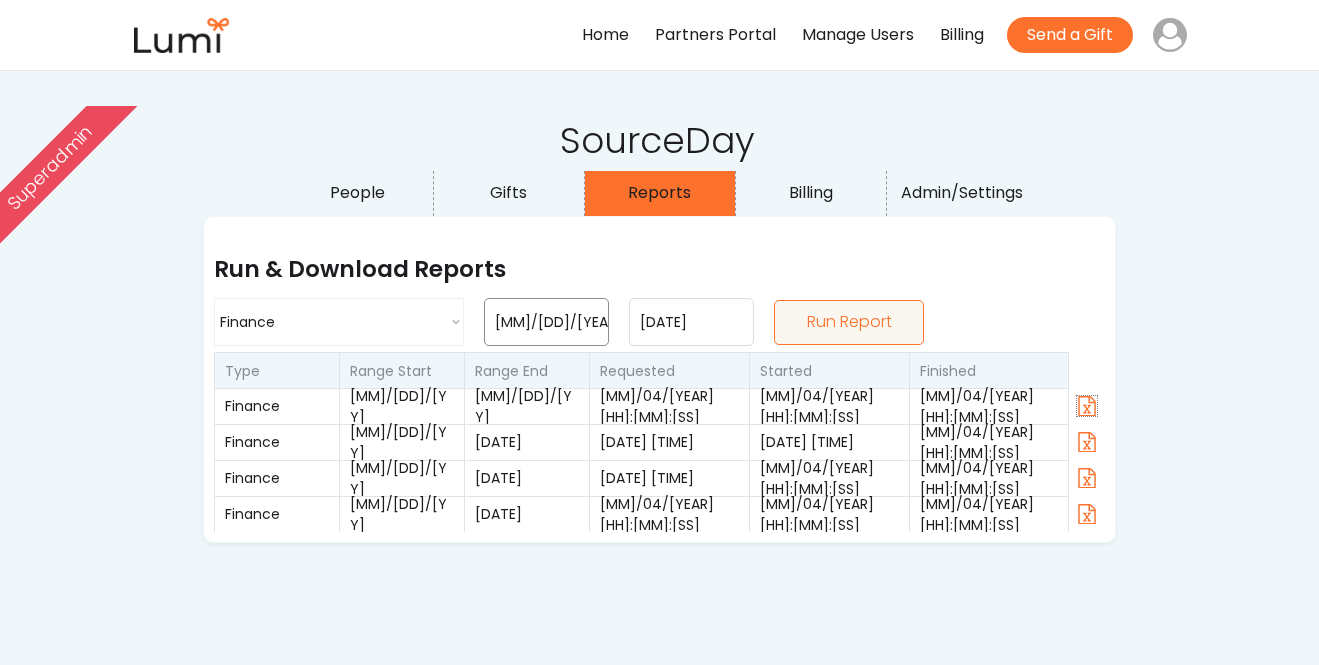click on "6/01/2025" at bounding box center (546, 322) 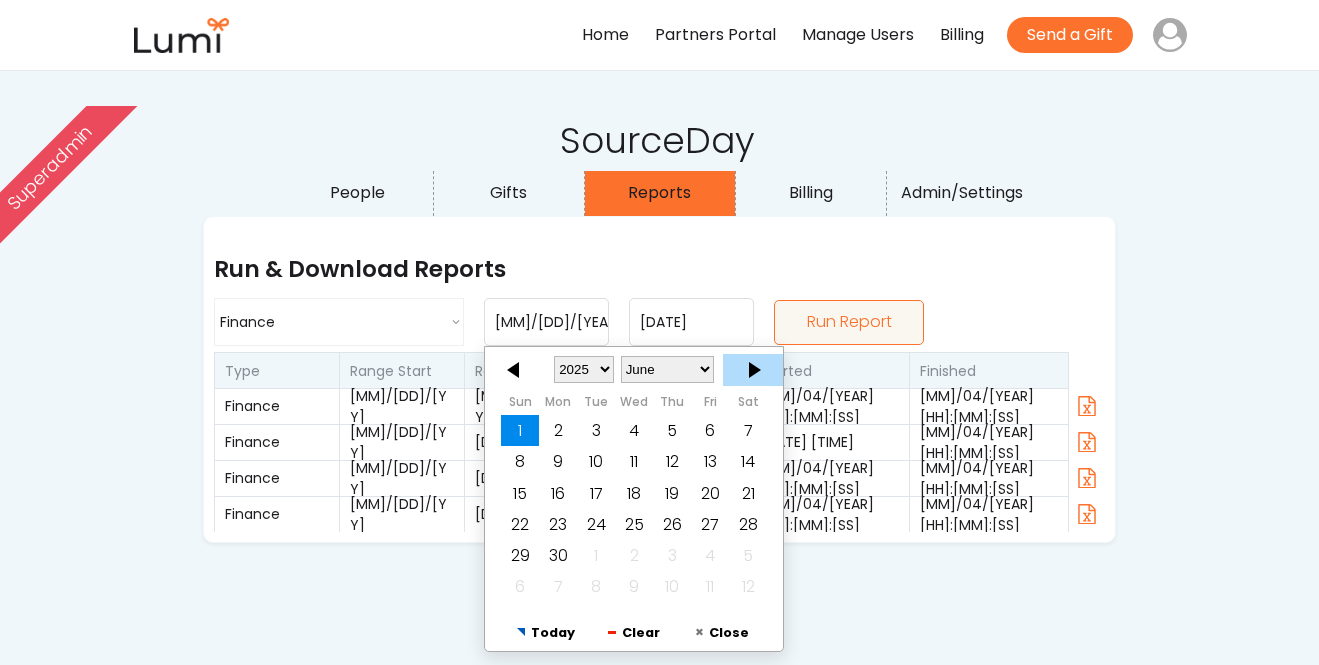 click at bounding box center (753, 370) 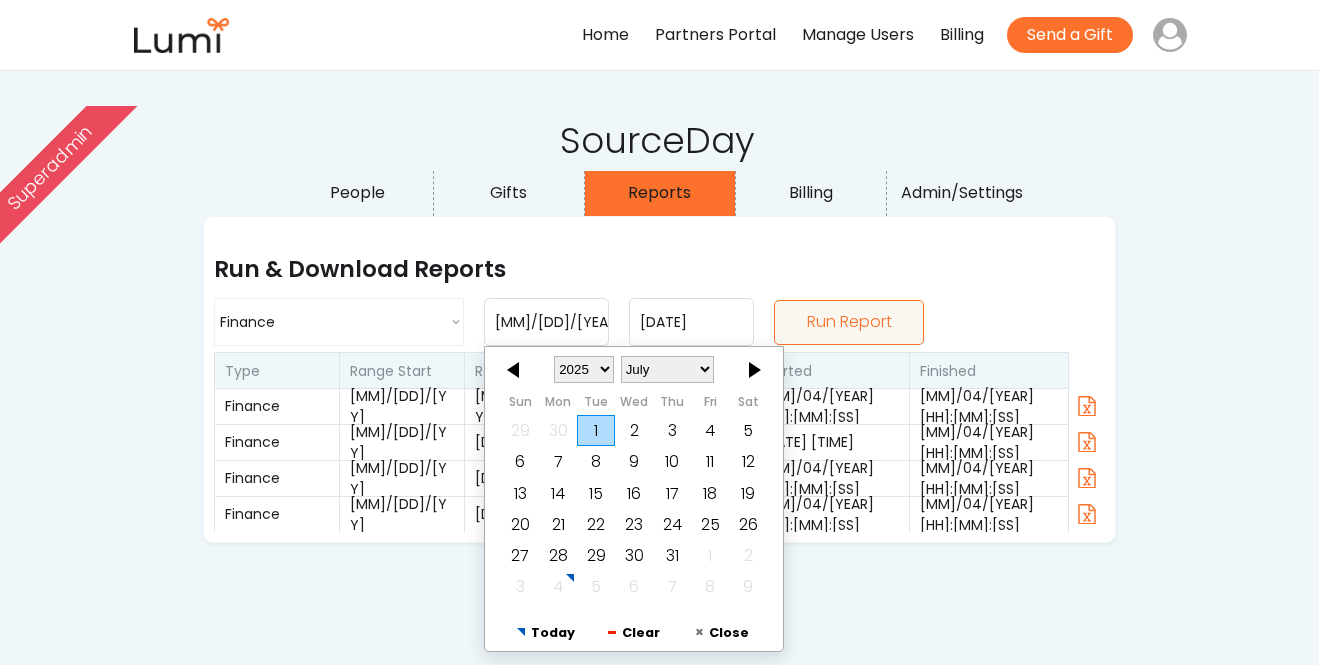 click on "1" at bounding box center [596, 430] 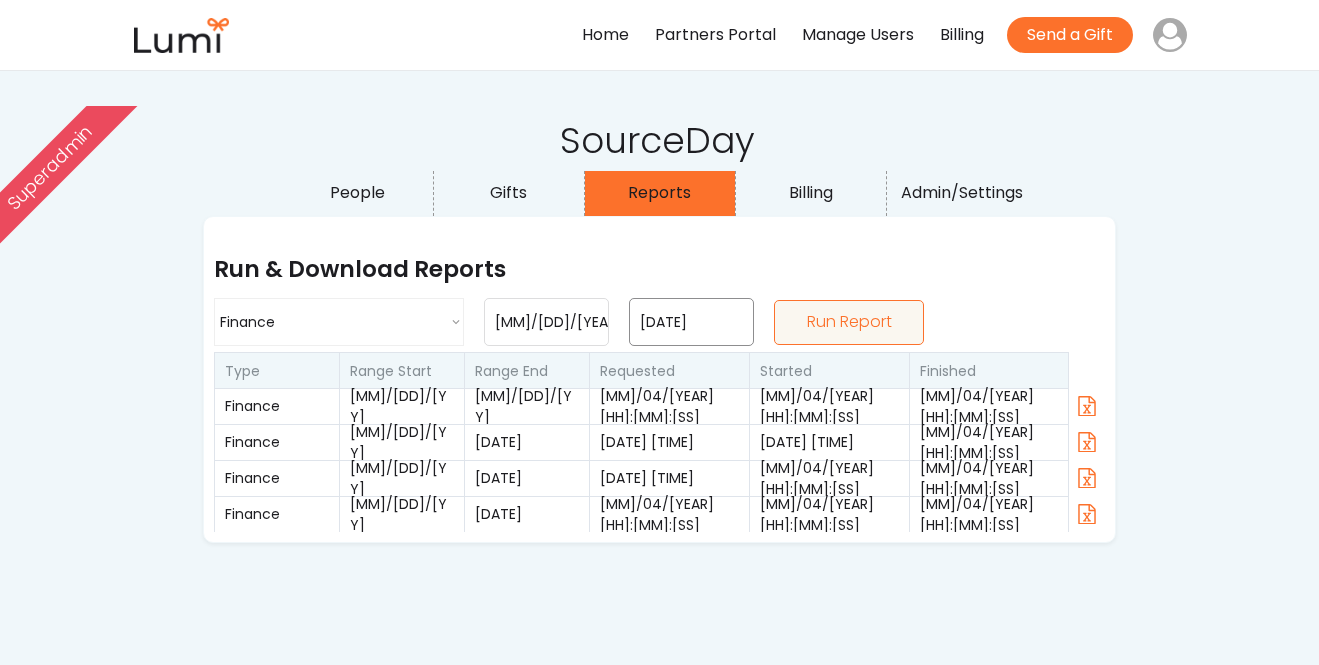 click on "6/30/2025" at bounding box center (691, 322) 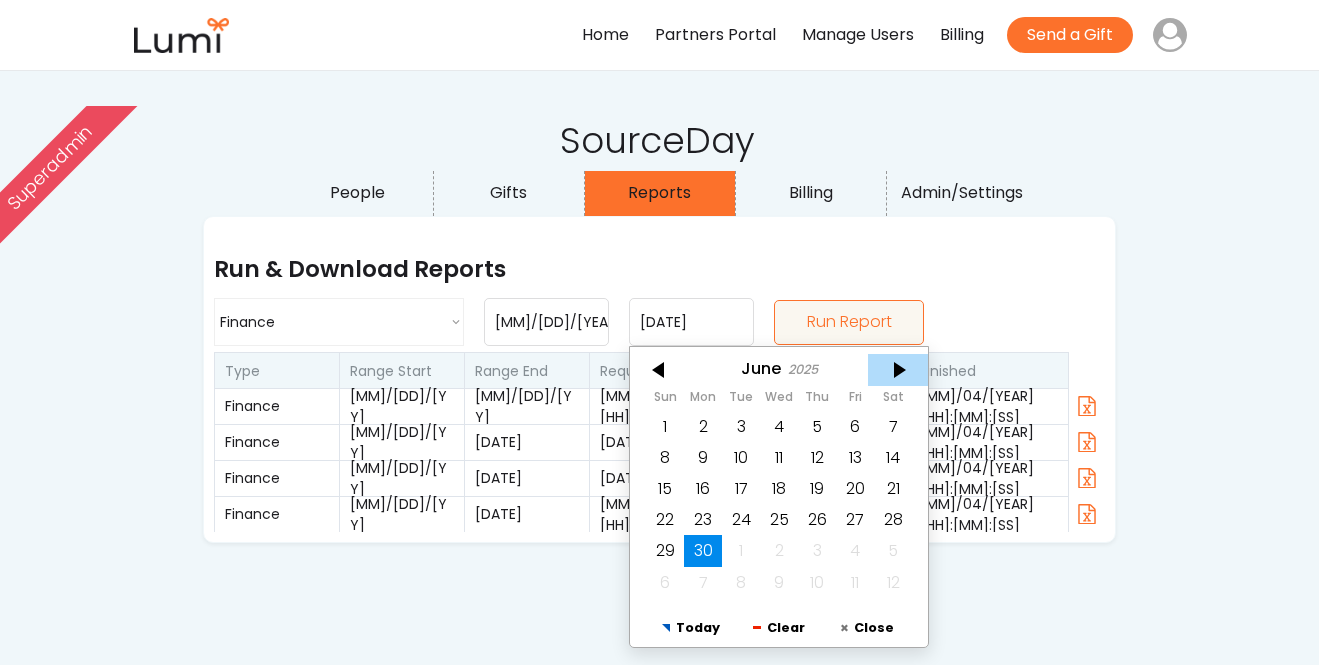 click at bounding box center [898, 370] 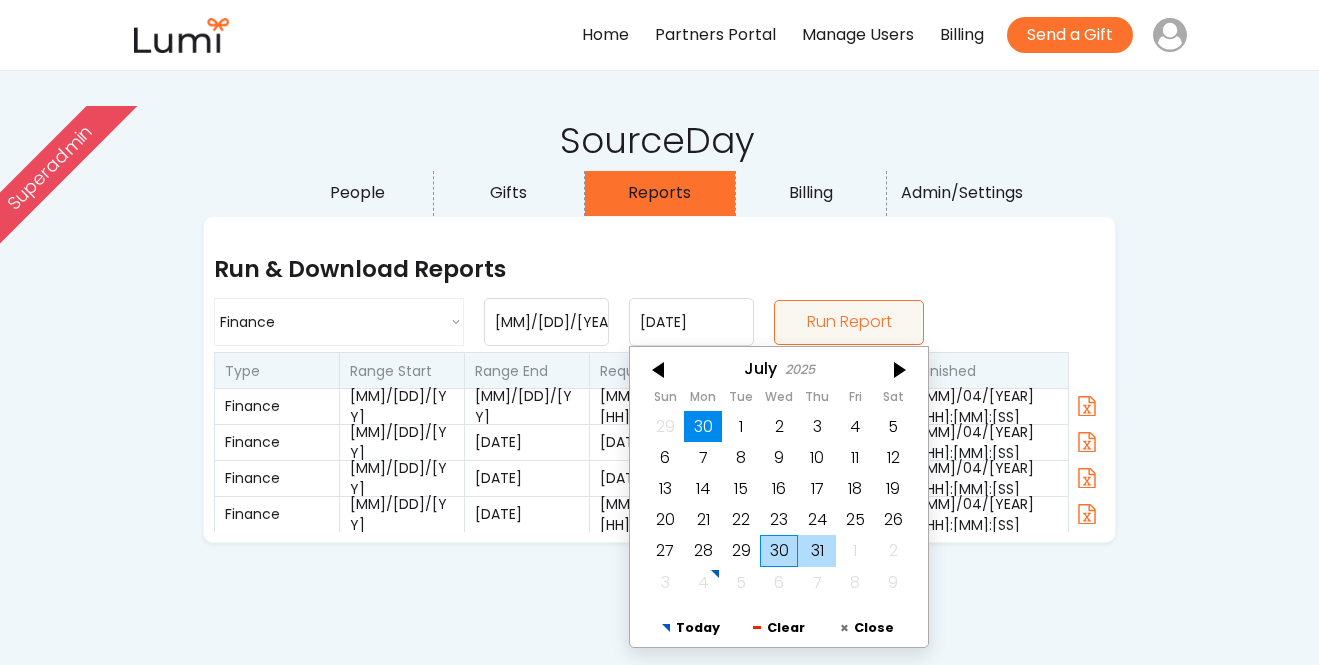 click on "31" at bounding box center [817, 551] 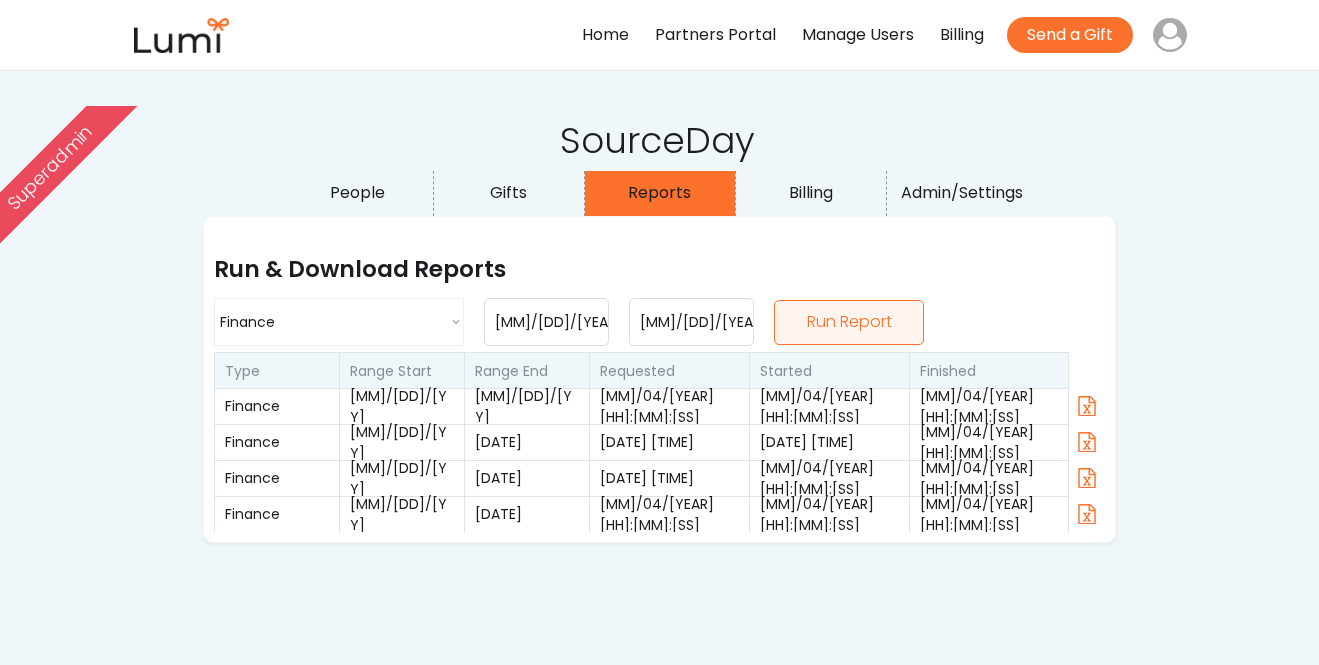 click on "Run Report" at bounding box center [849, 322] 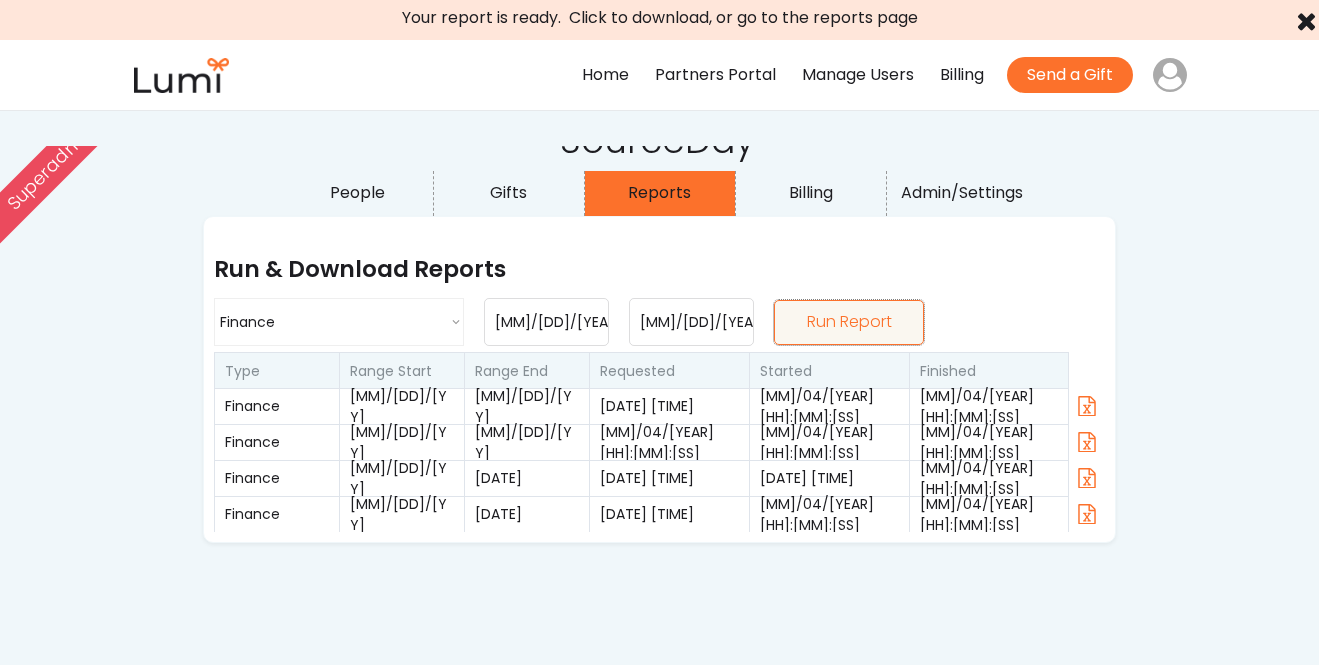scroll, scrollTop: 0, scrollLeft: 0, axis: both 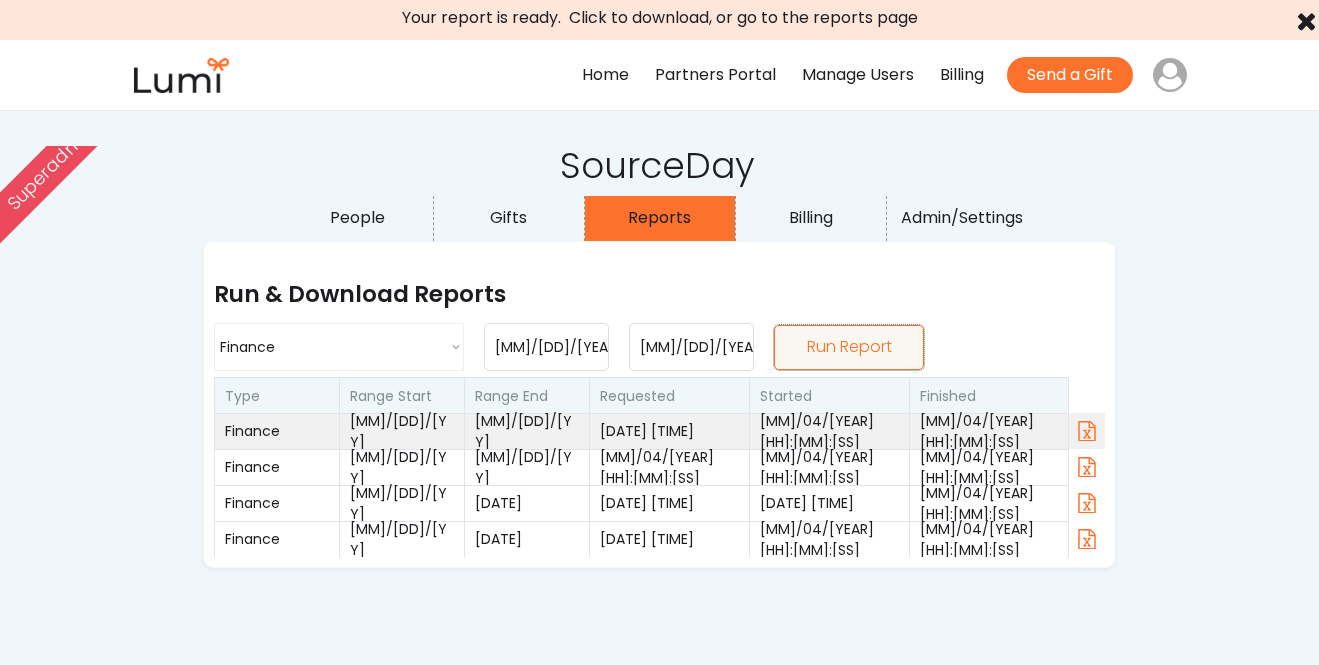 click 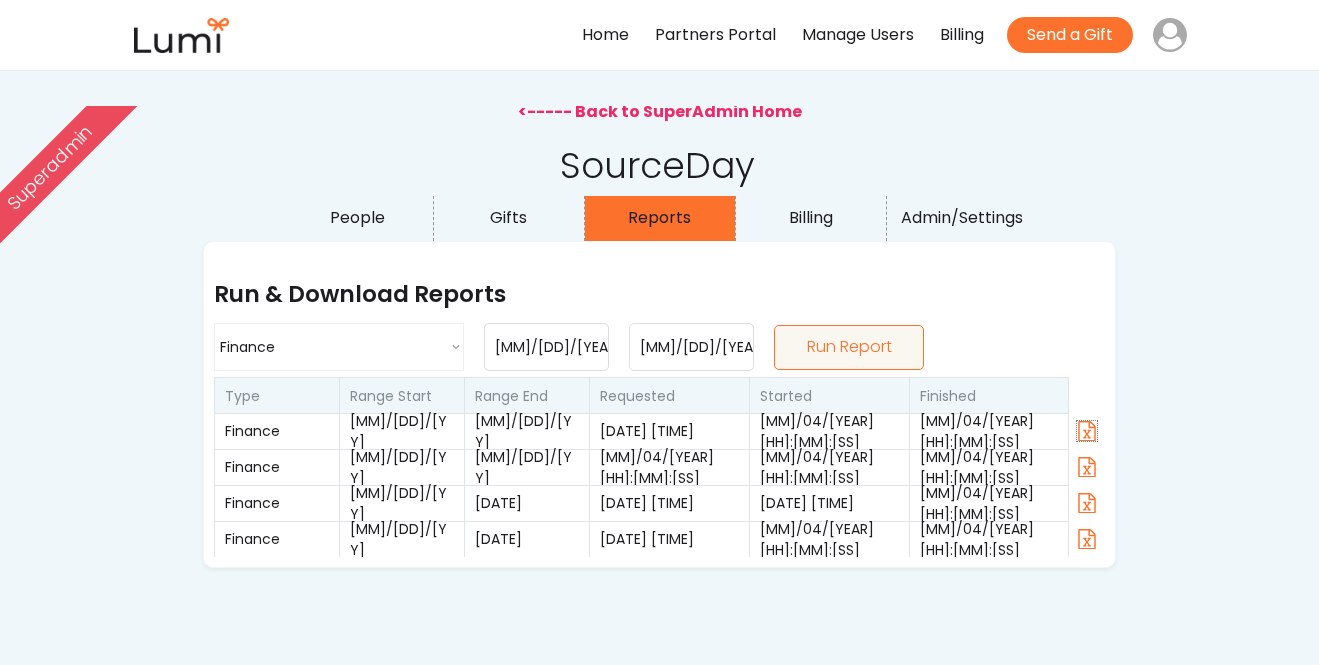 click on "Billing" at bounding box center (811, 218) 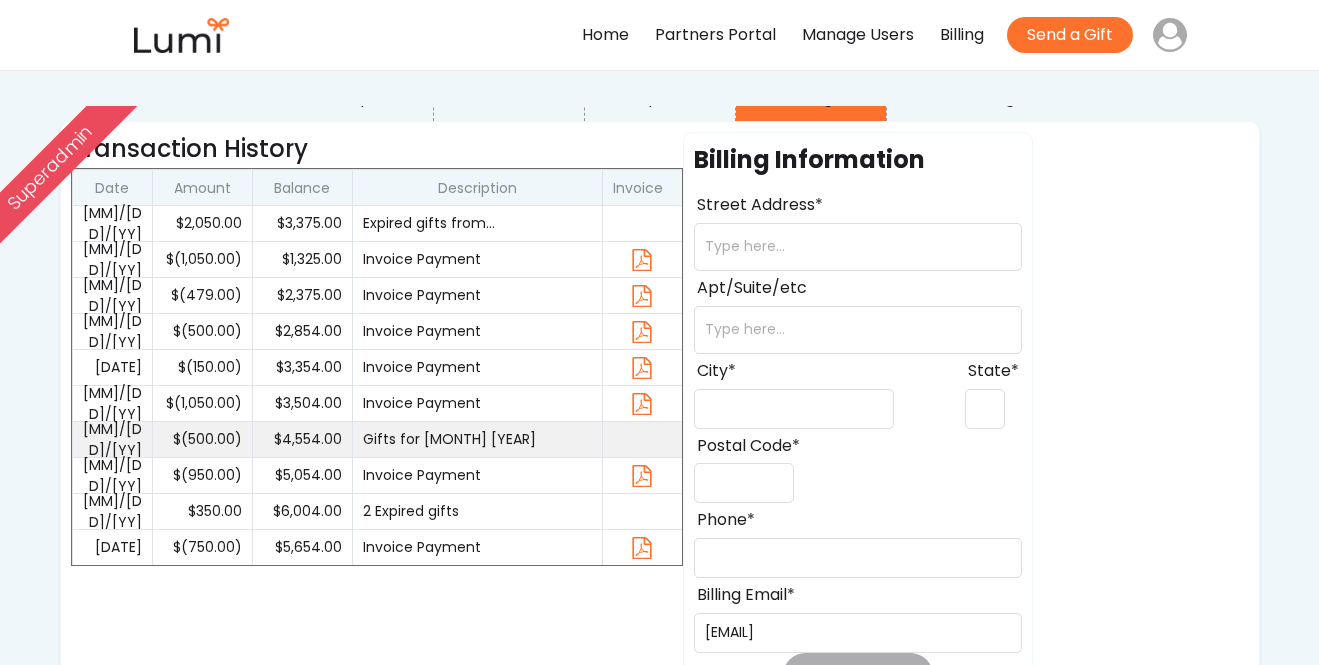 scroll, scrollTop: 123, scrollLeft: 0, axis: vertical 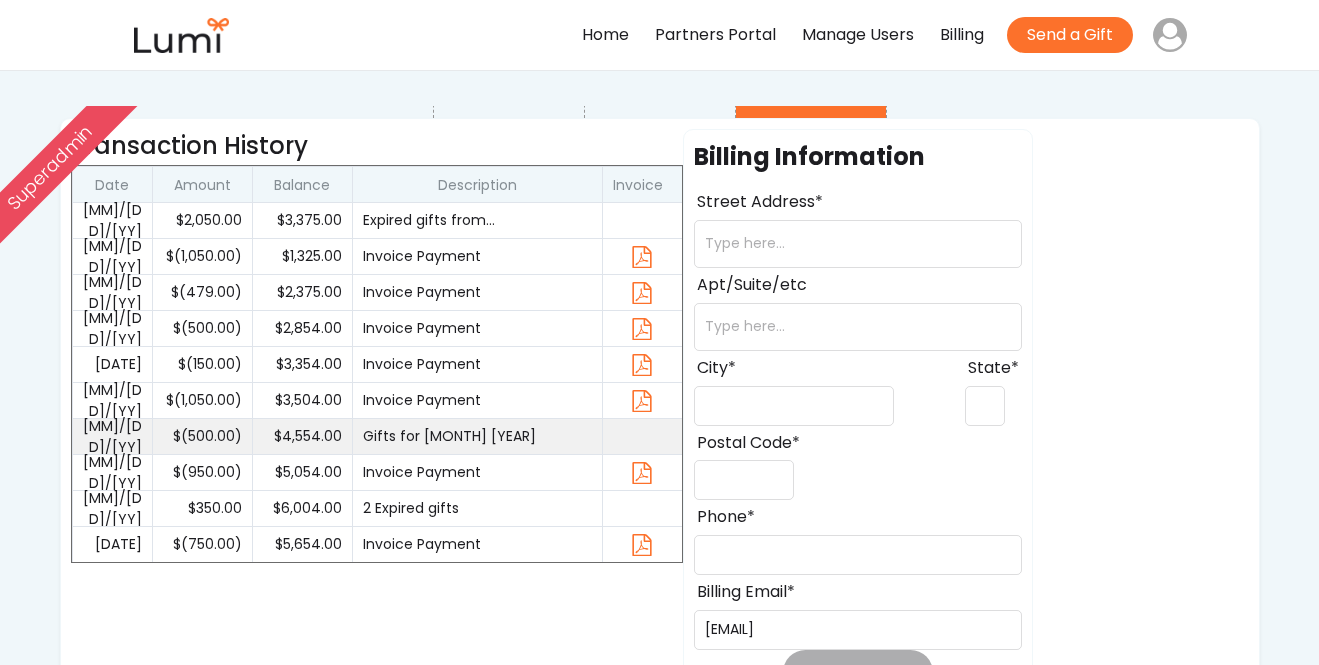 click on "Gifts for Feb 2025" at bounding box center [477, 436] 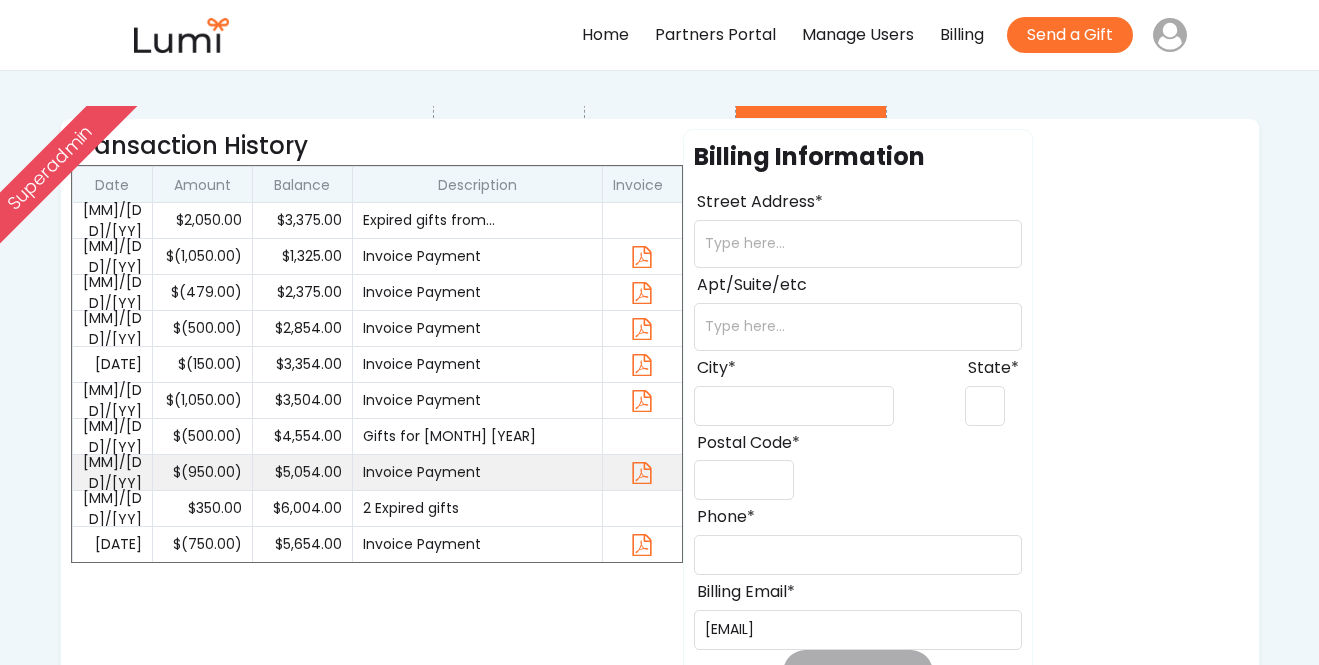 click 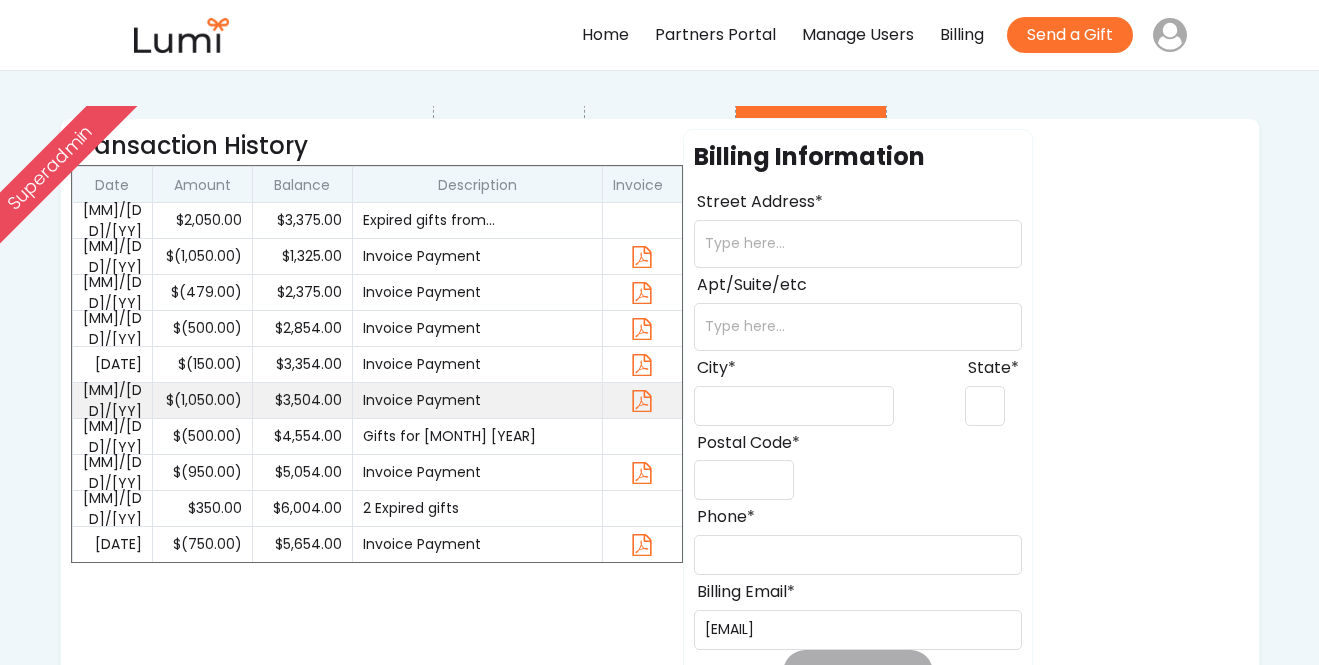 click 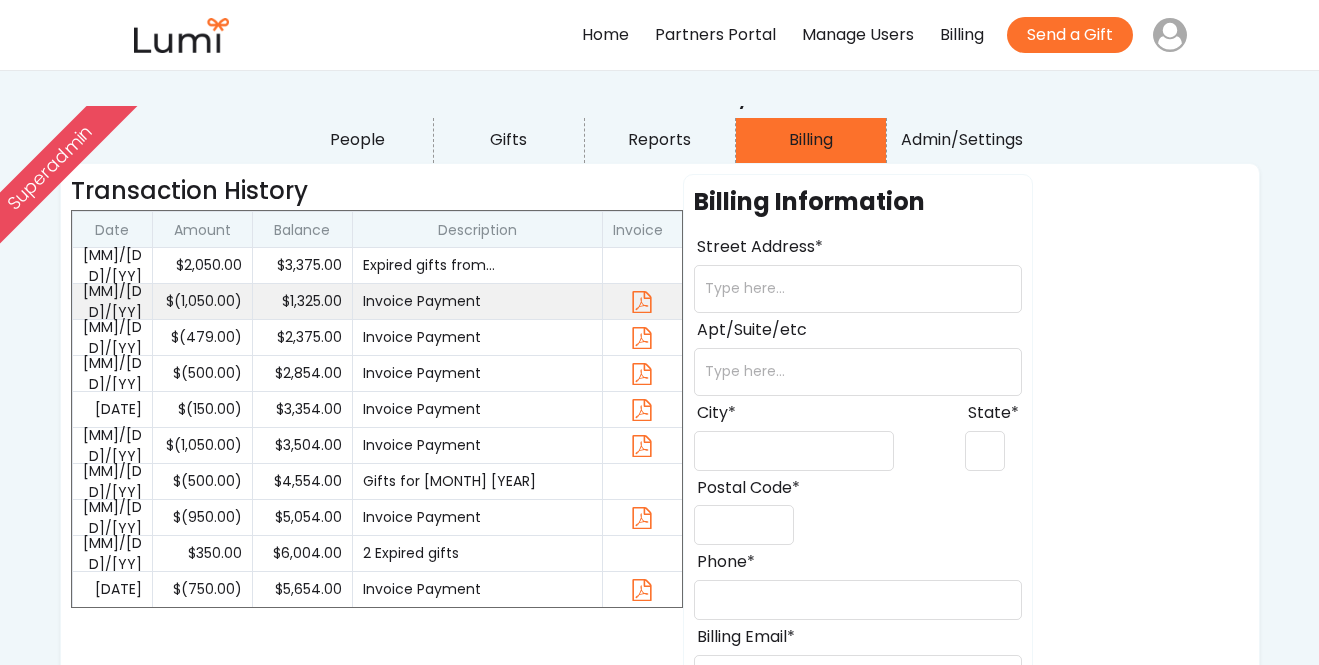 scroll, scrollTop: 76, scrollLeft: 0, axis: vertical 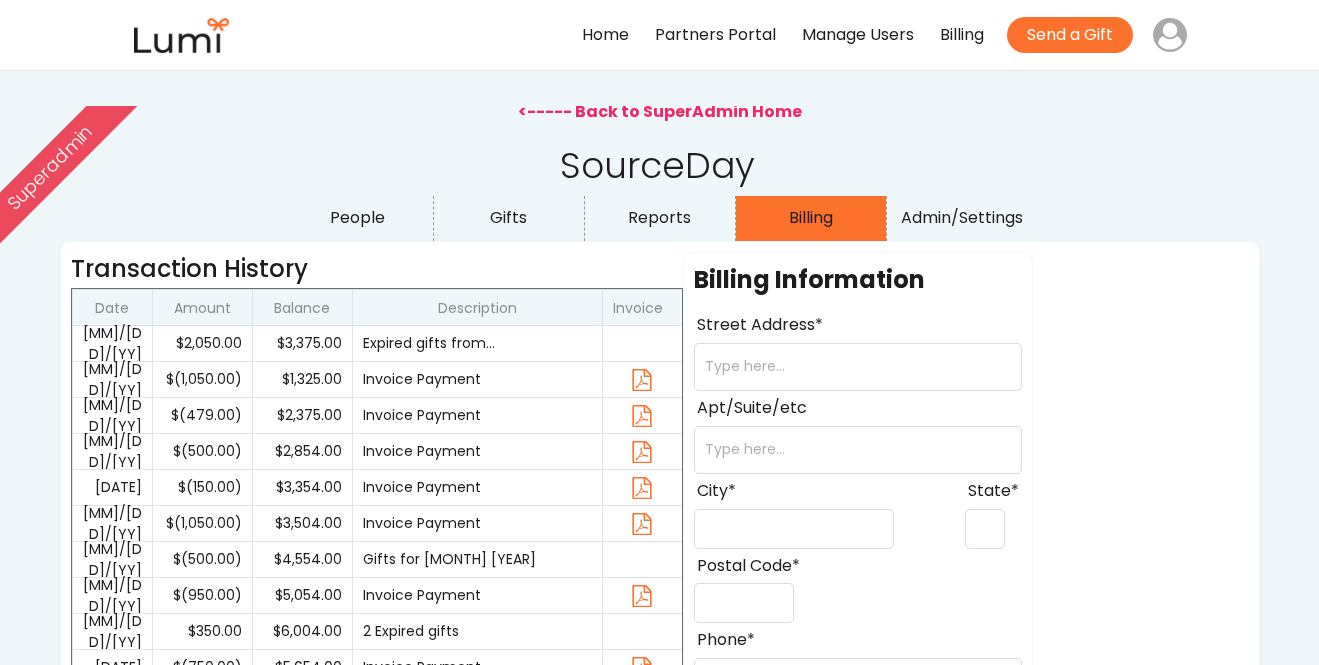 click on "Gifts" at bounding box center [509, 218] 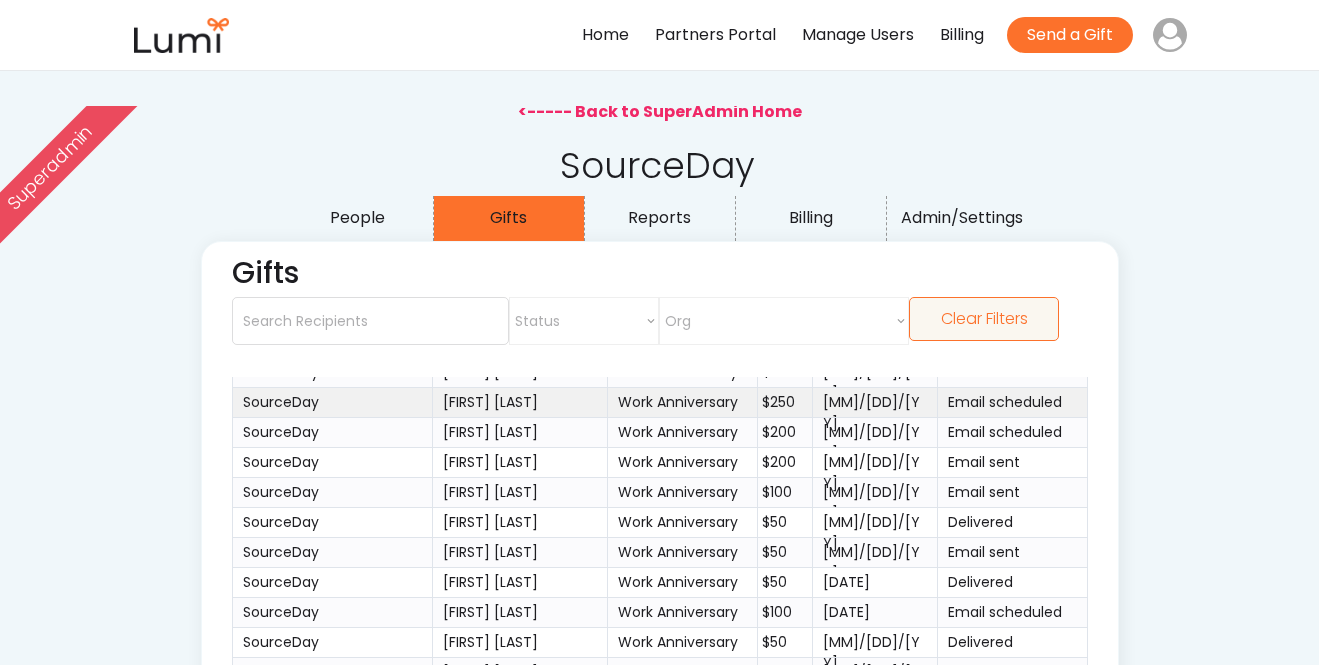 scroll, scrollTop: 0, scrollLeft: 0, axis: both 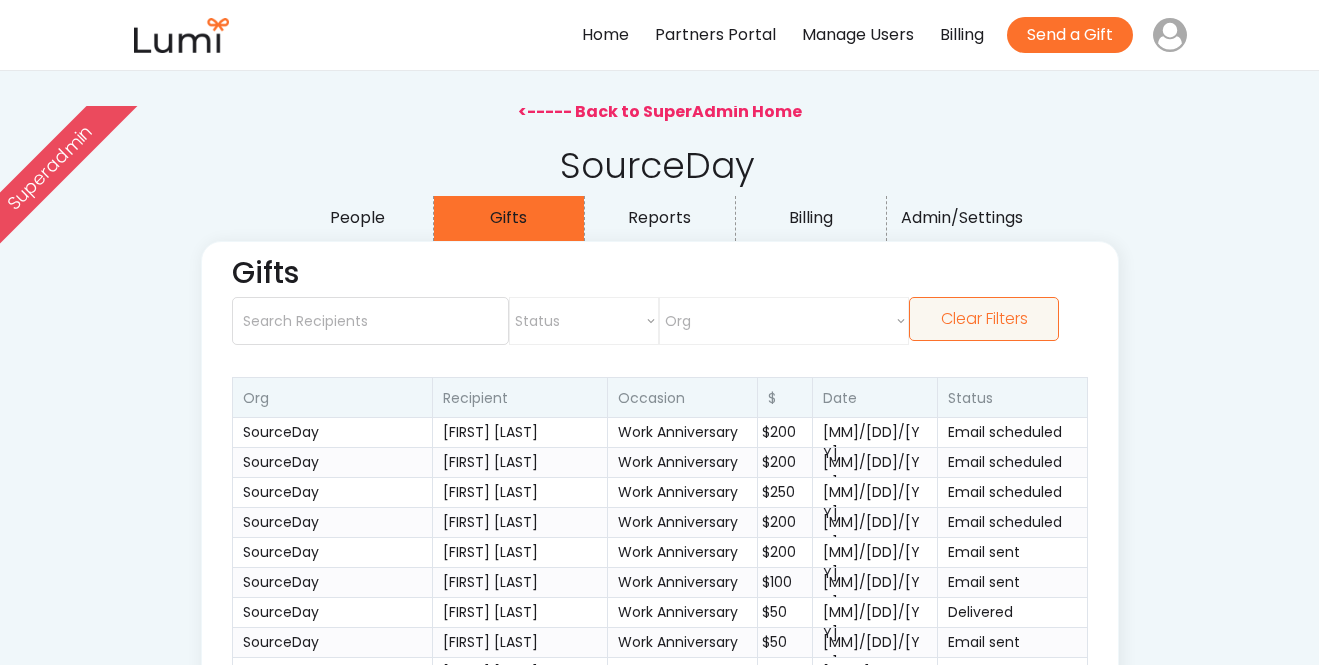 click on "<----- Back to SuperAdmin Home" at bounding box center (660, 112) 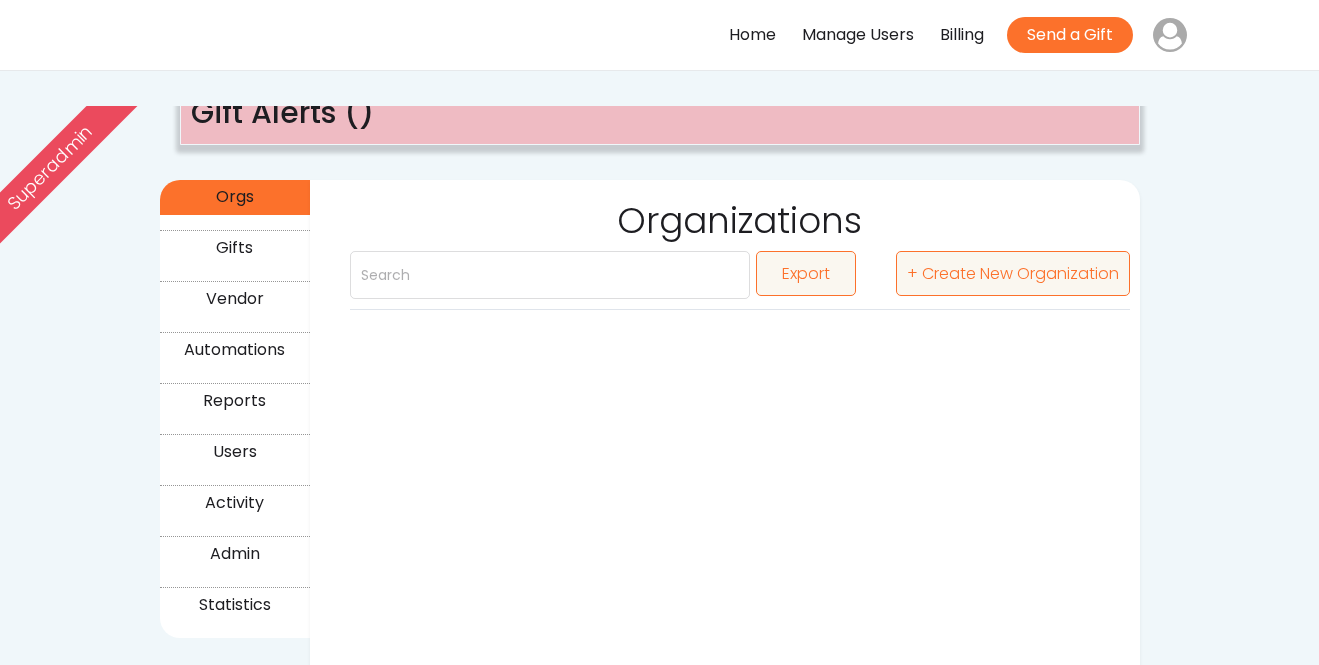 scroll, scrollTop: 0, scrollLeft: 0, axis: both 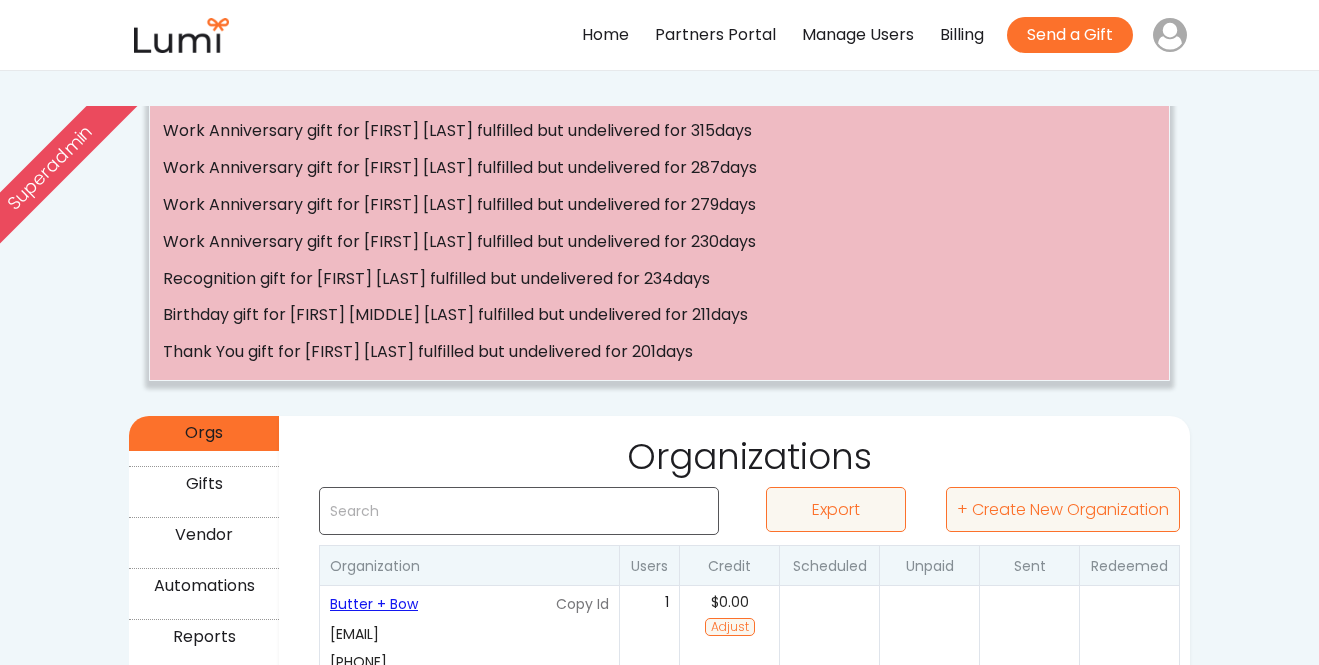 click at bounding box center [519, 511] 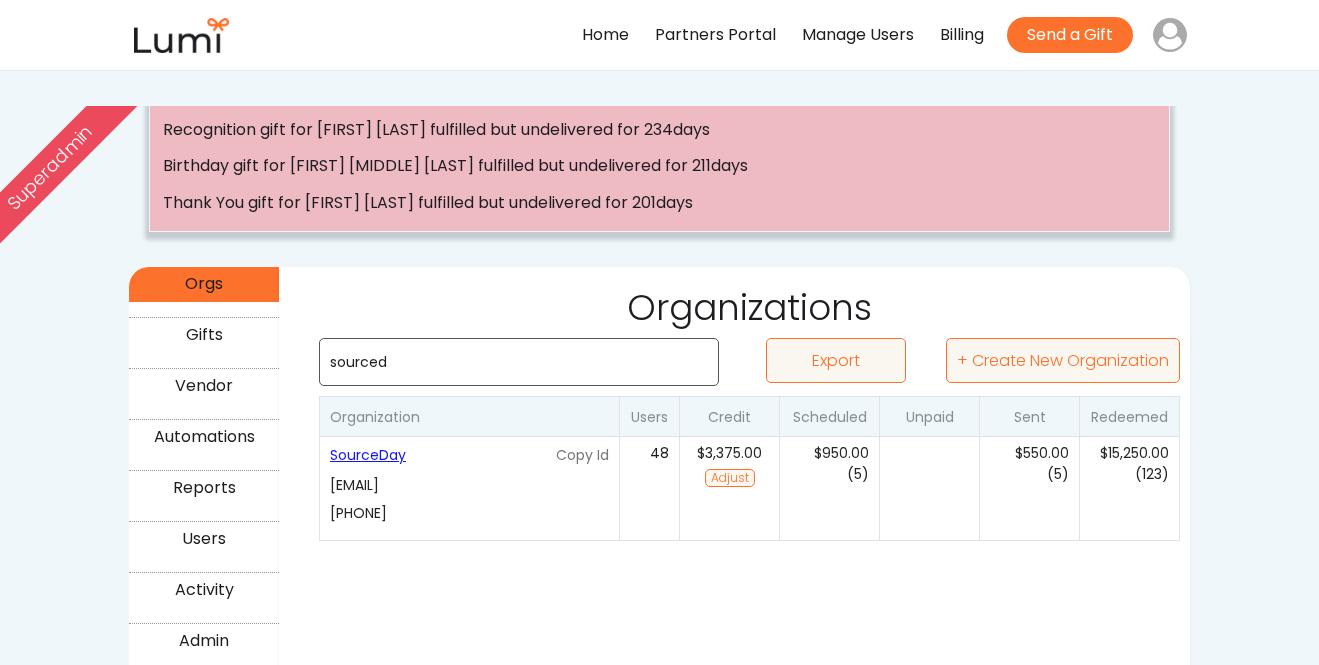 scroll, scrollTop: 153, scrollLeft: 0, axis: vertical 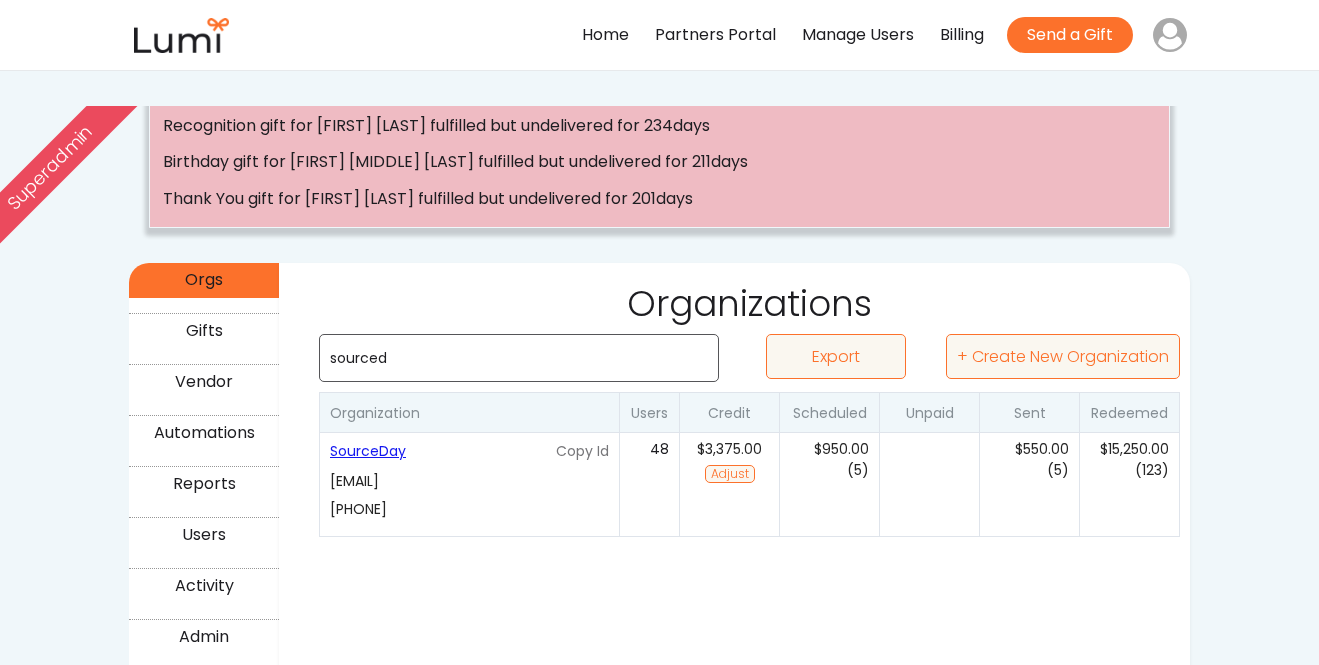 type on "sourced" 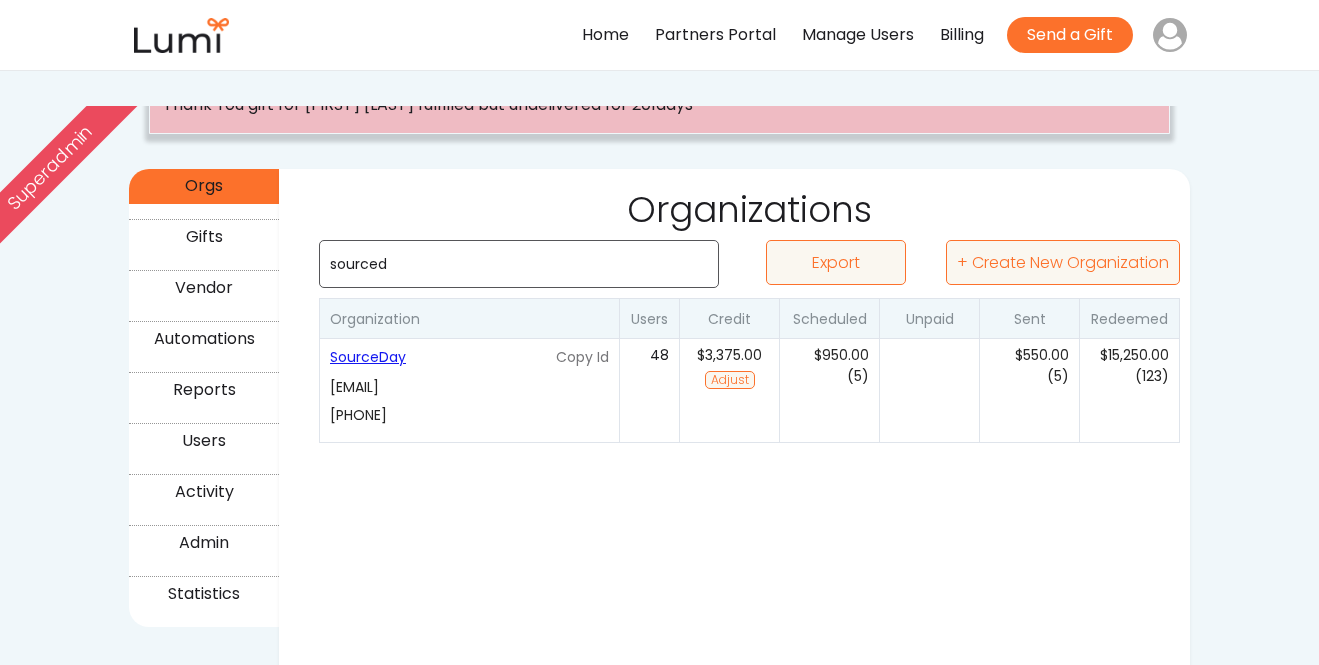 scroll, scrollTop: 276, scrollLeft: 0, axis: vertical 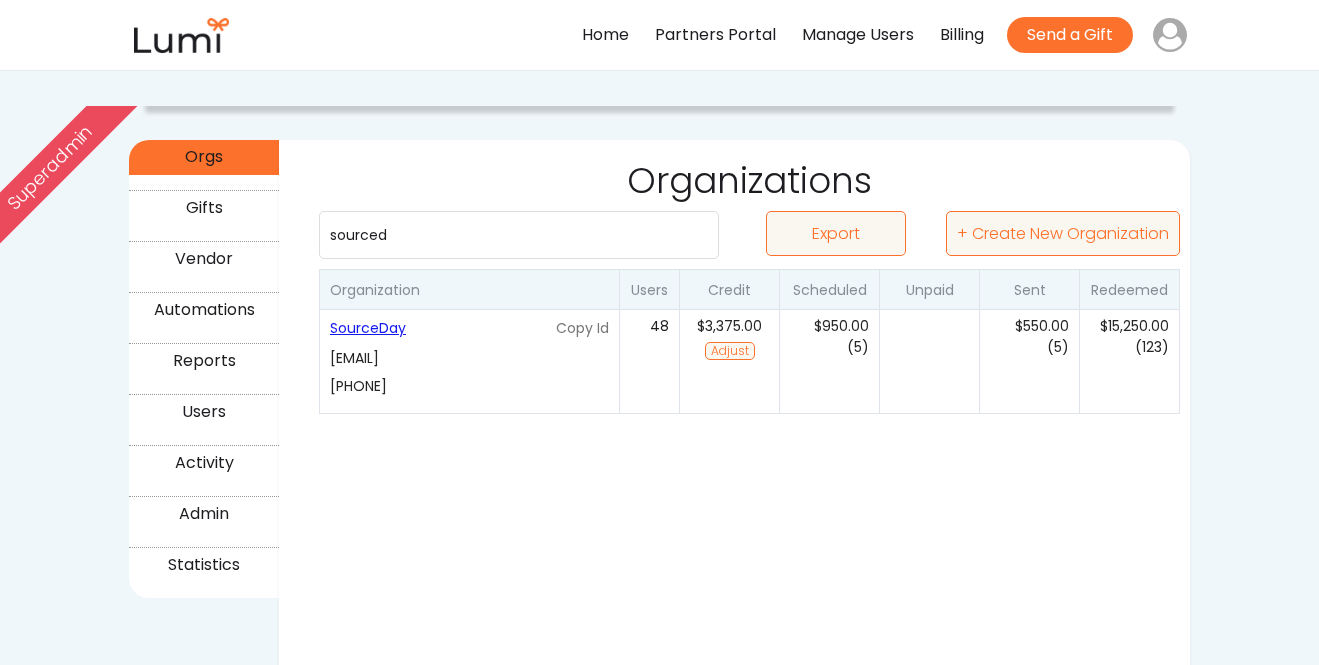 click on "SourceDay" at bounding box center (440, 328) 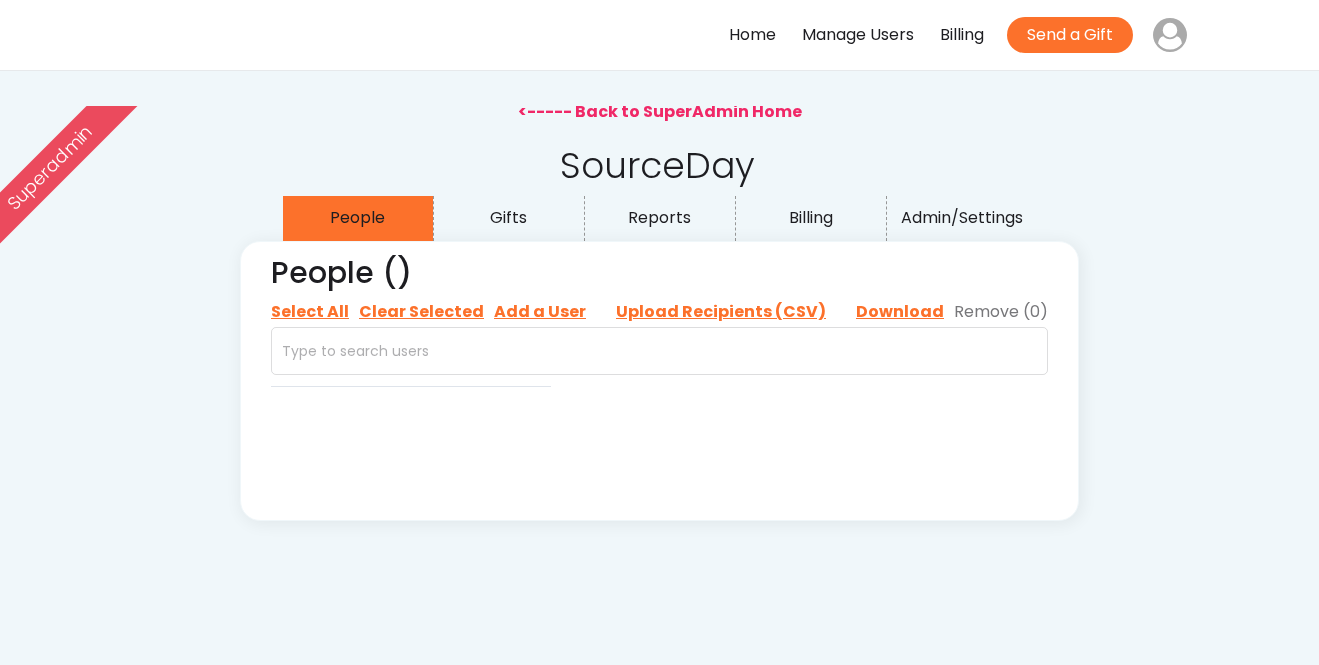 scroll, scrollTop: 0, scrollLeft: 0, axis: both 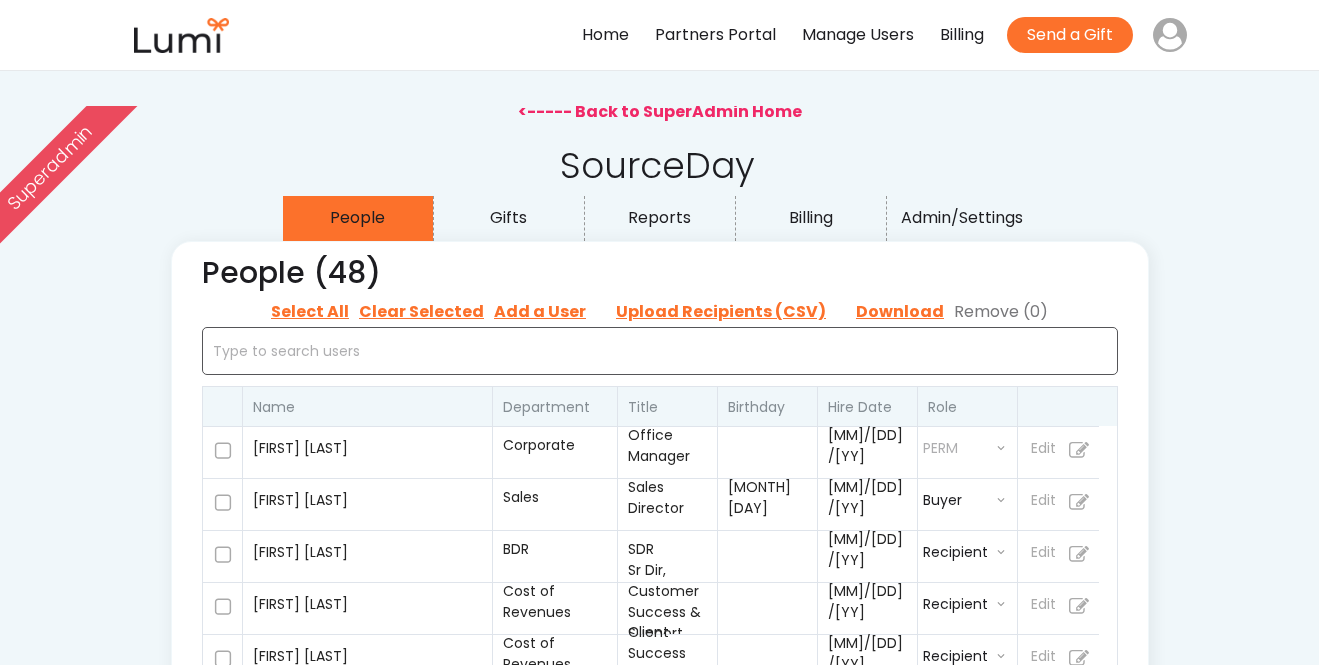 select on ""admin"" 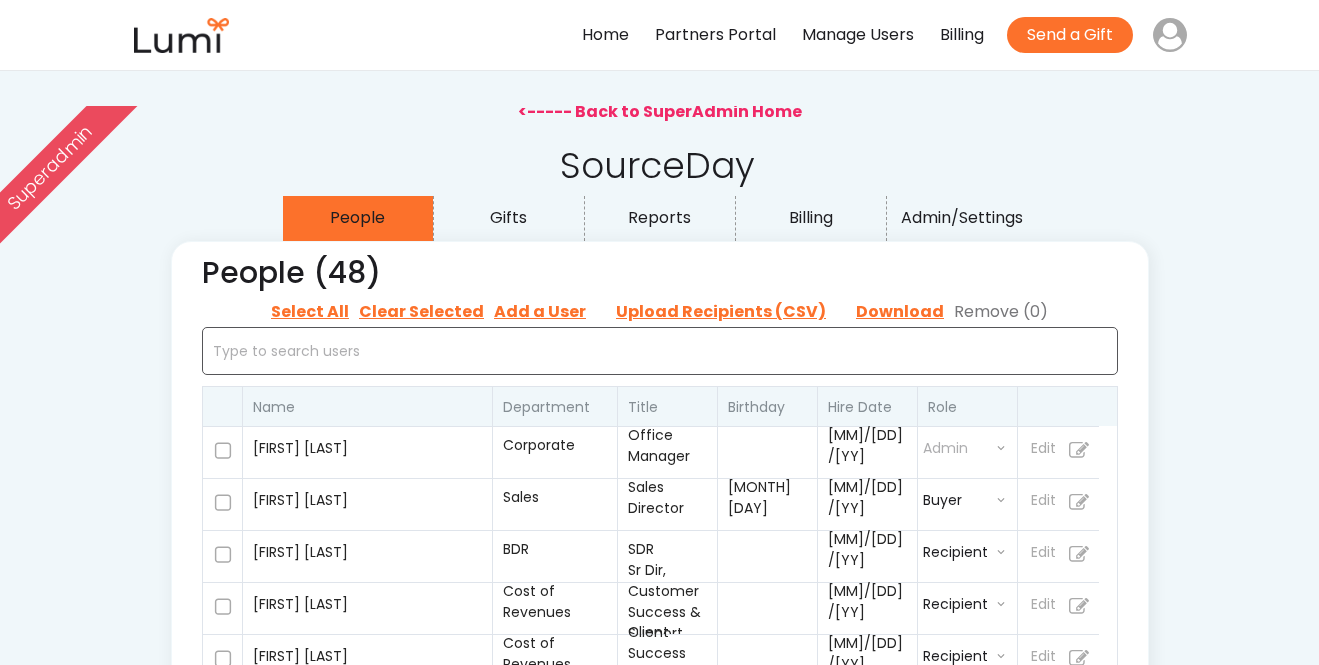 select on ""buyer"" 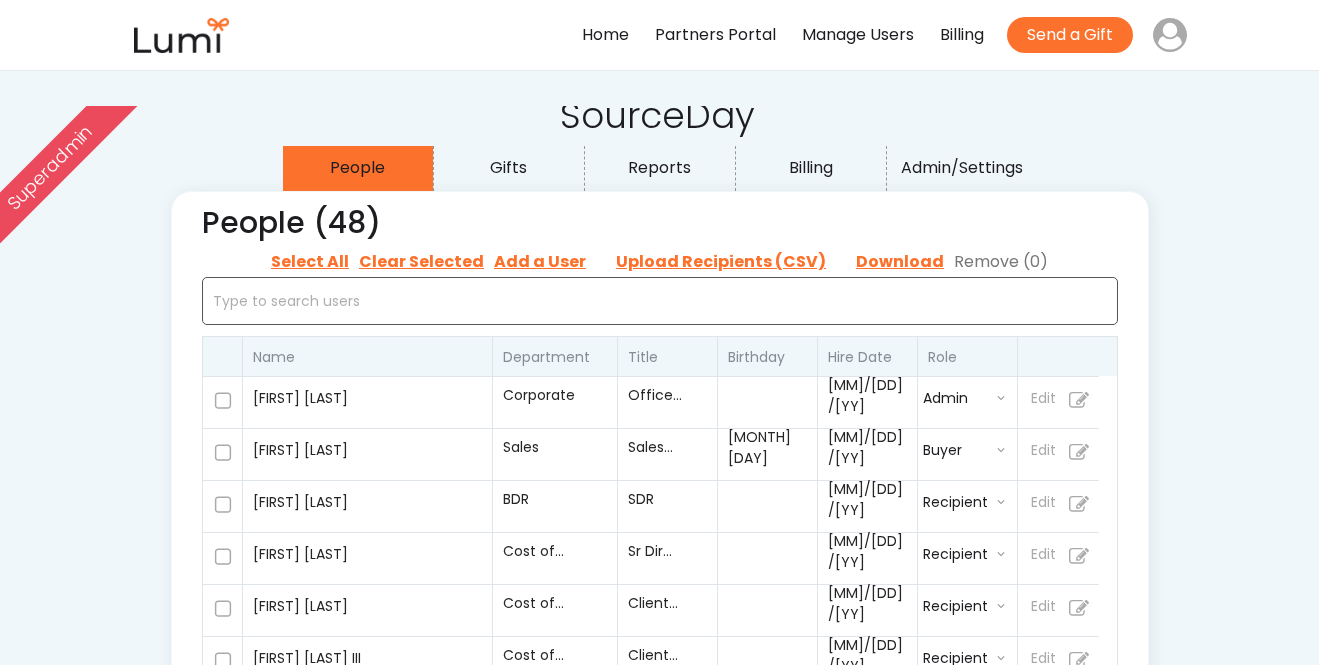 scroll, scrollTop: 54, scrollLeft: 0, axis: vertical 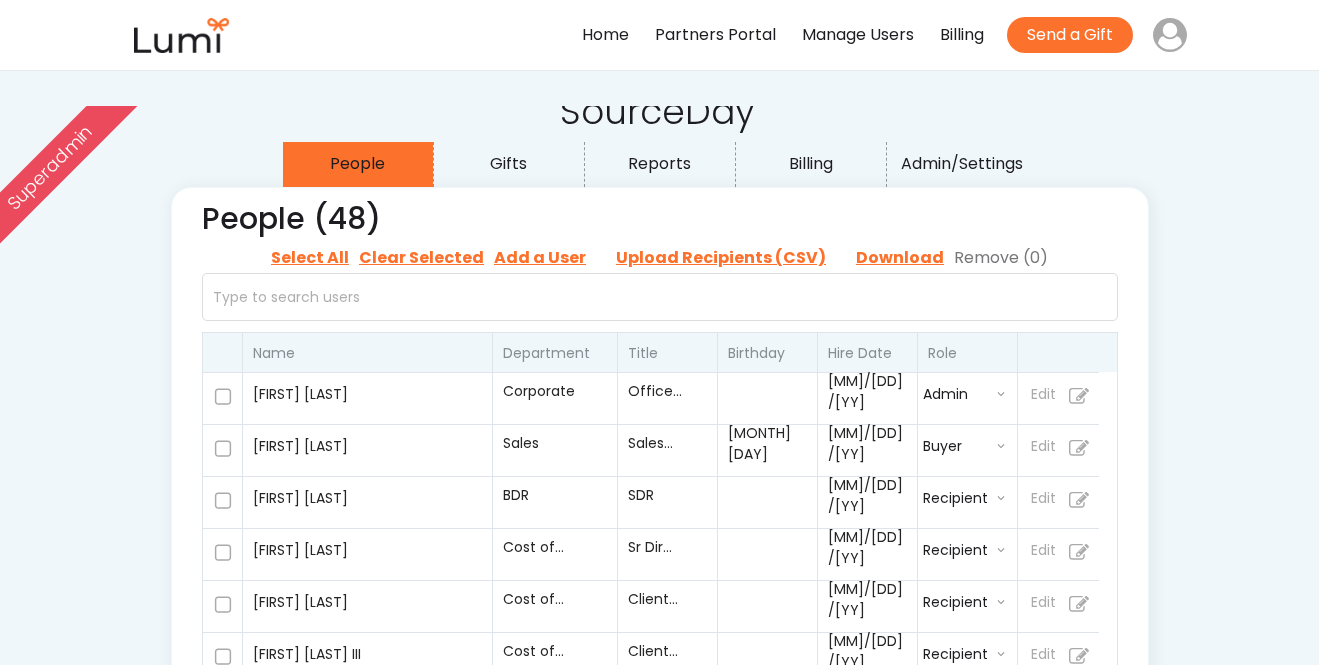 click on "Gifts" at bounding box center (509, 164) 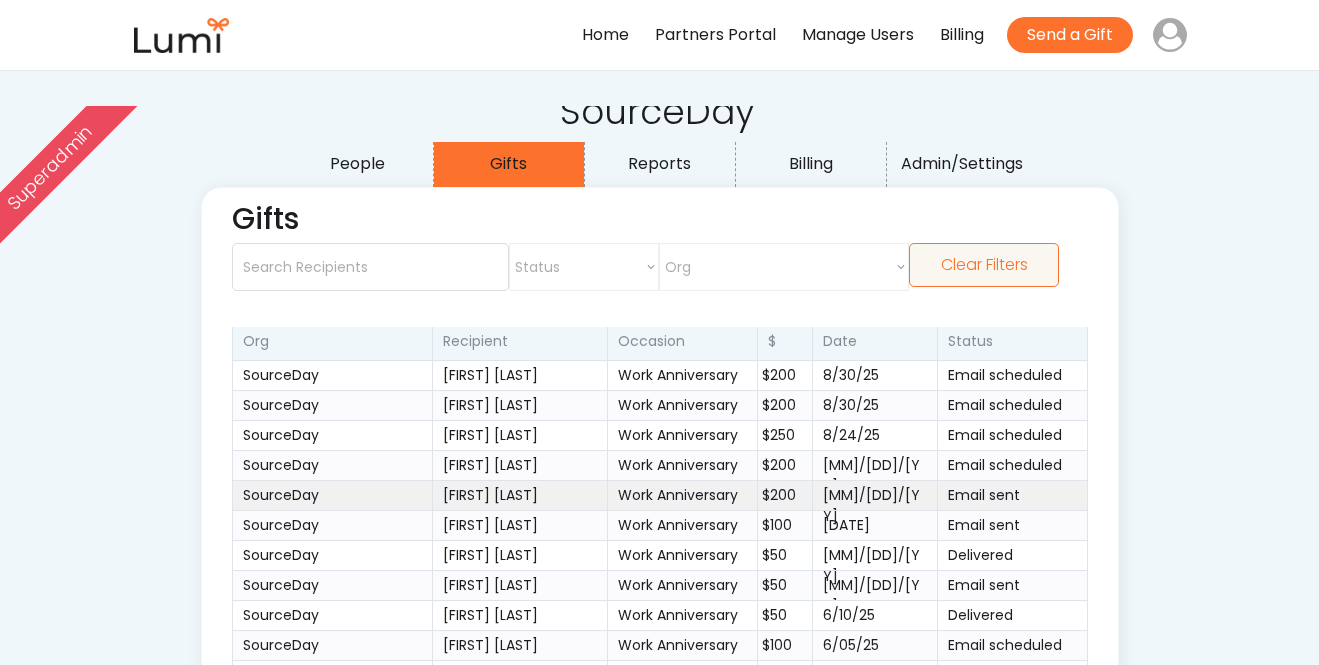 scroll, scrollTop: 0, scrollLeft: 0, axis: both 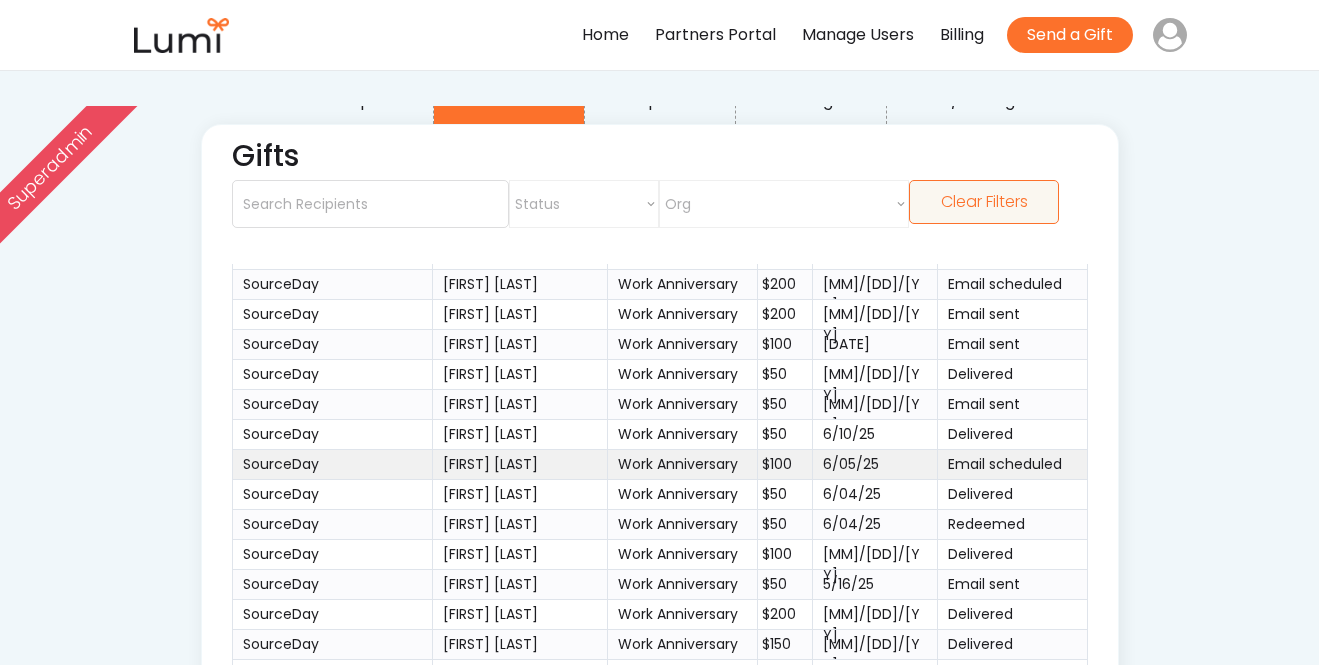 click on "[FIRST] [LAST]" at bounding box center [520, 464] 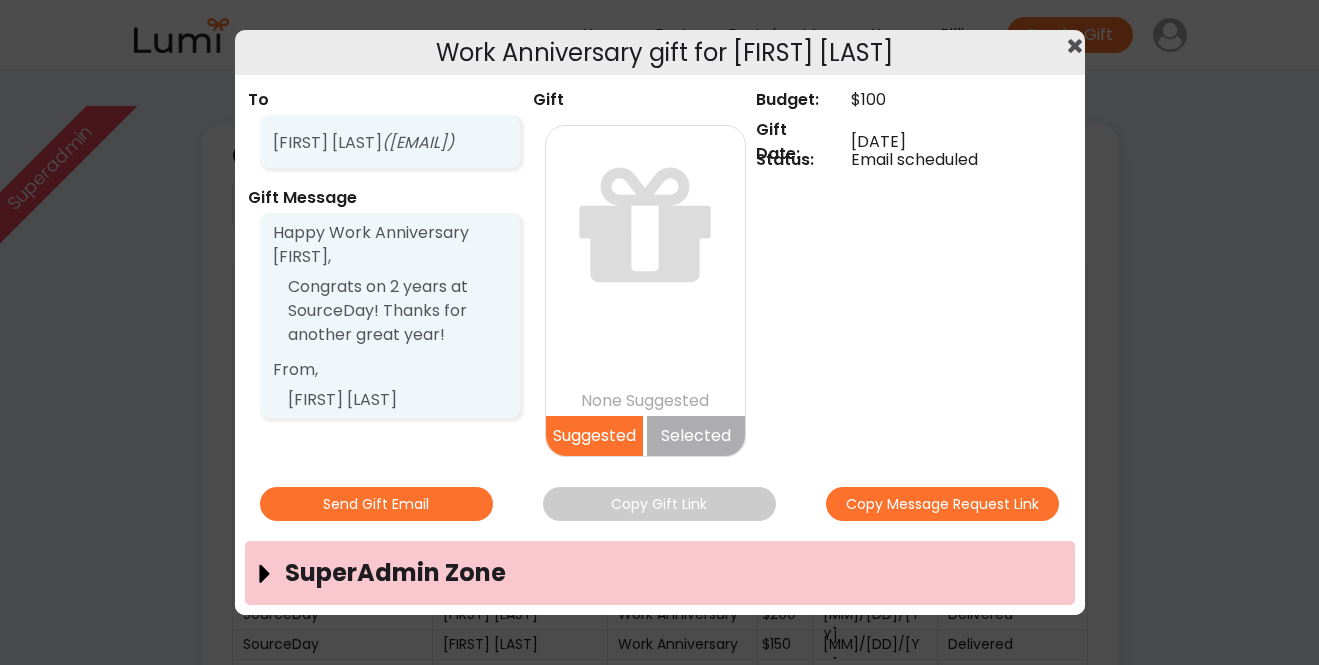 click 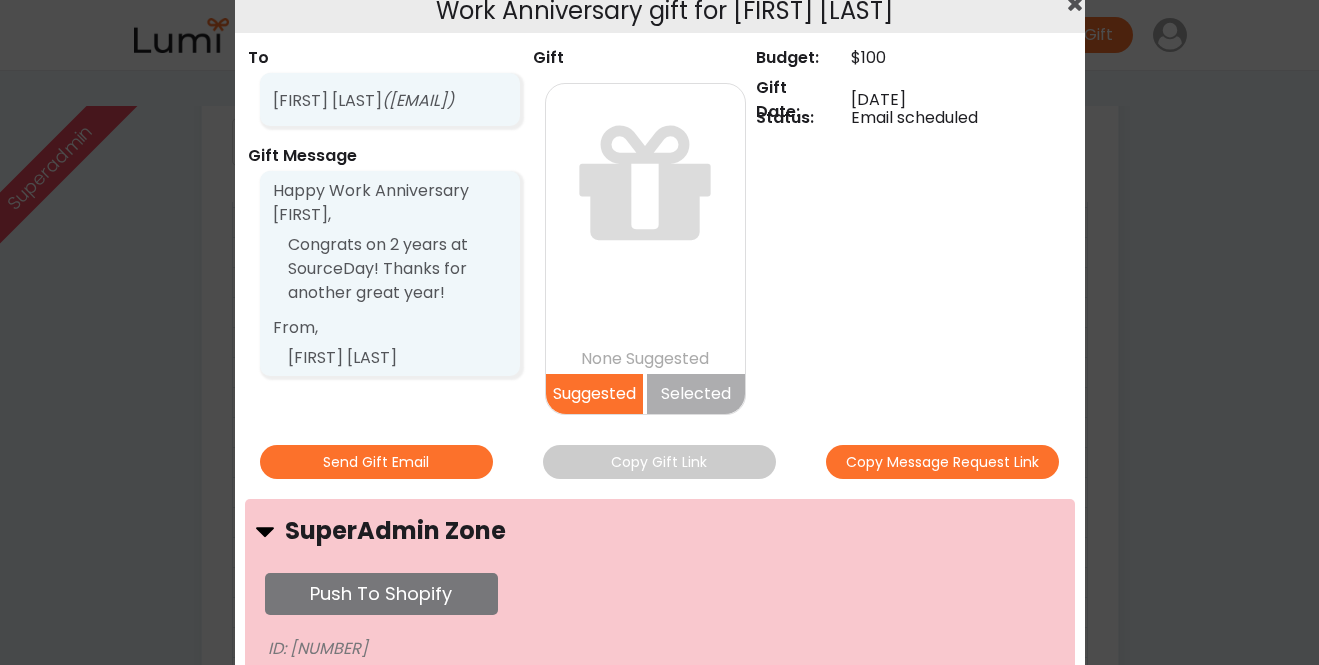scroll, scrollTop: 181, scrollLeft: 0, axis: vertical 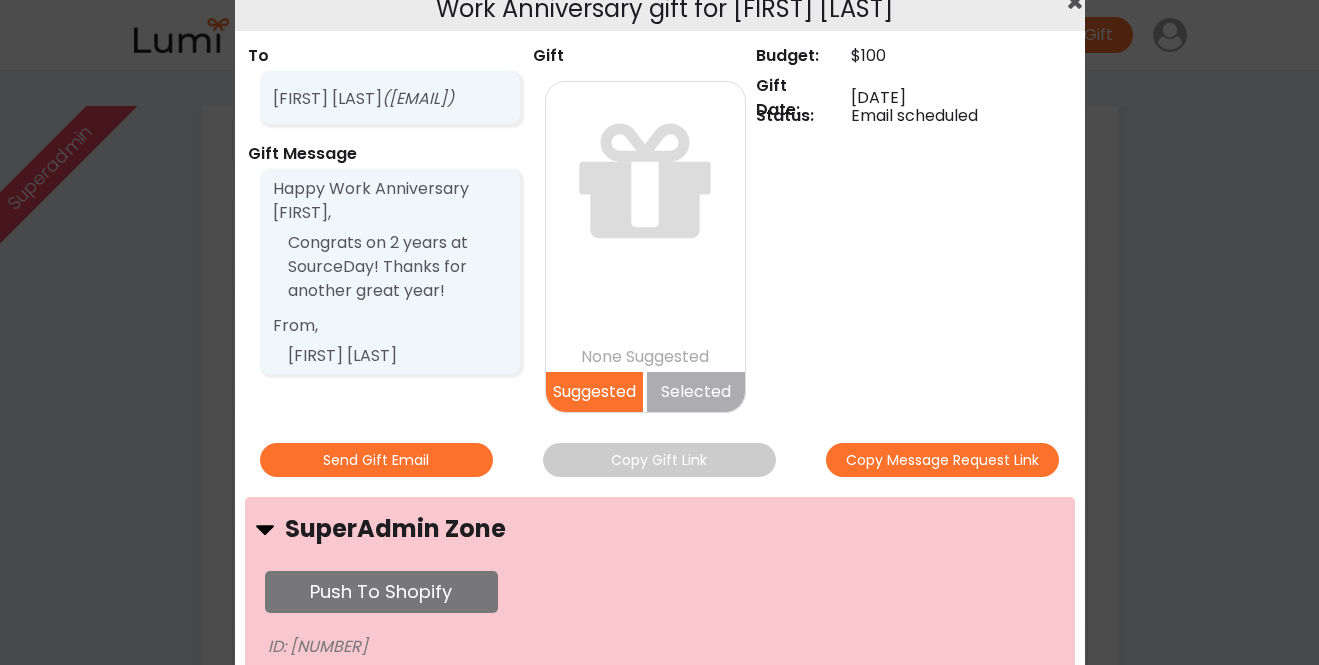 click at bounding box center (659, 332) 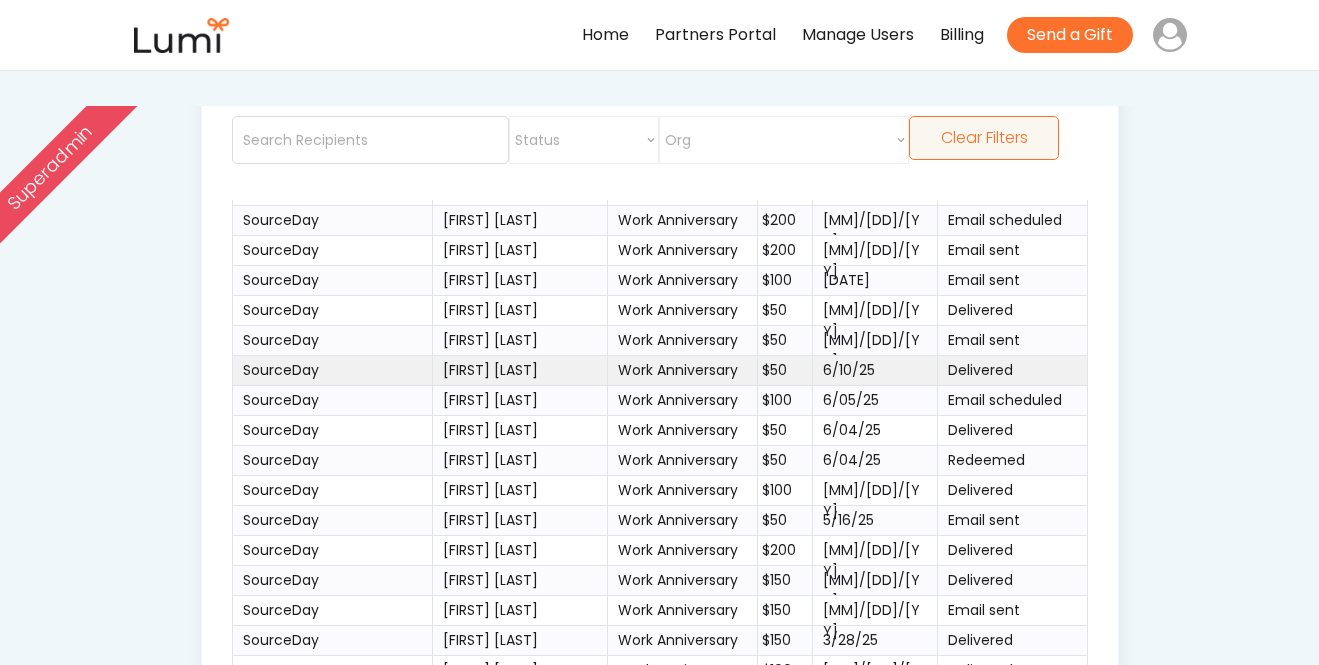 scroll, scrollTop: 0, scrollLeft: 0, axis: both 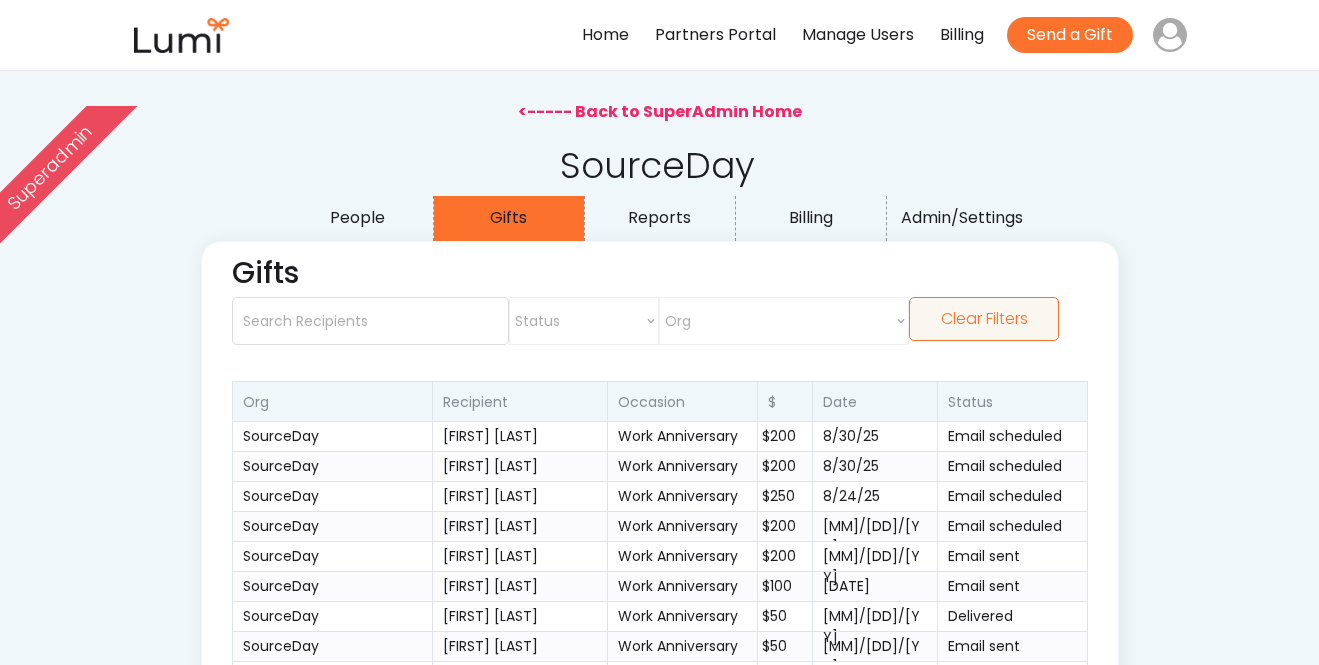 click on "People" at bounding box center [358, 218] 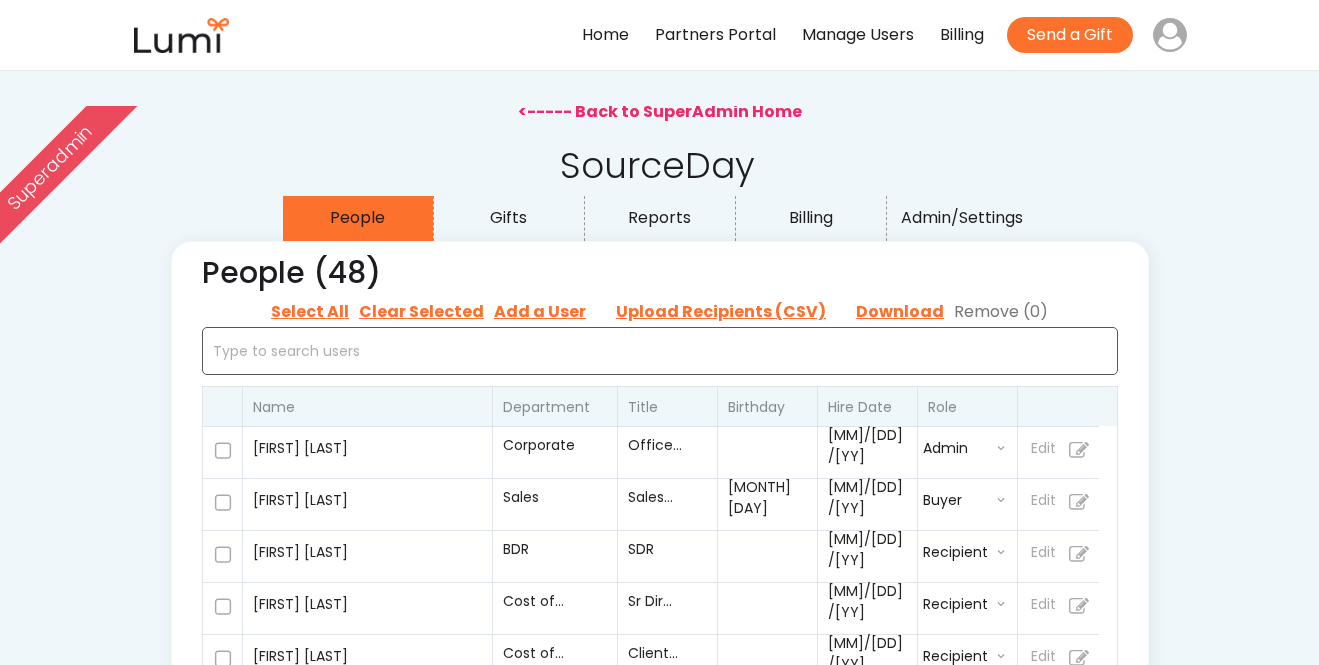 click at bounding box center (660, 351) 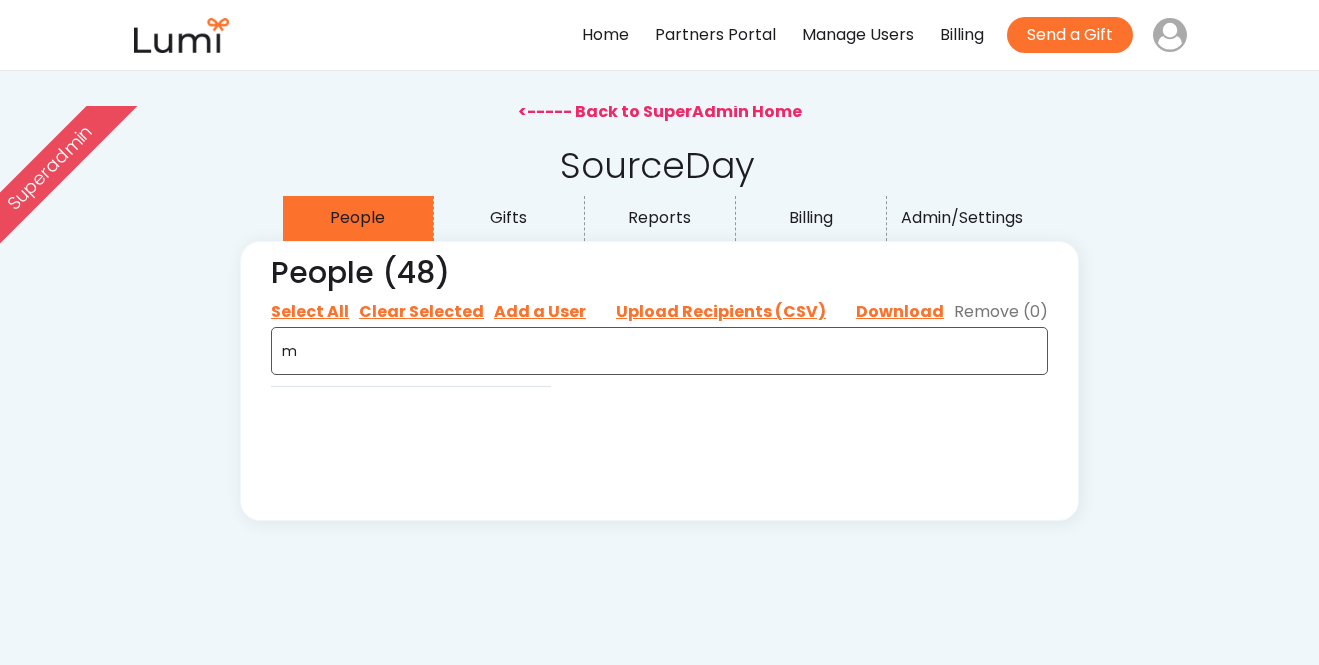 type on "[FIRST]" 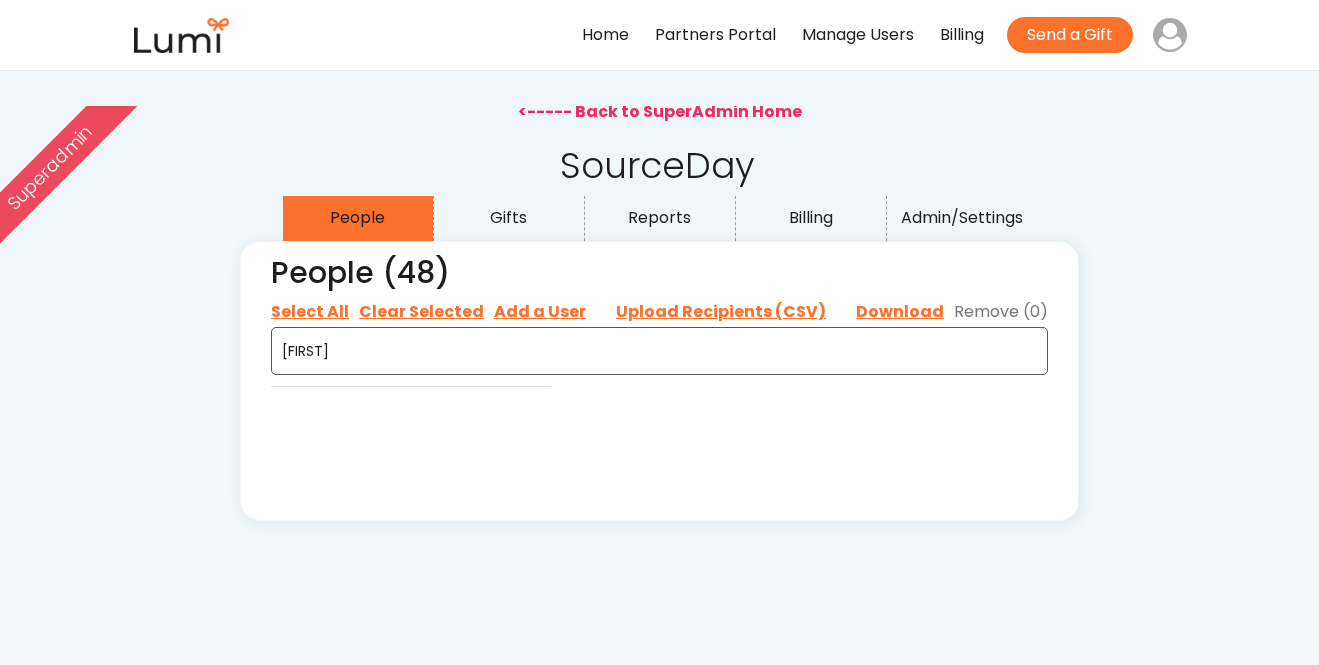 select on ""buyer"" 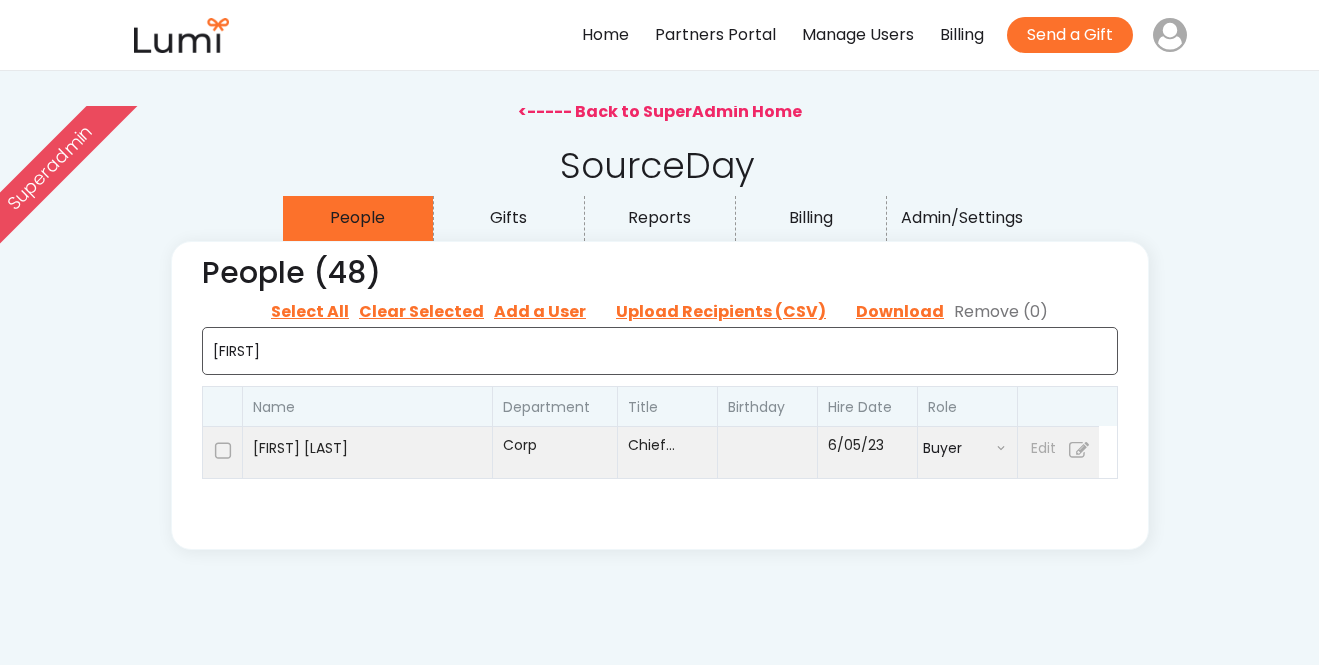 type on "[FIRST]" 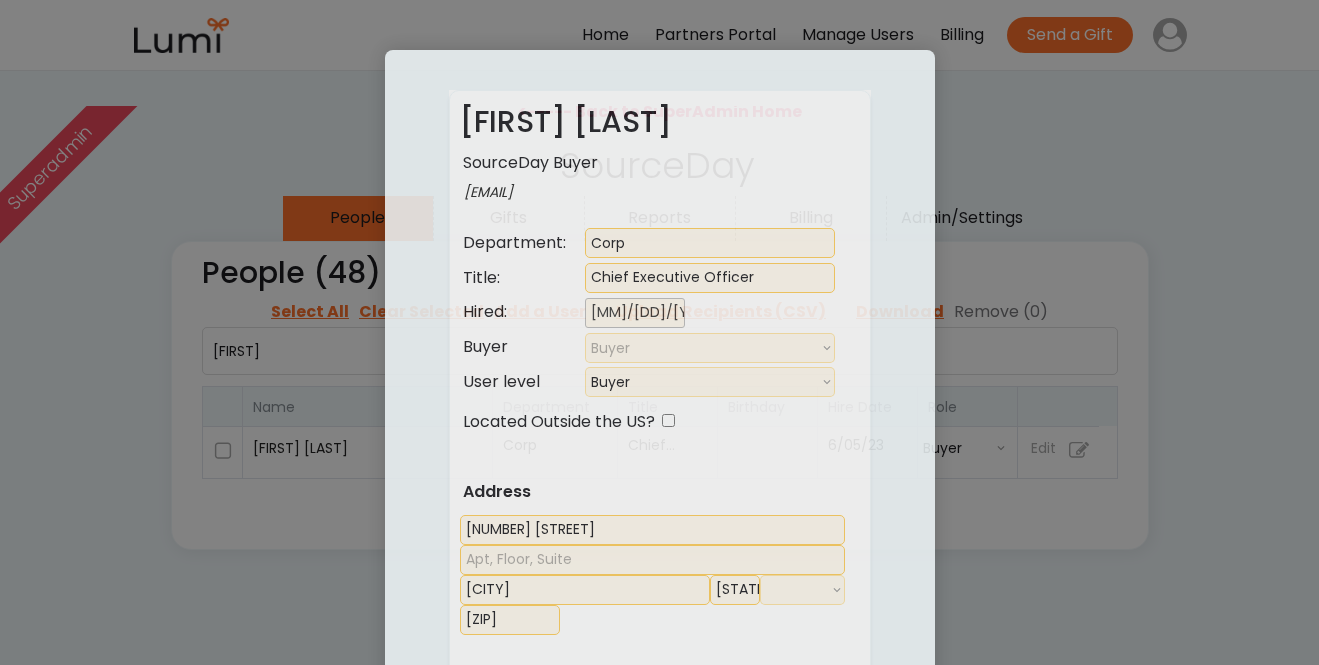 select on "[NUMBER]" 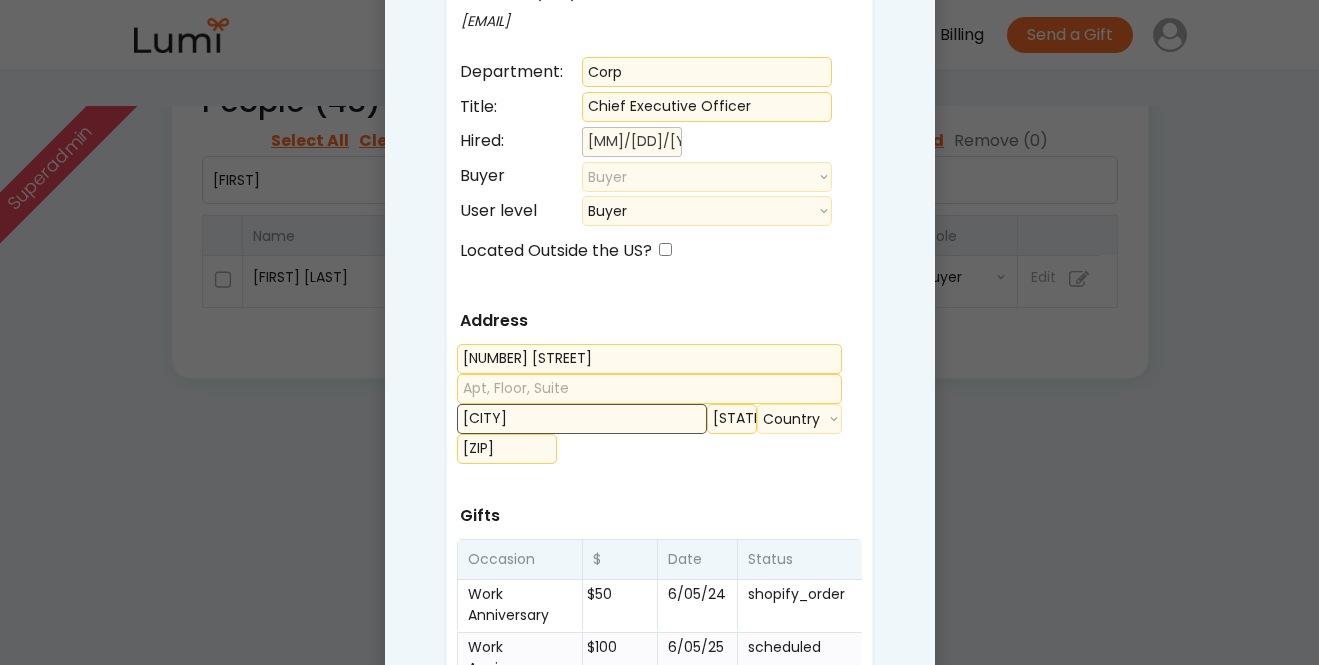 scroll, scrollTop: 127, scrollLeft: 0, axis: vertical 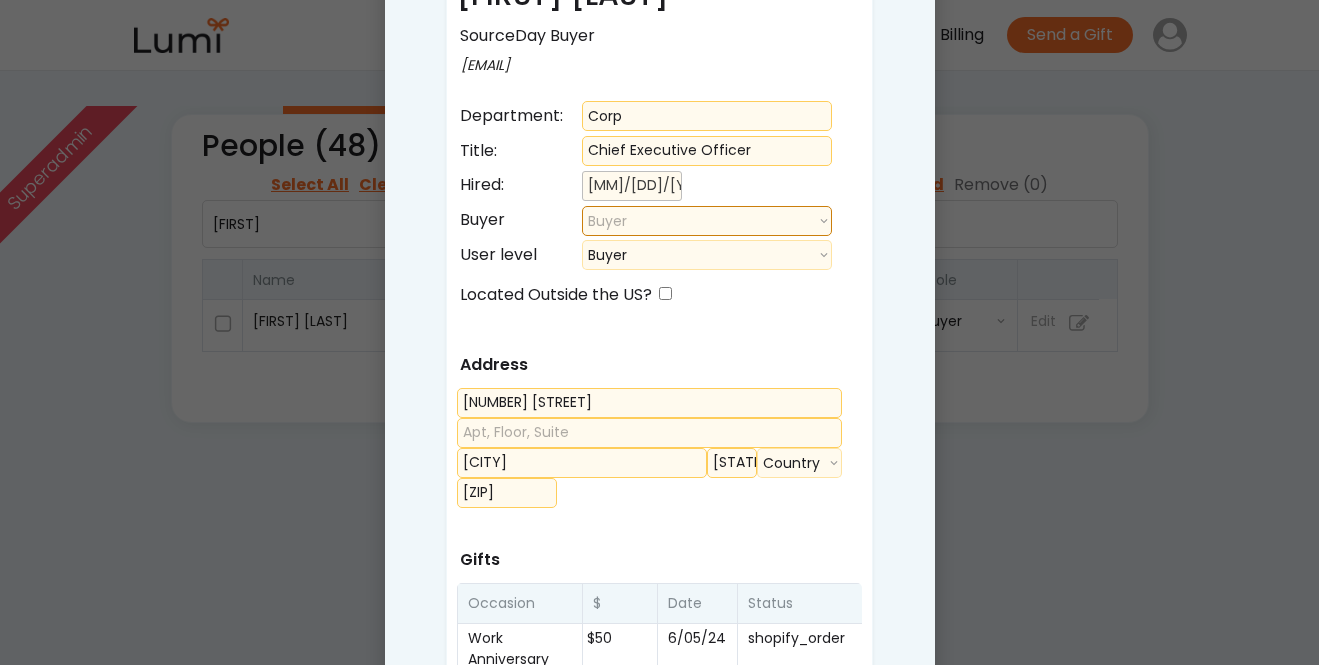 click on "Buyer [FIRST] [LAST] [FIRST] [LAST] [FIRST] [LAST] [FIRST] [LAST] [FIRST] [LAST] [FIRST] [LAST] [FIRST] [LAST] [FIRST] [LAST] [FIRST] [LAST] [FIRST] [LAST] [FIRST] [LAST] [FIRST] [LAST] [FIRST] [LAST] [FIRST] [LAST] [FIRST] [LAST] [FIRST] [LAST] [FIRST] [LAST] [FIRST] [LAST]" at bounding box center [707, 221] 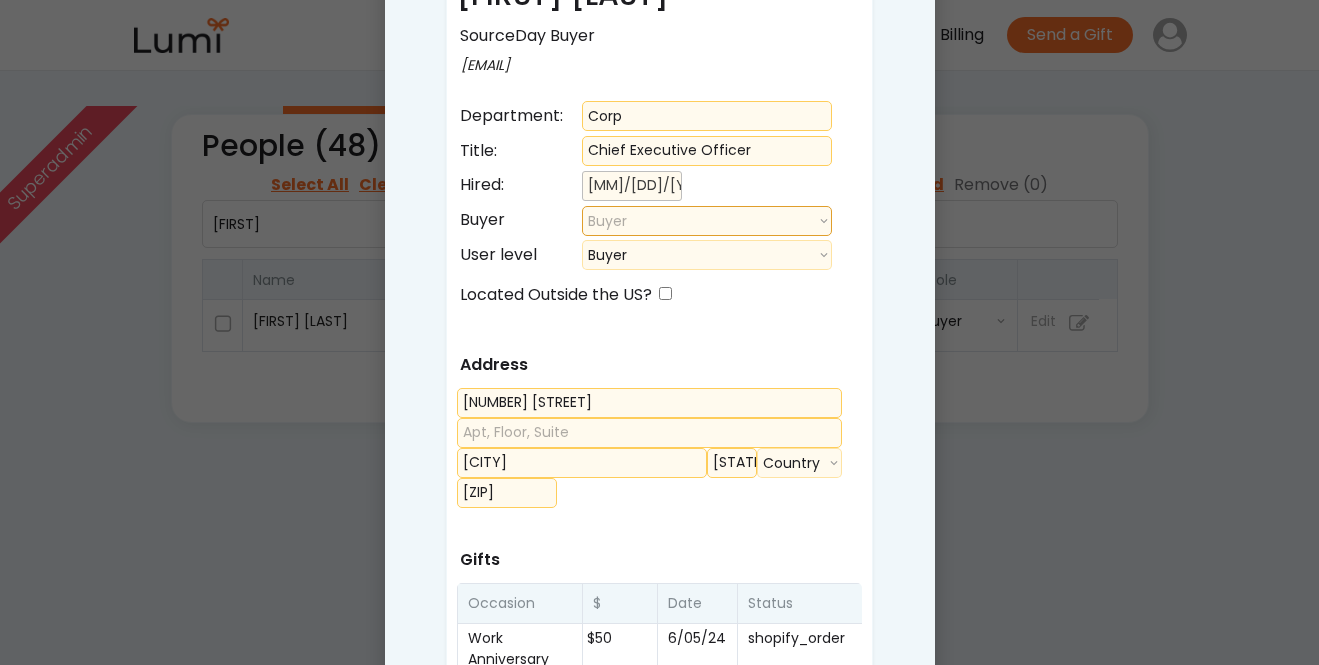 select on ""1348695171700984260__LOOKUP__1680275663853x223210953752273500"" 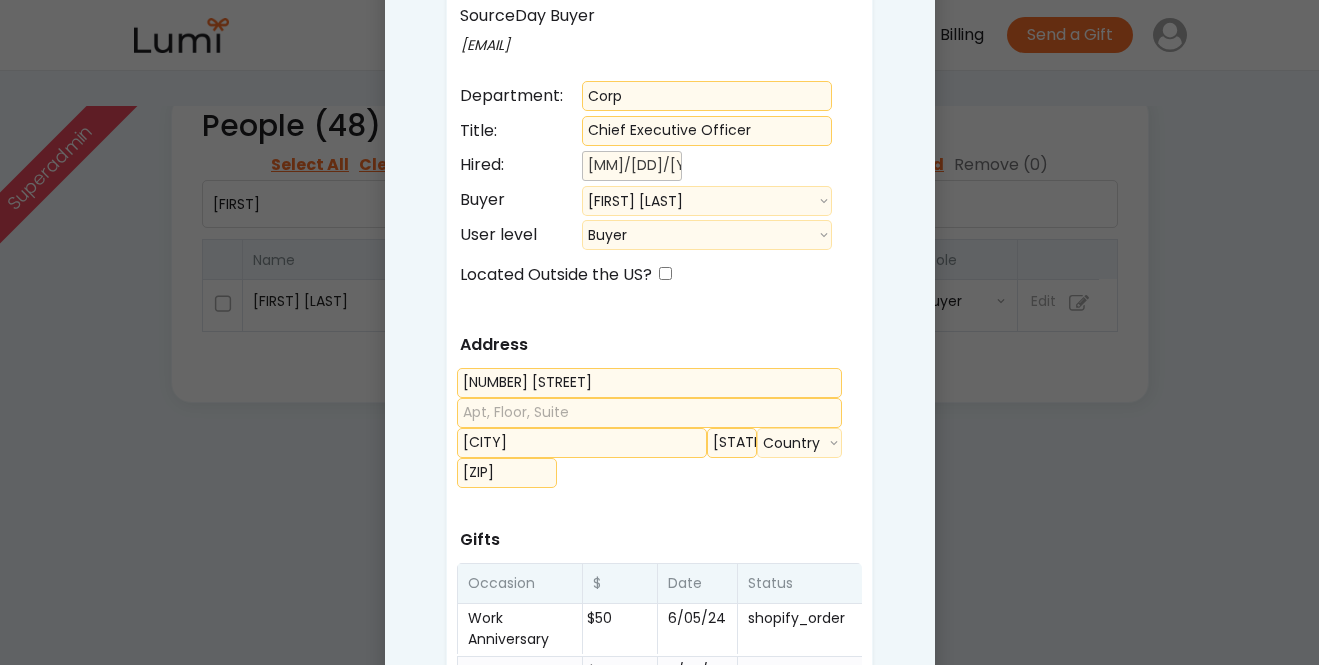 scroll, scrollTop: 0, scrollLeft: 0, axis: both 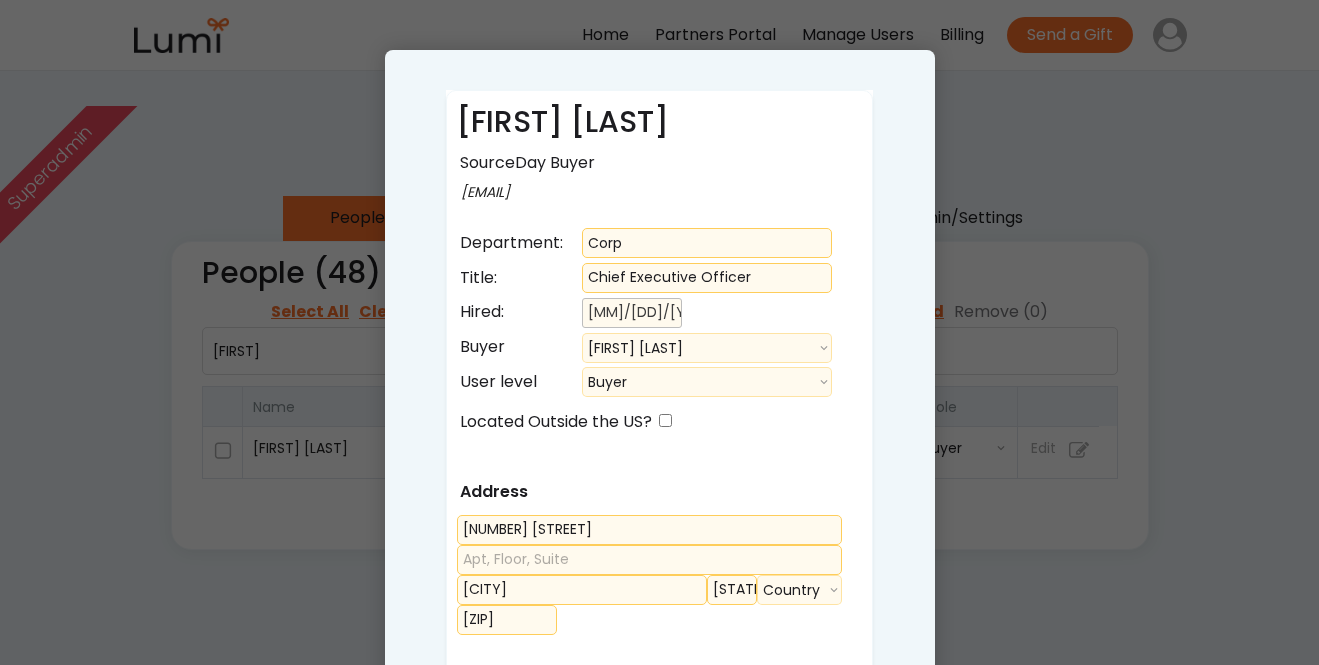 click at bounding box center (659, 332) 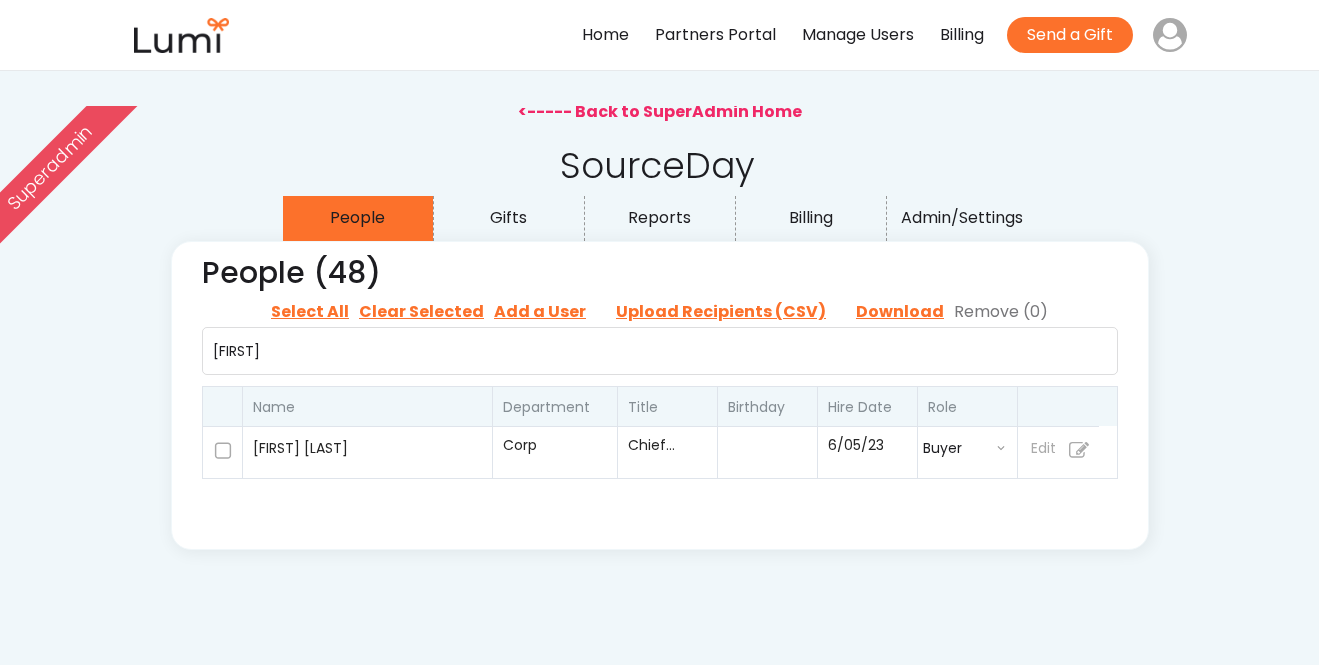 click on "Gifts" at bounding box center (509, 218) 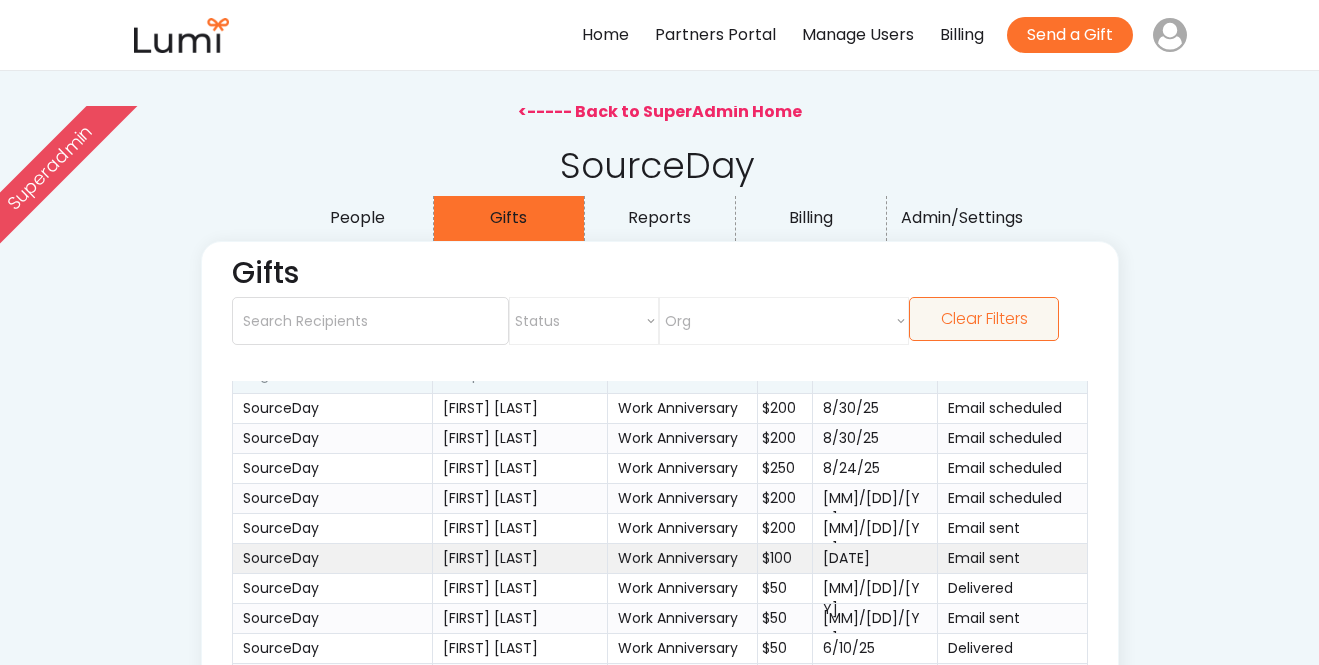 scroll, scrollTop: 0, scrollLeft: 0, axis: both 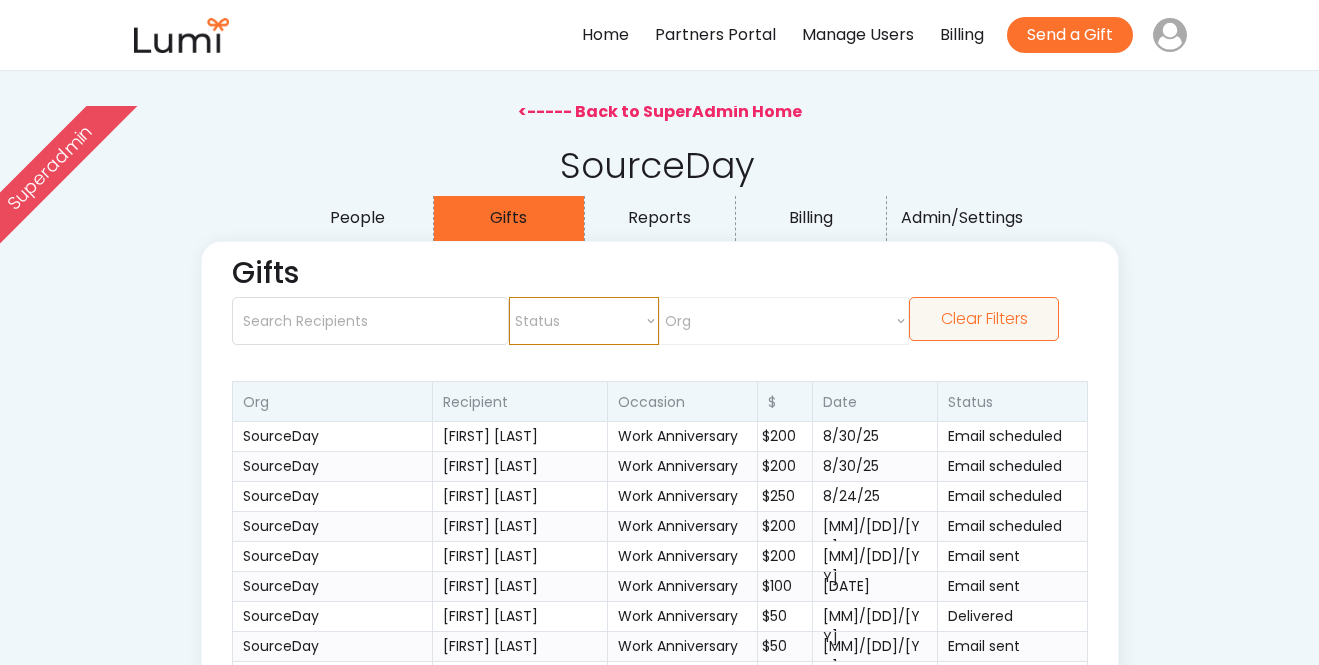 click on "Status draft pending_approval scheduled canceled sent redeemed shopify_draft shopify_order fulfilled unpaid expired sending payment_failed declined" at bounding box center (584, 321) 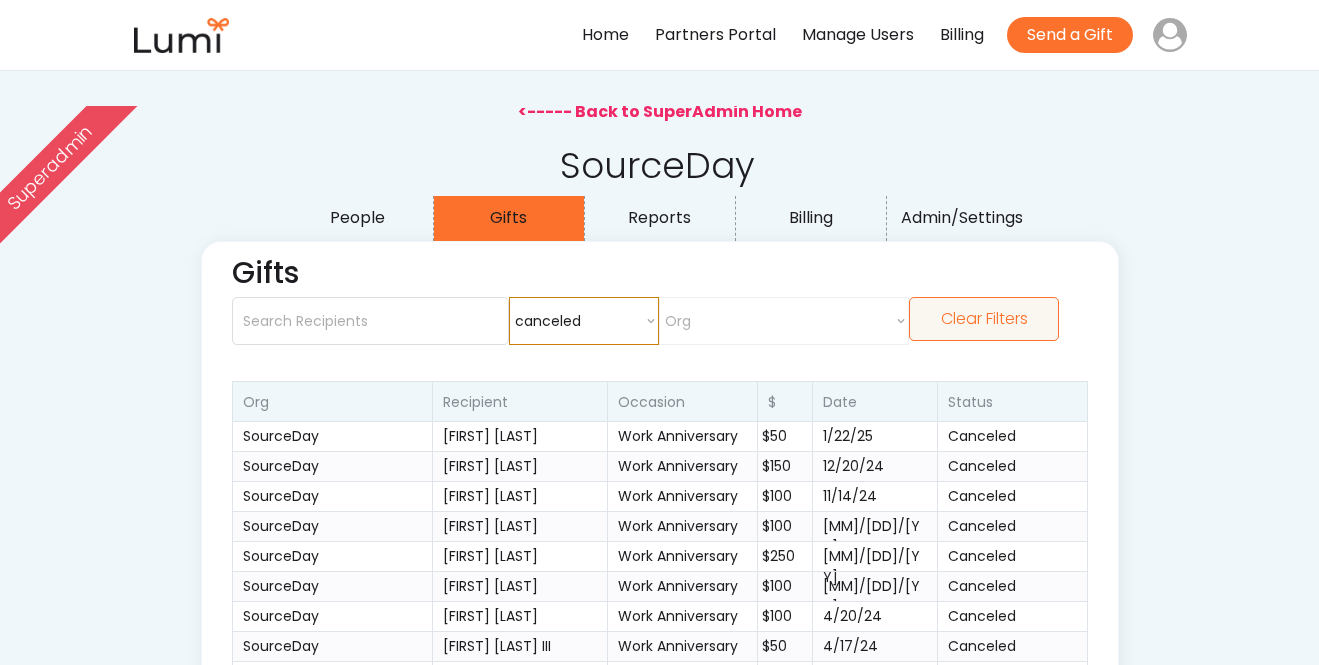 click on "Status draft pending_approval scheduled canceled sent redeemed shopify_draft shopify_order fulfilled unpaid expired sending payment_failed declined" at bounding box center (584, 321) 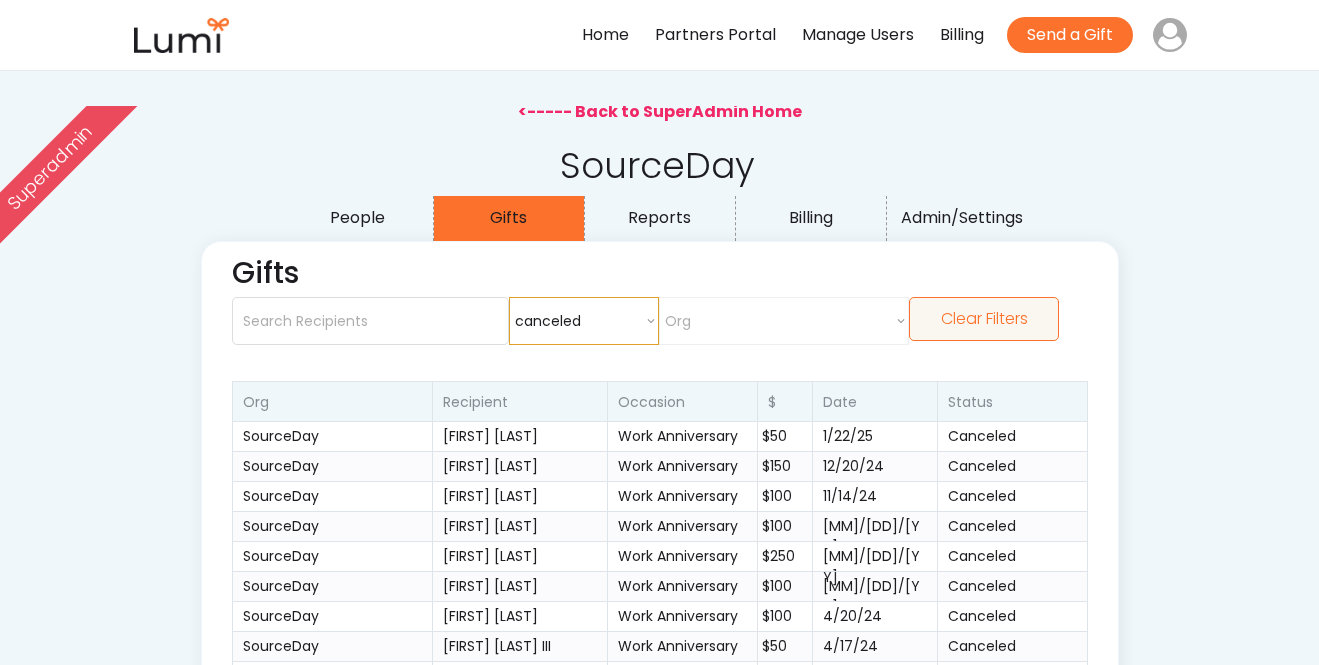 select on ""scheduled"" 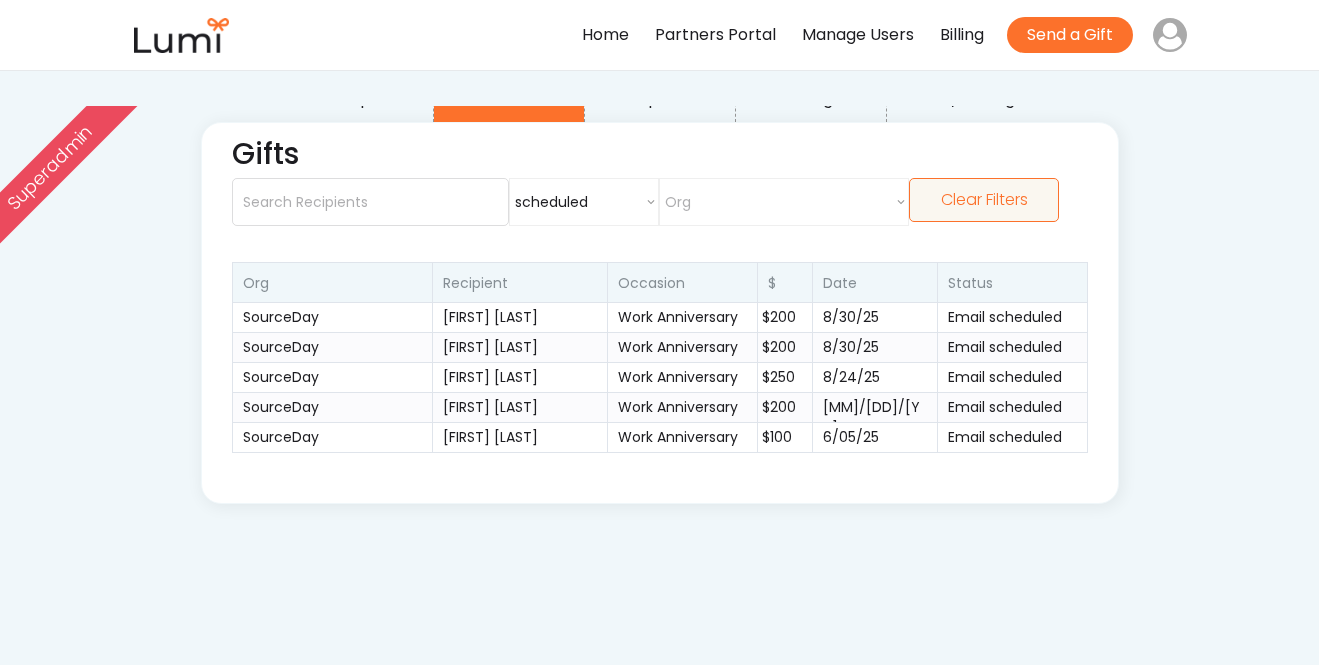 scroll, scrollTop: 127, scrollLeft: 0, axis: vertical 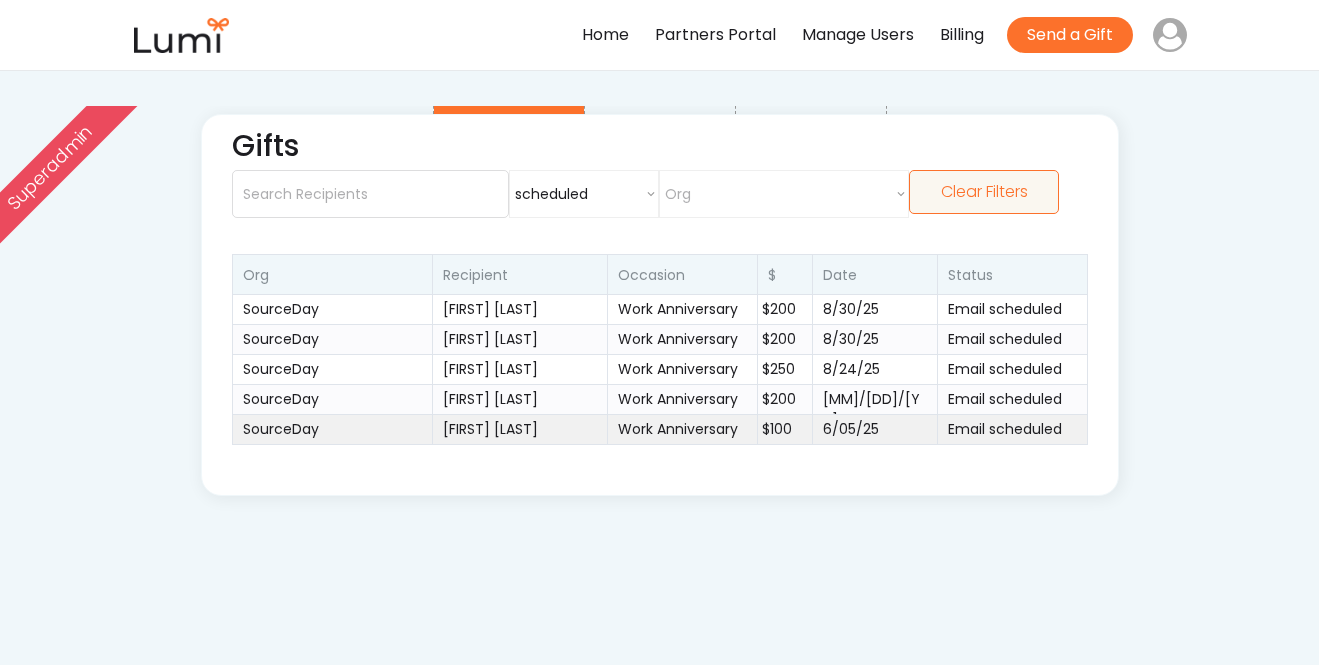 click on "[FIRST] [LAST]" at bounding box center (520, 429) 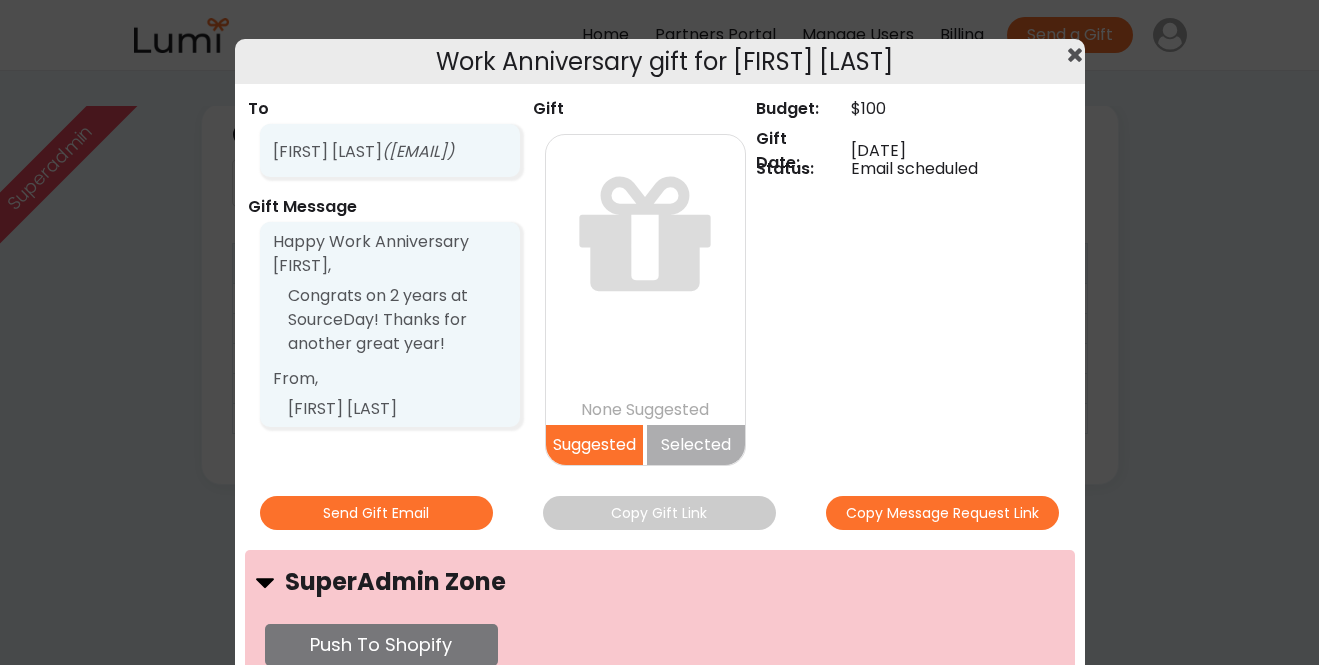 scroll, scrollTop: 191, scrollLeft: 0, axis: vertical 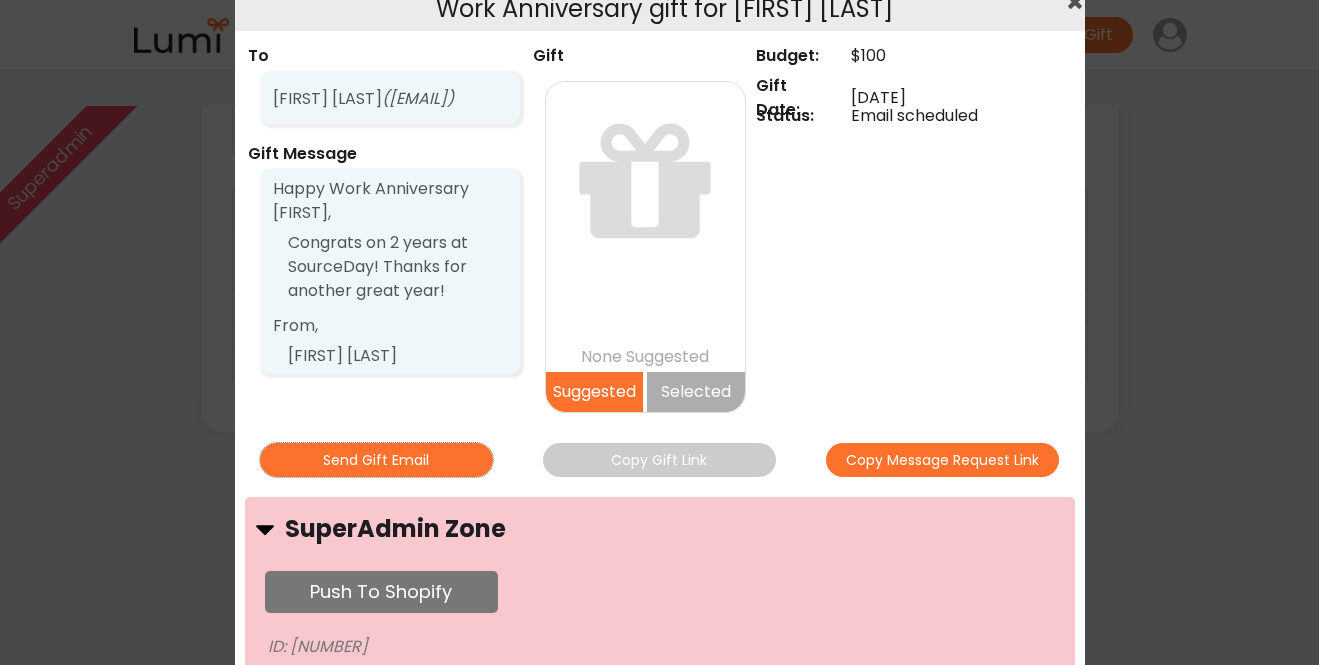 click on "Send Gift Email" at bounding box center [376, 460] 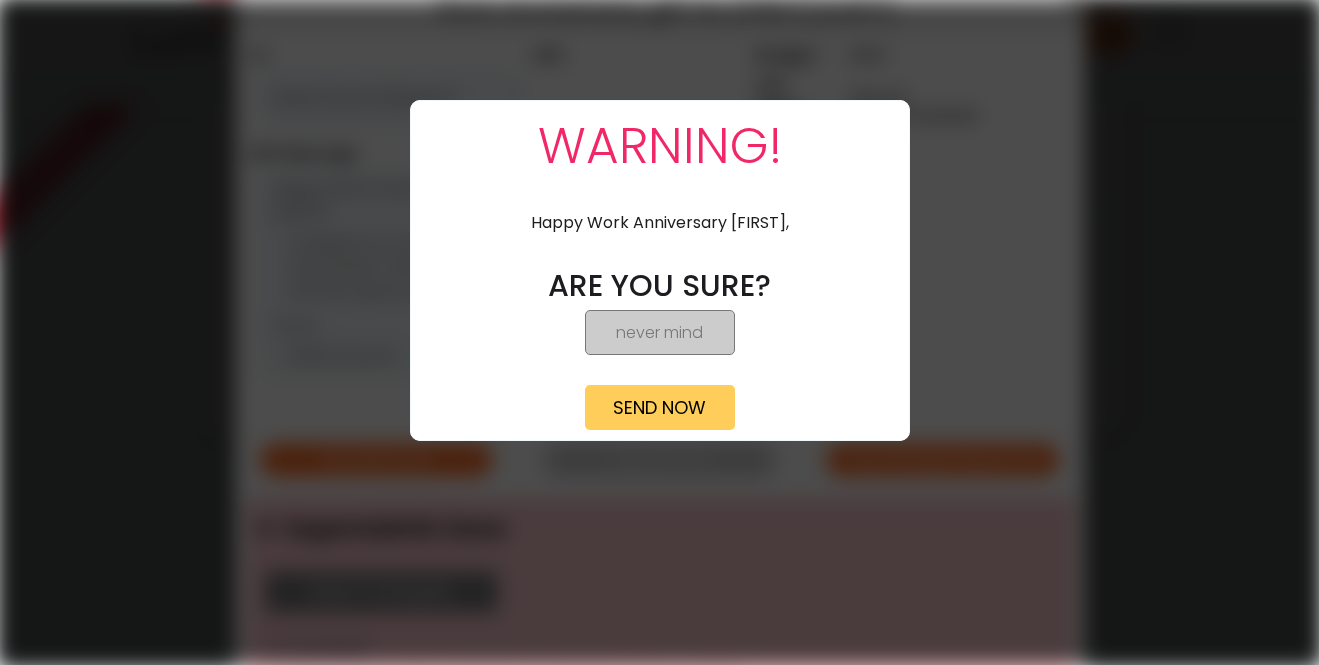 click on "SEND NOW" at bounding box center (660, 407) 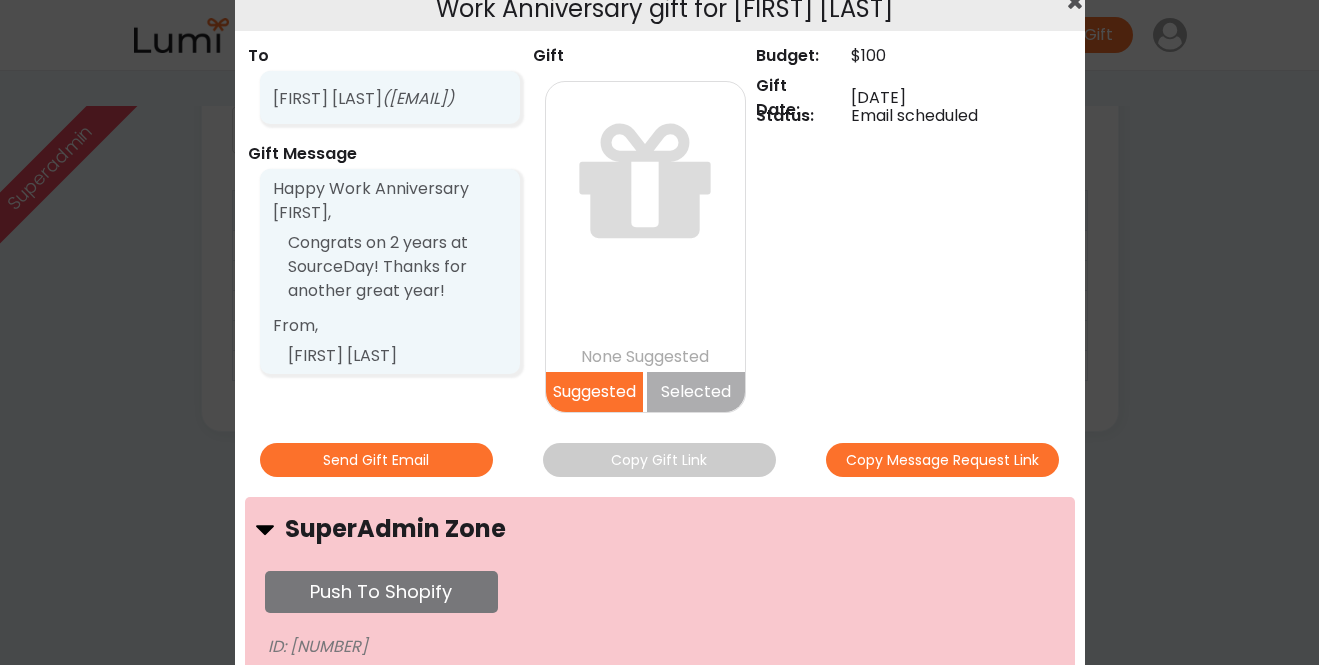 select on ""sending"" 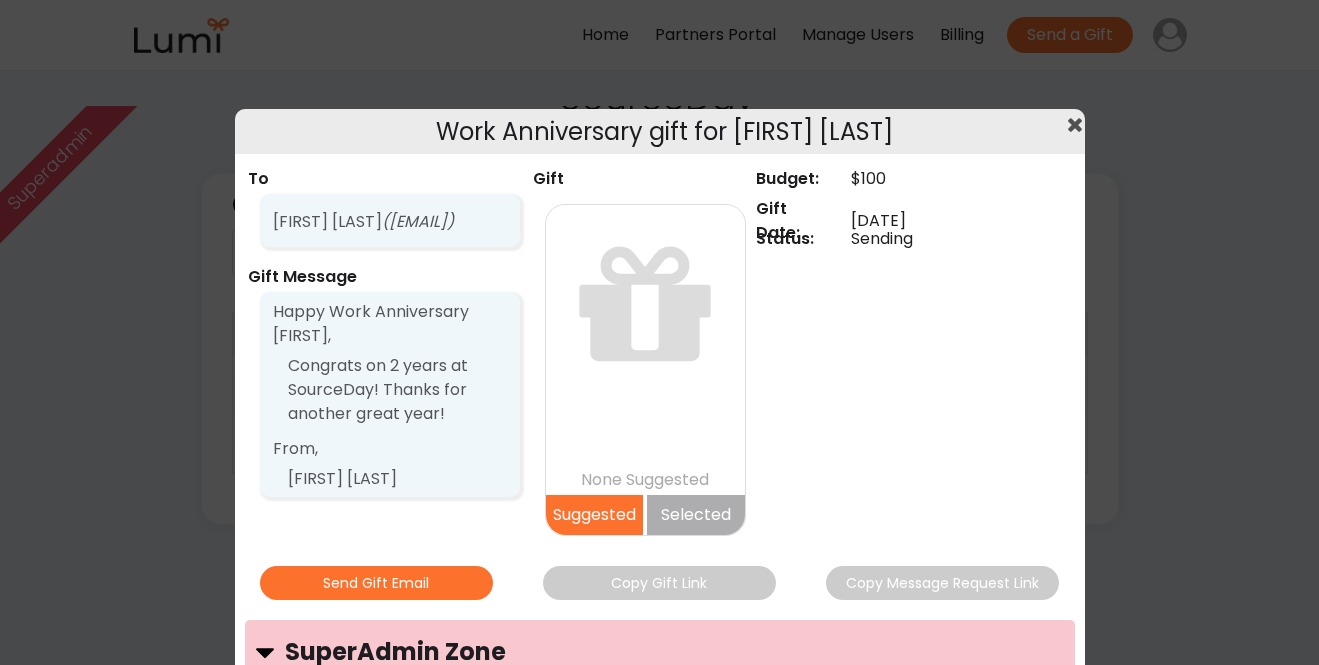 scroll, scrollTop: 51, scrollLeft: 0, axis: vertical 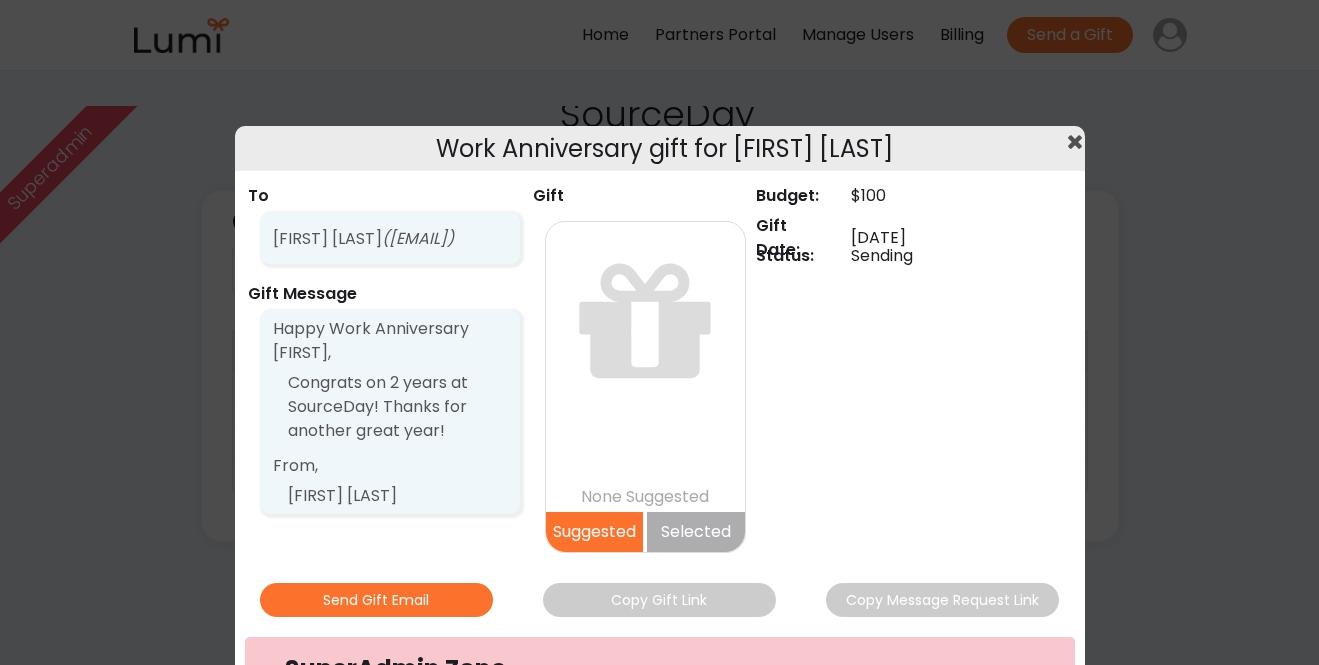 click 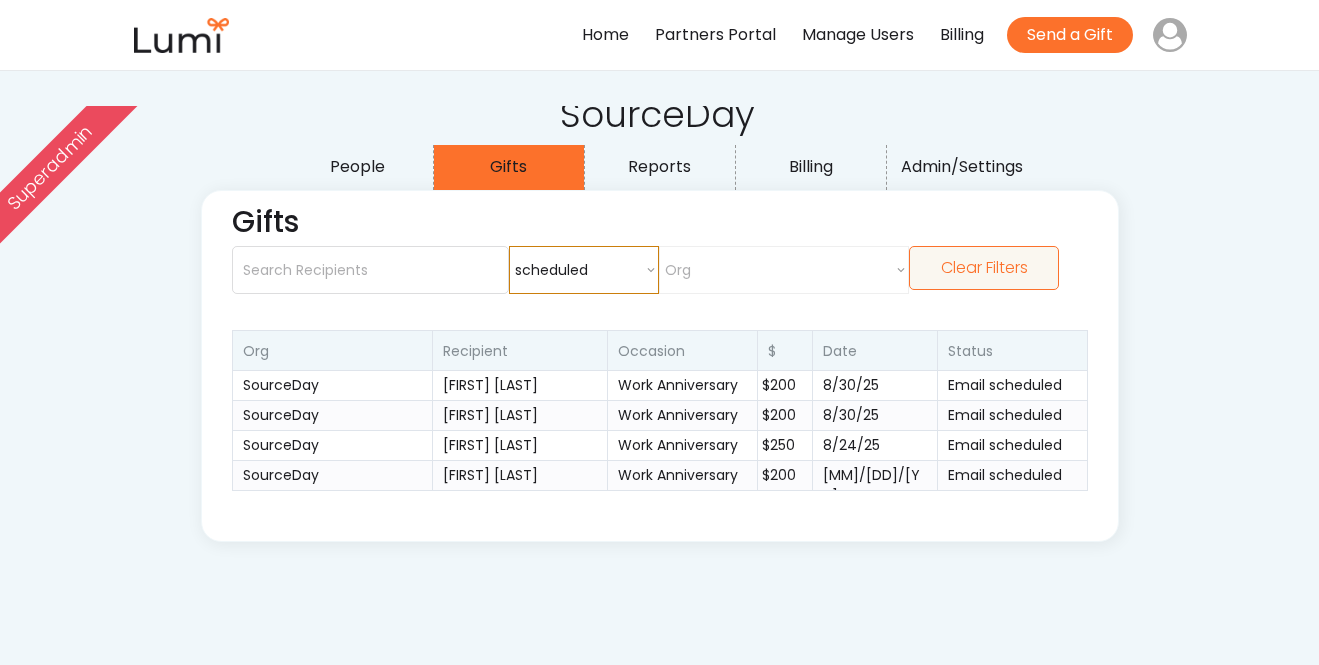 click on "Status draft pending_approval scheduled canceled sent redeemed shopify_draft shopify_order fulfilled unpaid expired sending payment_failed declined" at bounding box center (584, 270) 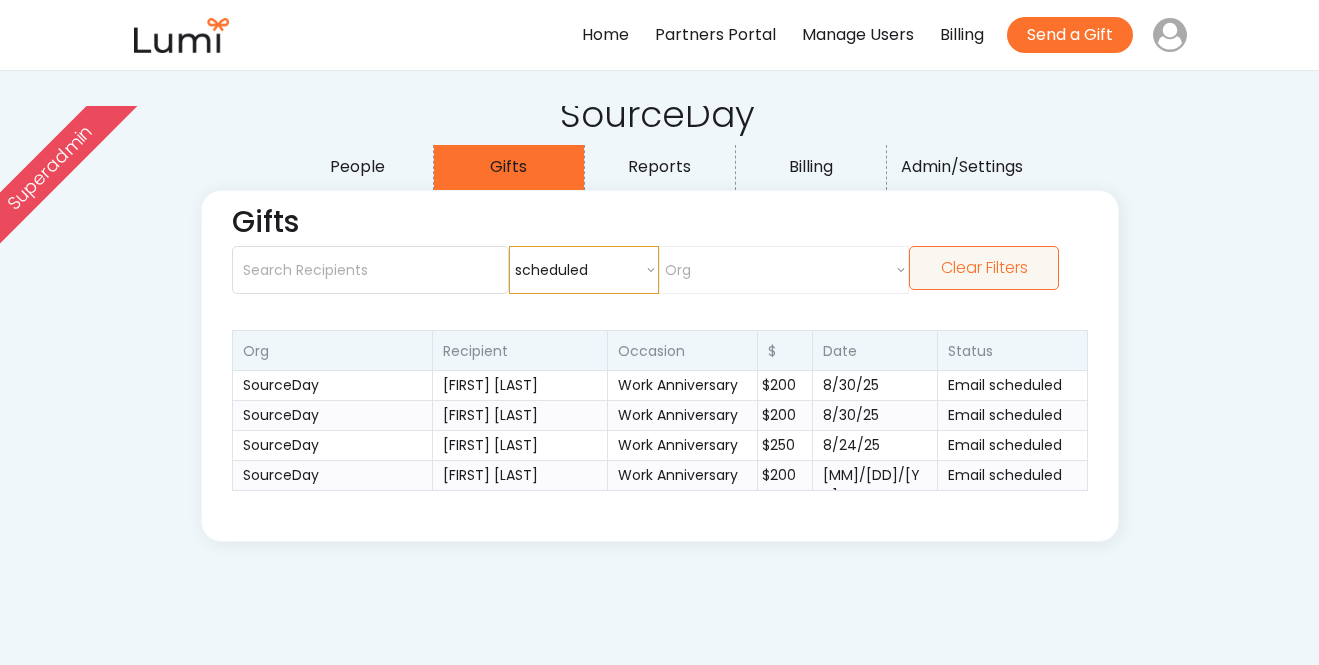 select on ""BLANK_1427118194589"" 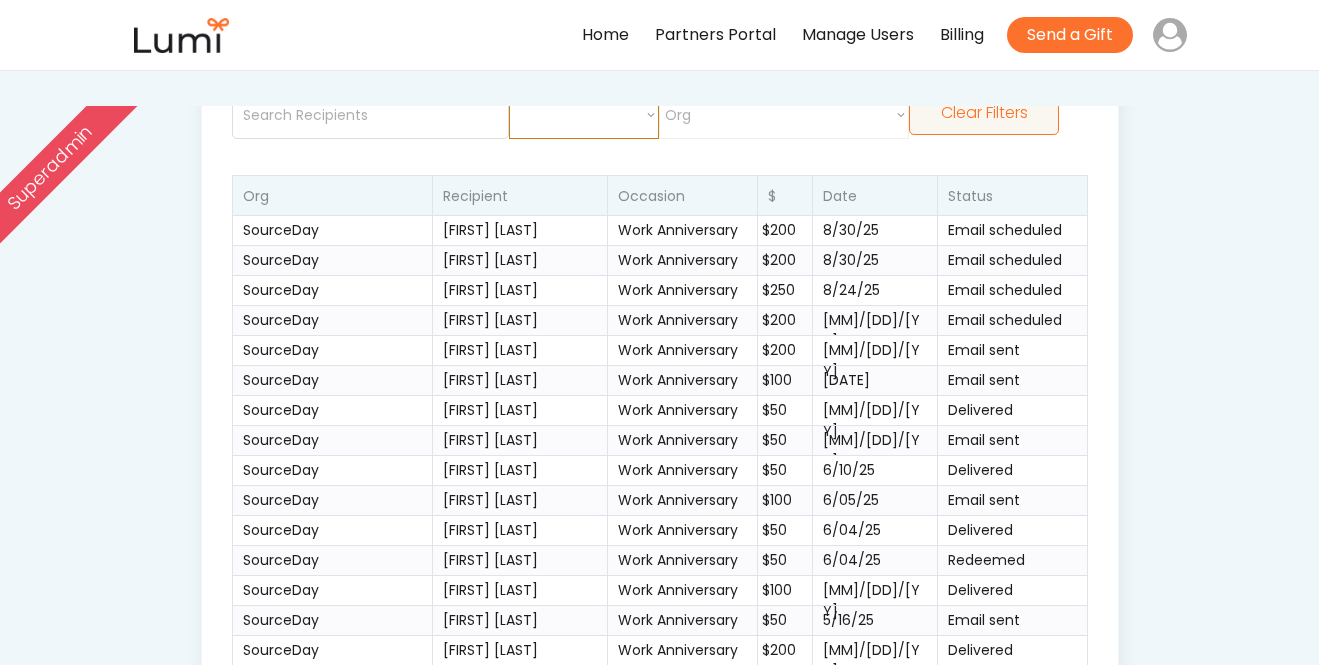 scroll, scrollTop: 207, scrollLeft: 0, axis: vertical 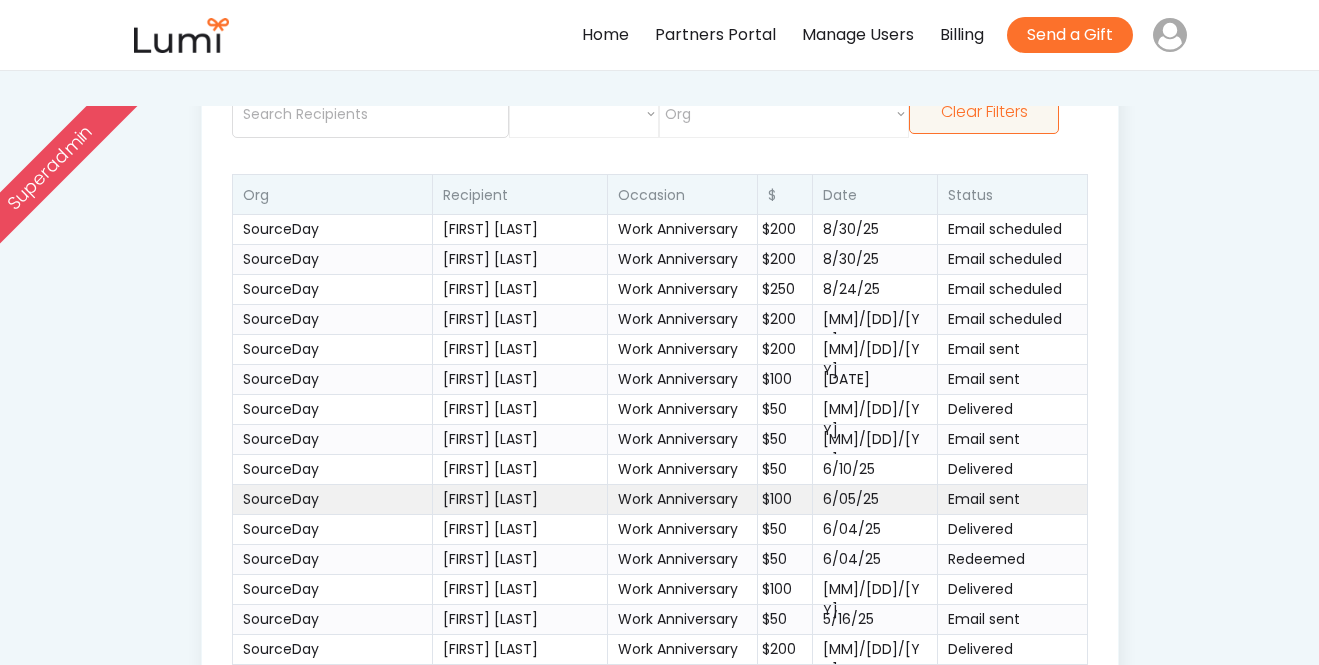 click on "[FIRST] [LAST]" at bounding box center [520, 499] 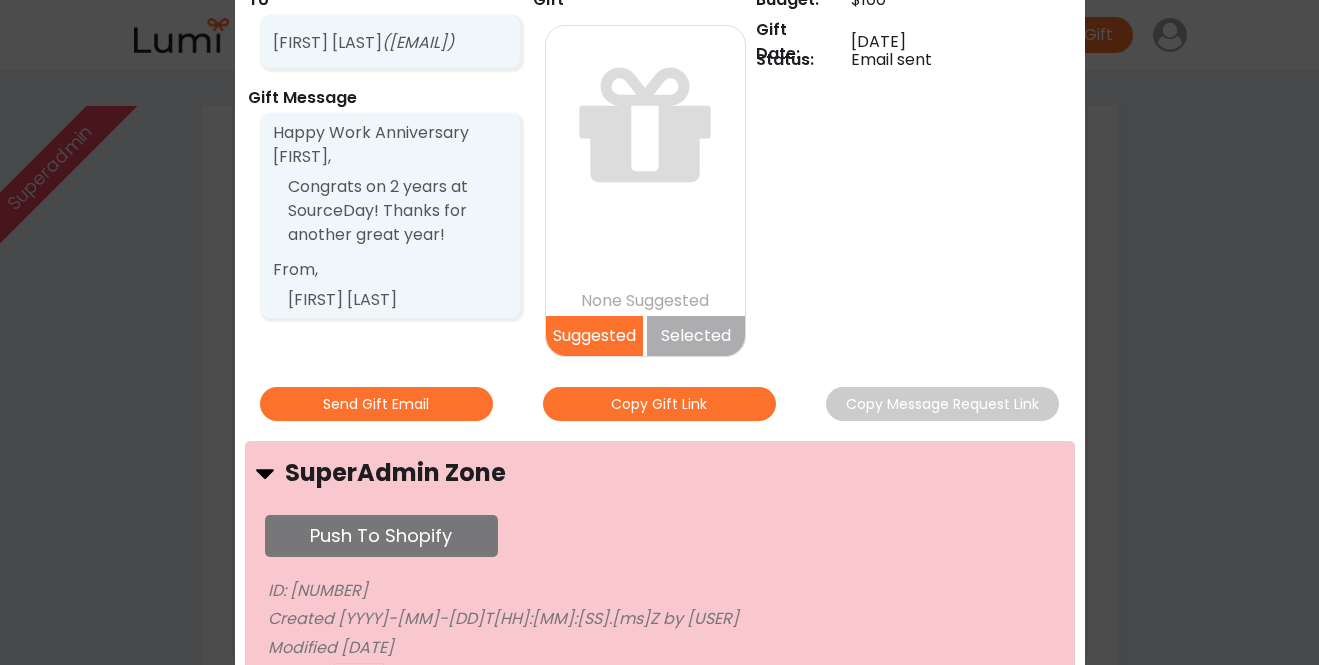 scroll, scrollTop: 219, scrollLeft: 0, axis: vertical 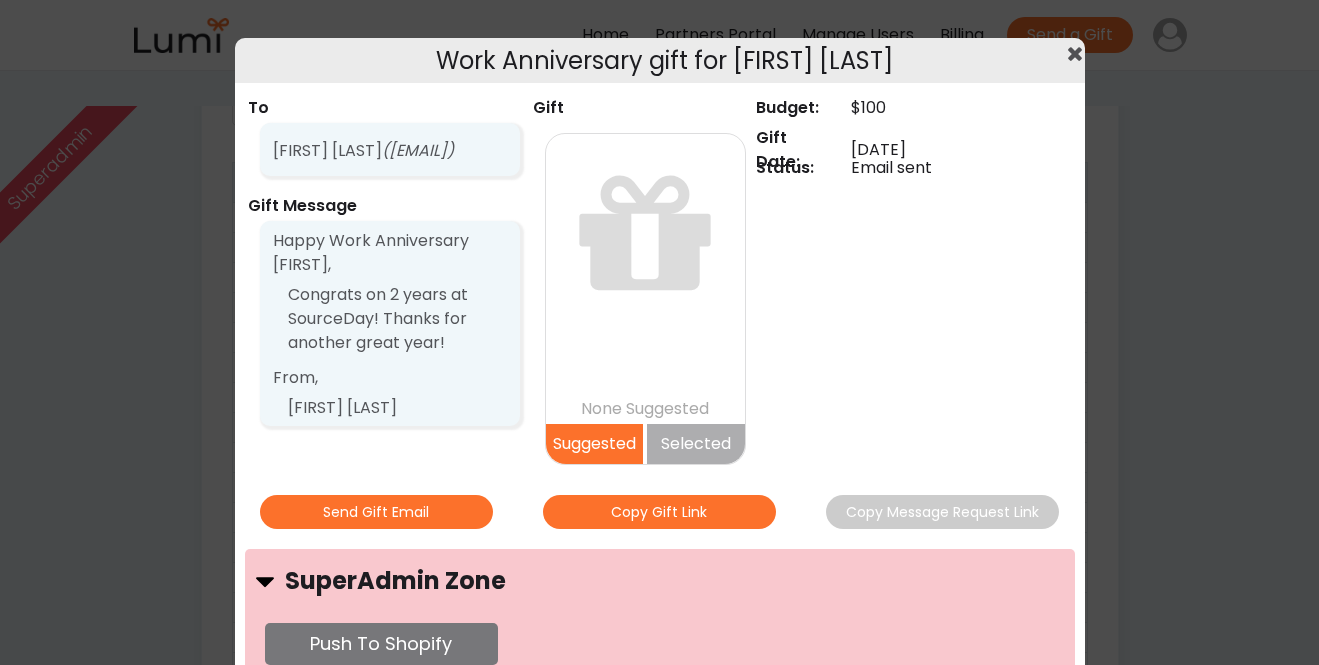 click at bounding box center [659, 332] 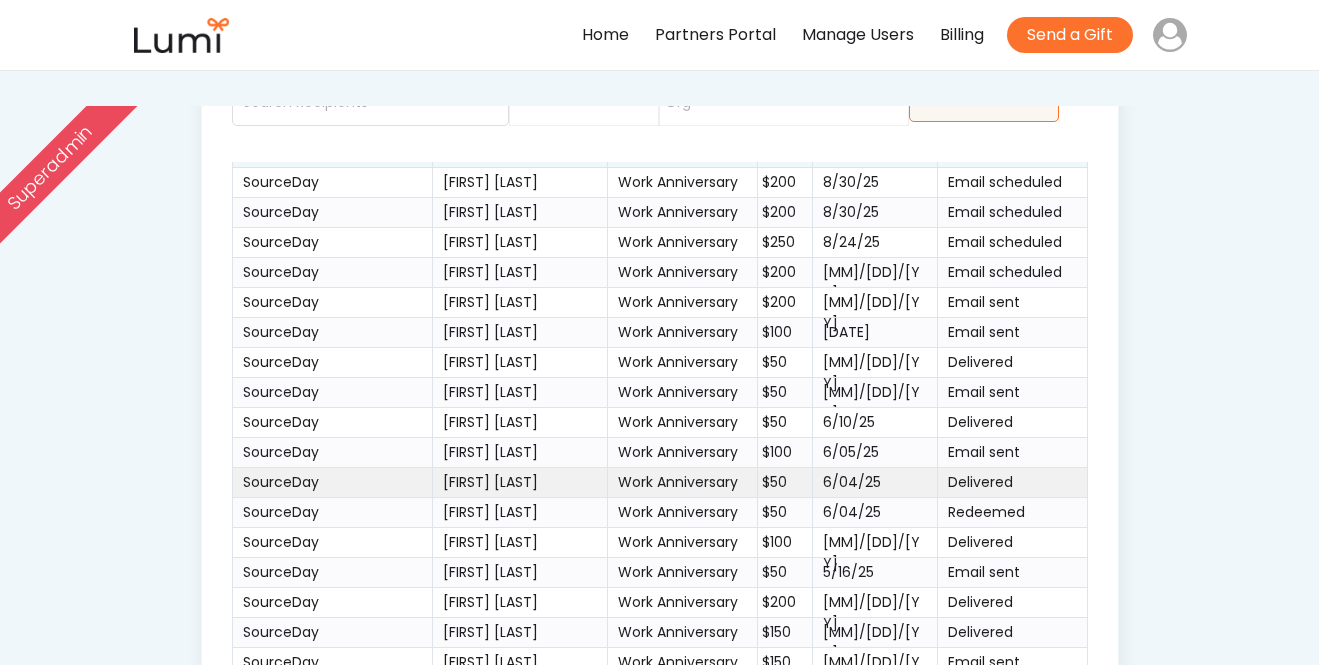 scroll, scrollTop: 0, scrollLeft: 0, axis: both 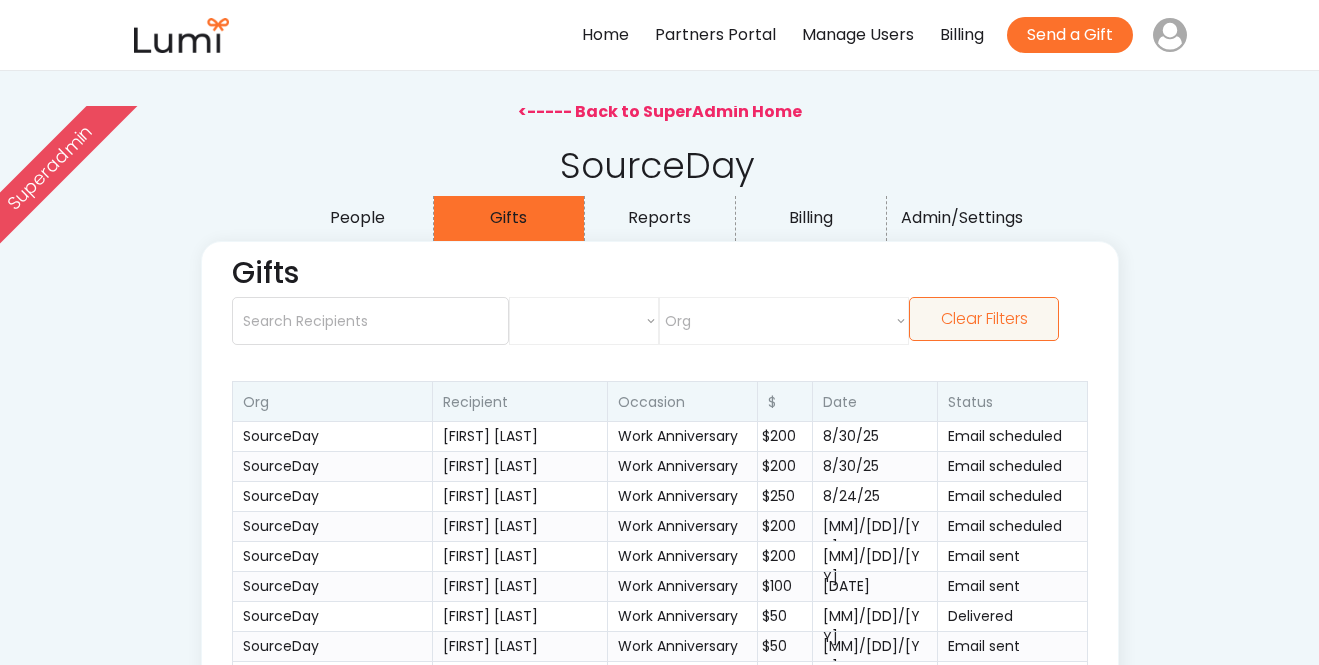 click on "<----- Back to SuperAdmin Home" at bounding box center [660, 112] 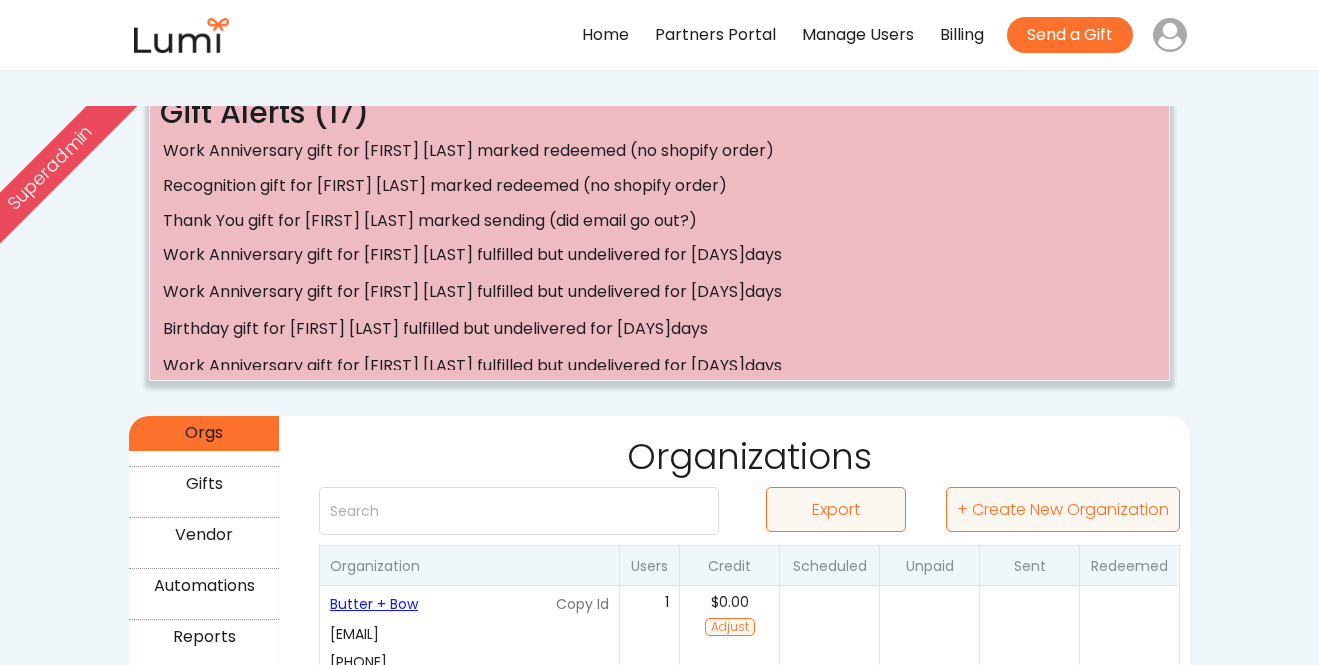 scroll, scrollTop: 154, scrollLeft: 0, axis: vertical 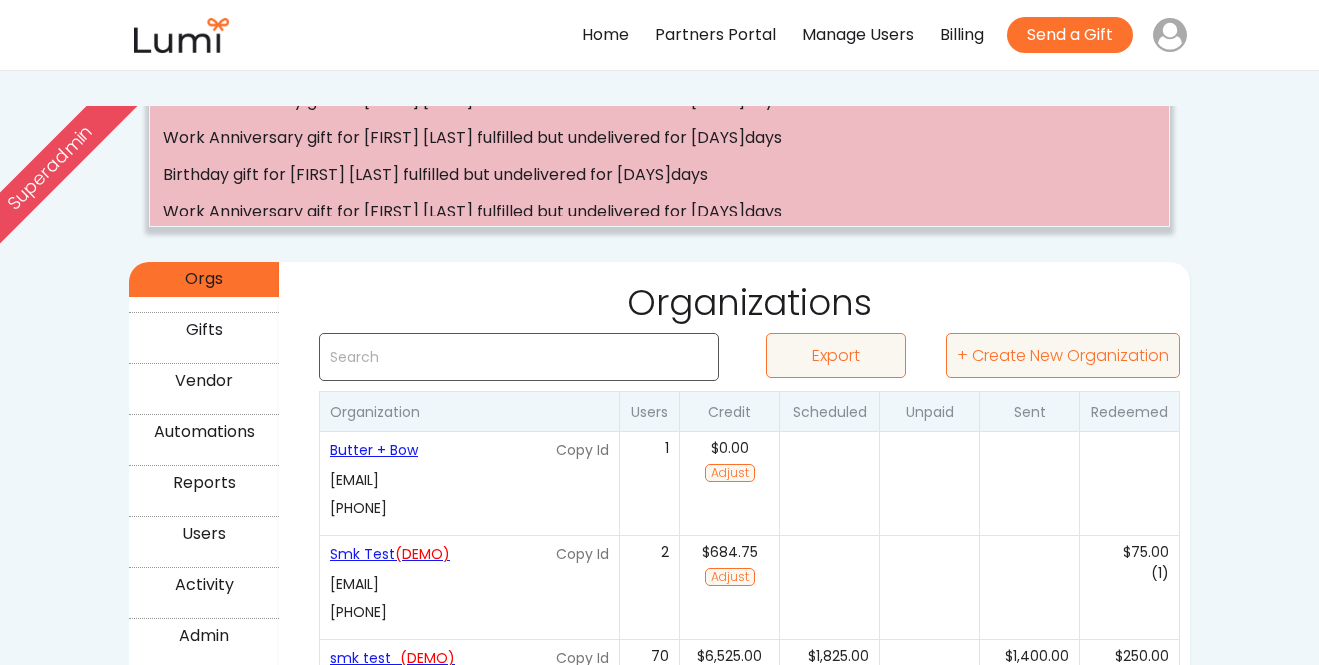 click at bounding box center (519, 357) 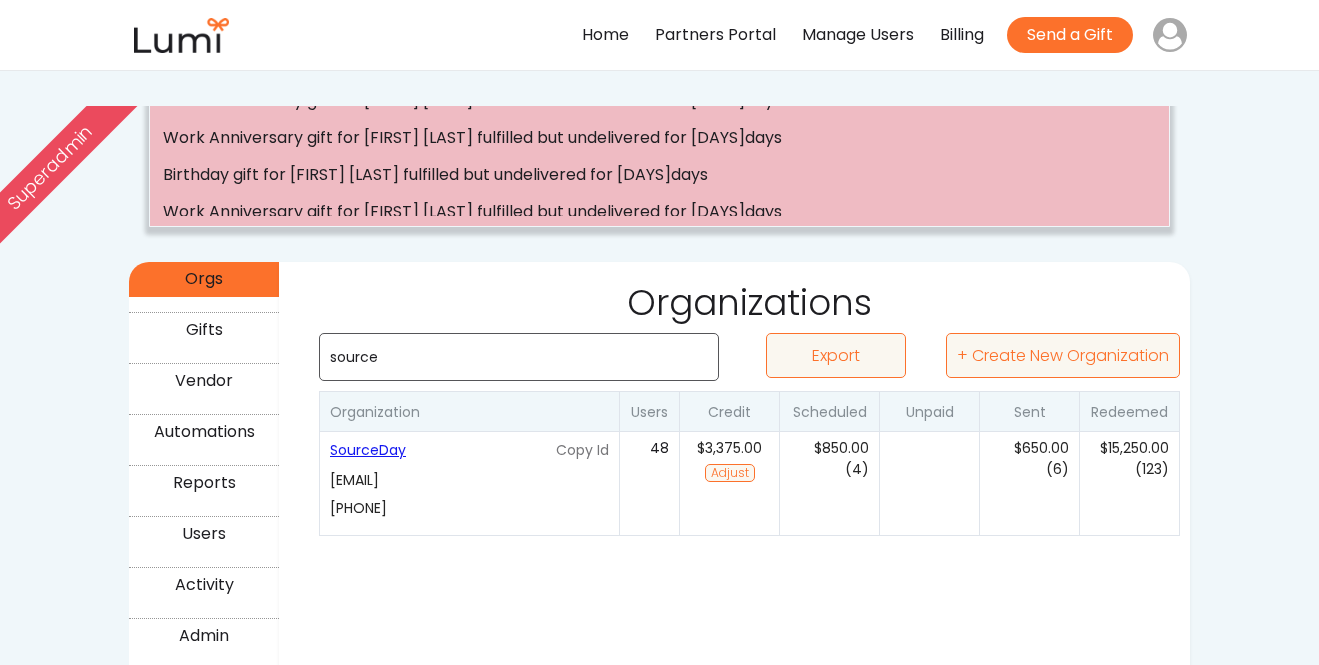 scroll, scrollTop: 259, scrollLeft: 0, axis: vertical 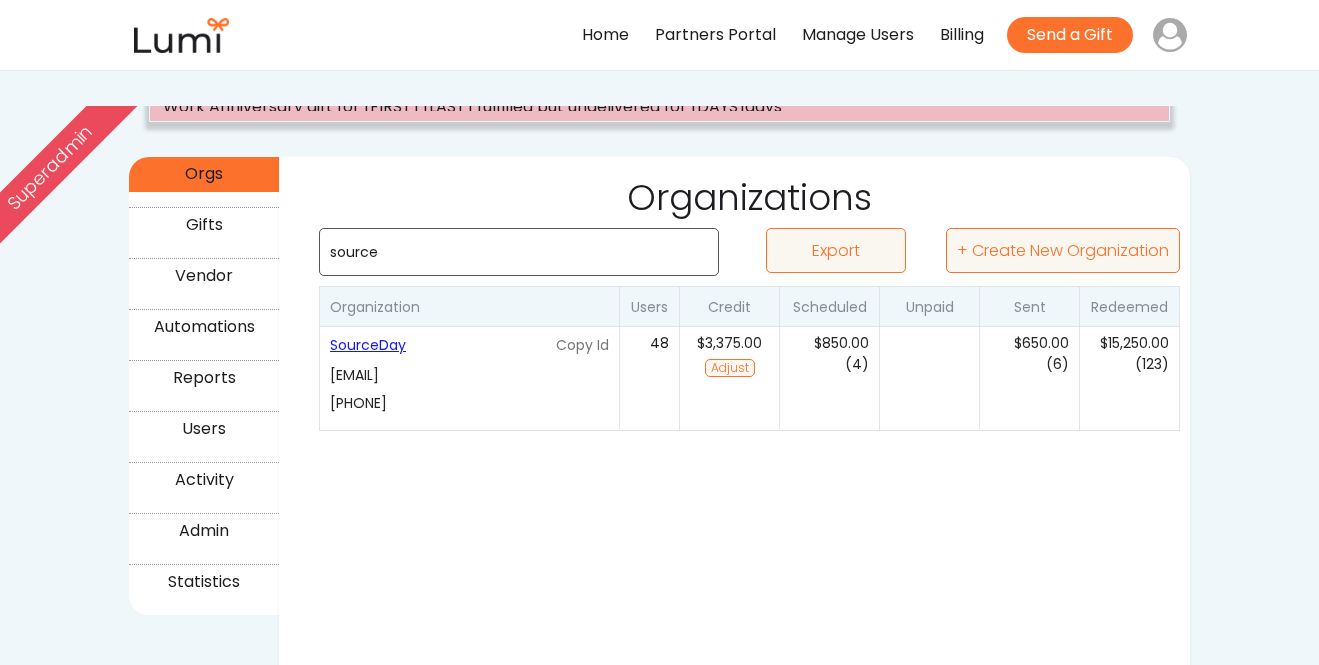 type on "source" 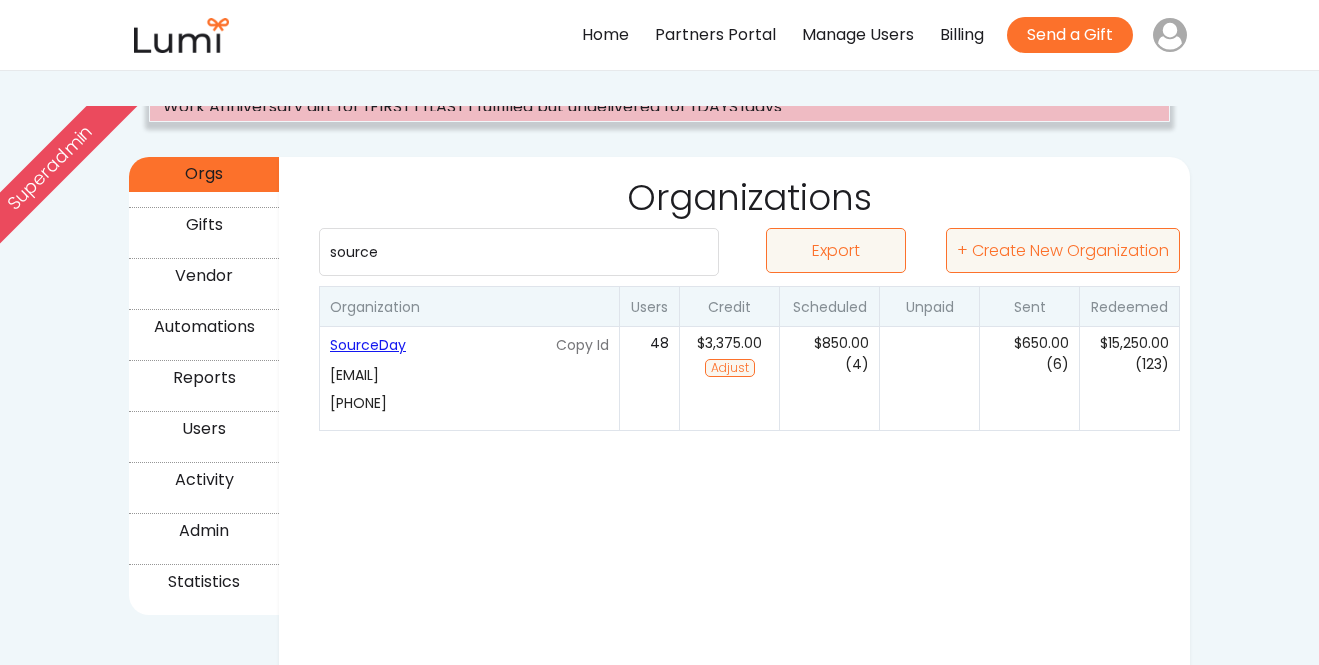click on "SourceDay" at bounding box center (440, 345) 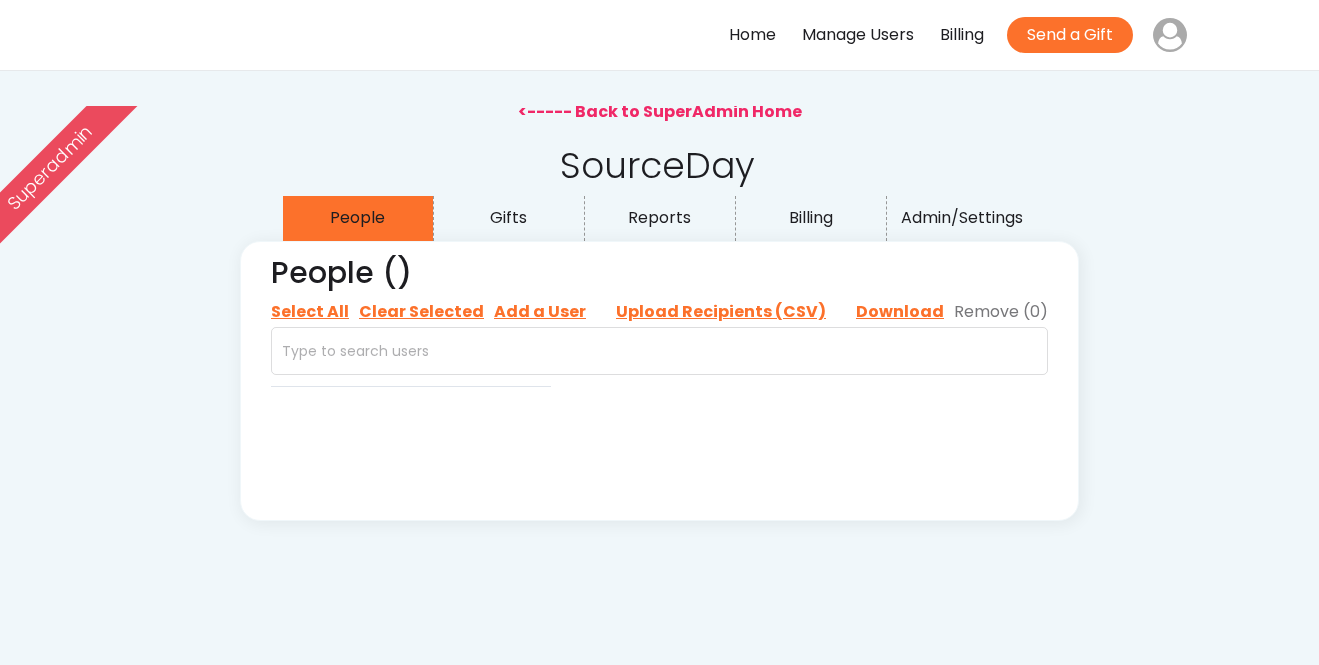 scroll, scrollTop: 0, scrollLeft: 0, axis: both 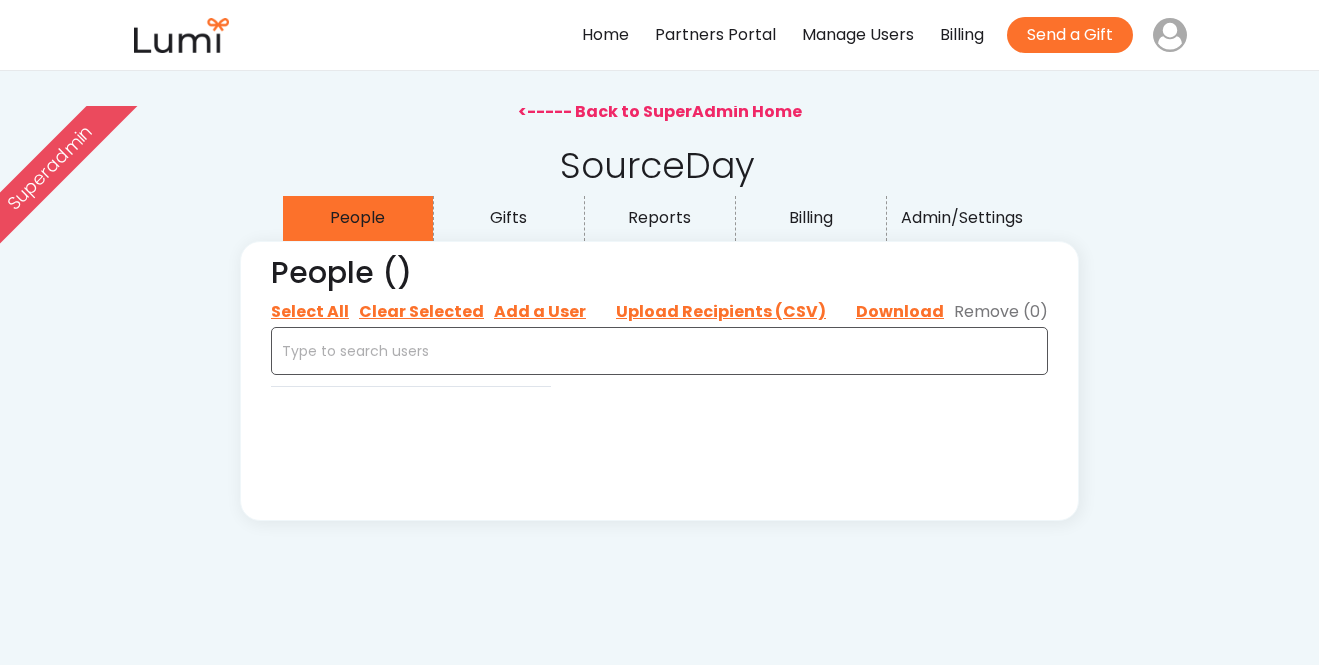 select on ""buyer"" 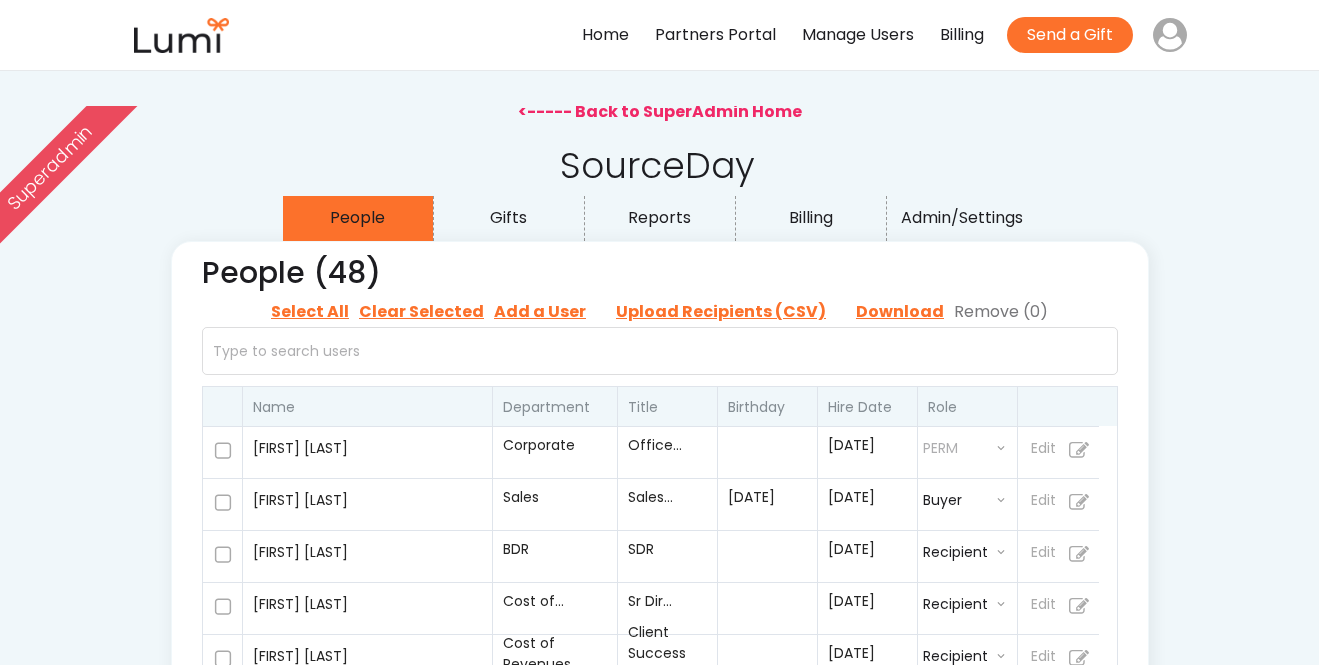 select on ""admin"" 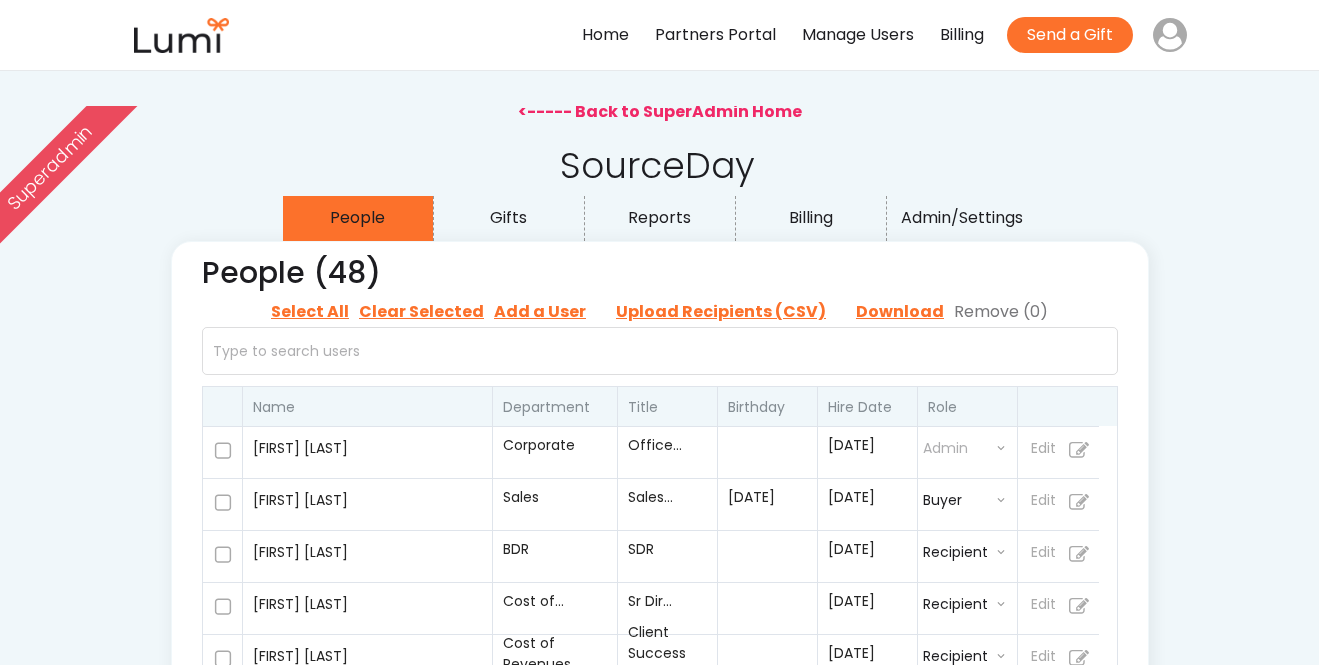 select on ""buyer"" 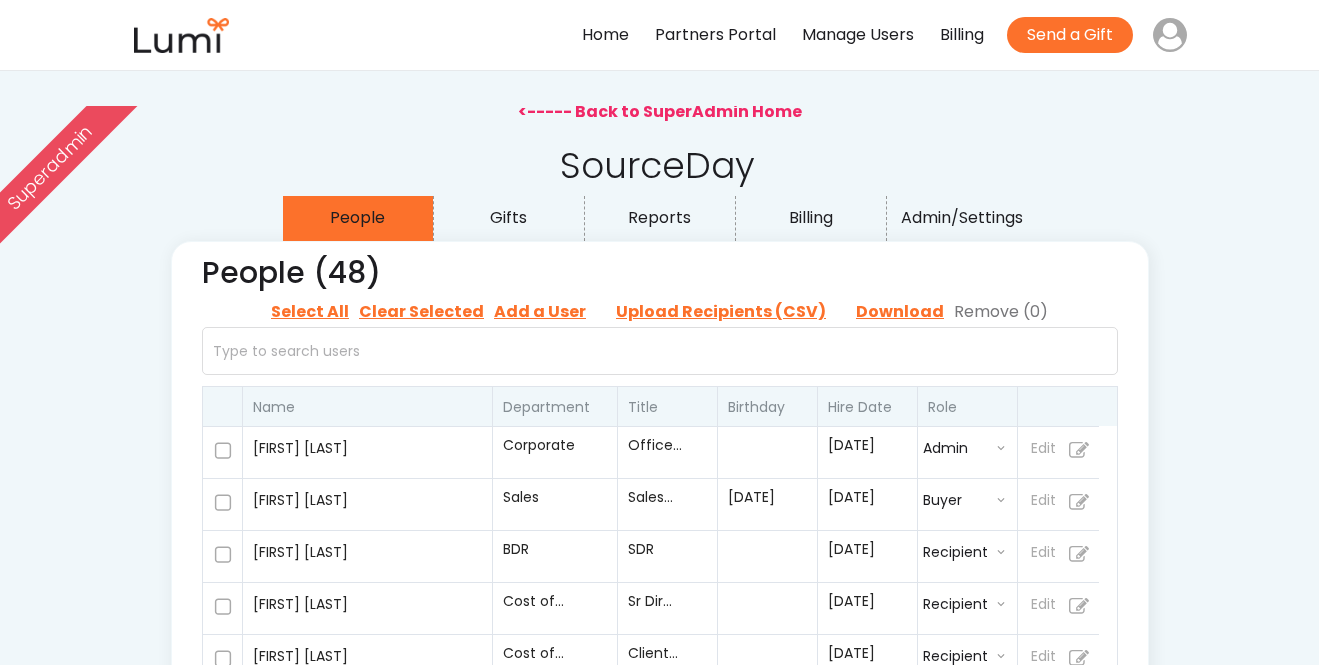 click on "Gifts" at bounding box center [509, 218] 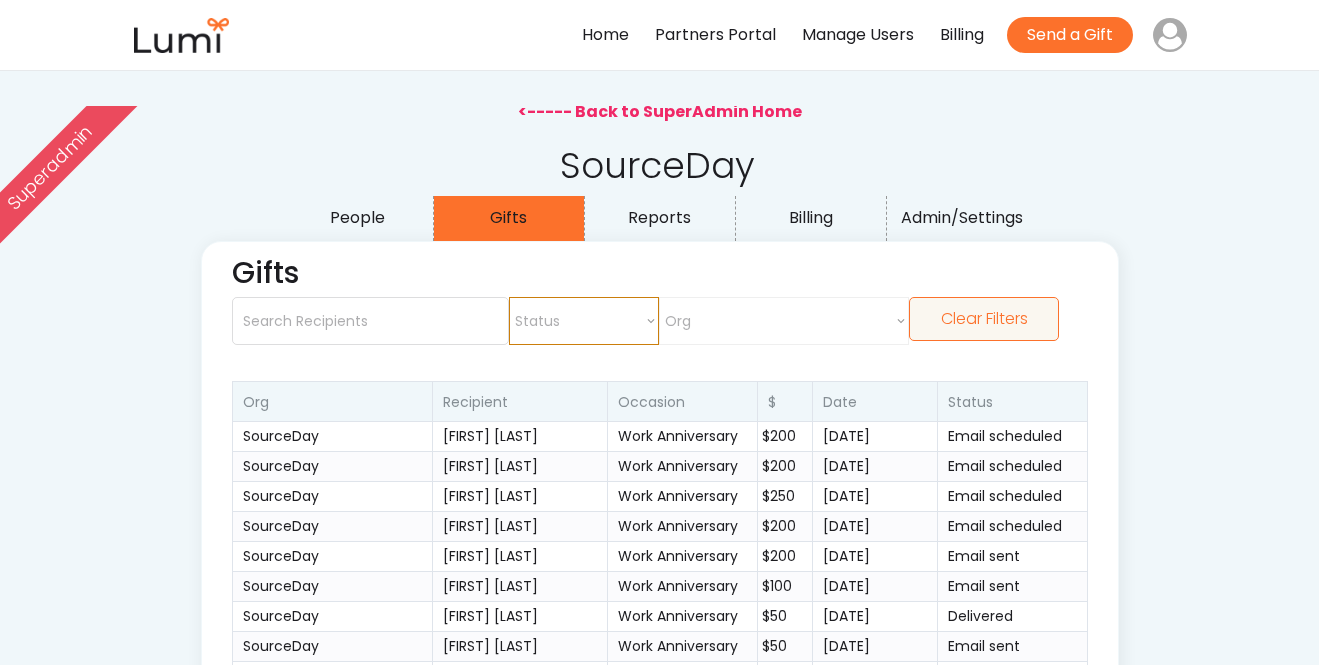 click on "Status draft pending_approval scheduled canceled sent redeemed shopify_draft shopify_order fulfilled unpaid expired sending payment_failed declined" at bounding box center [584, 321] 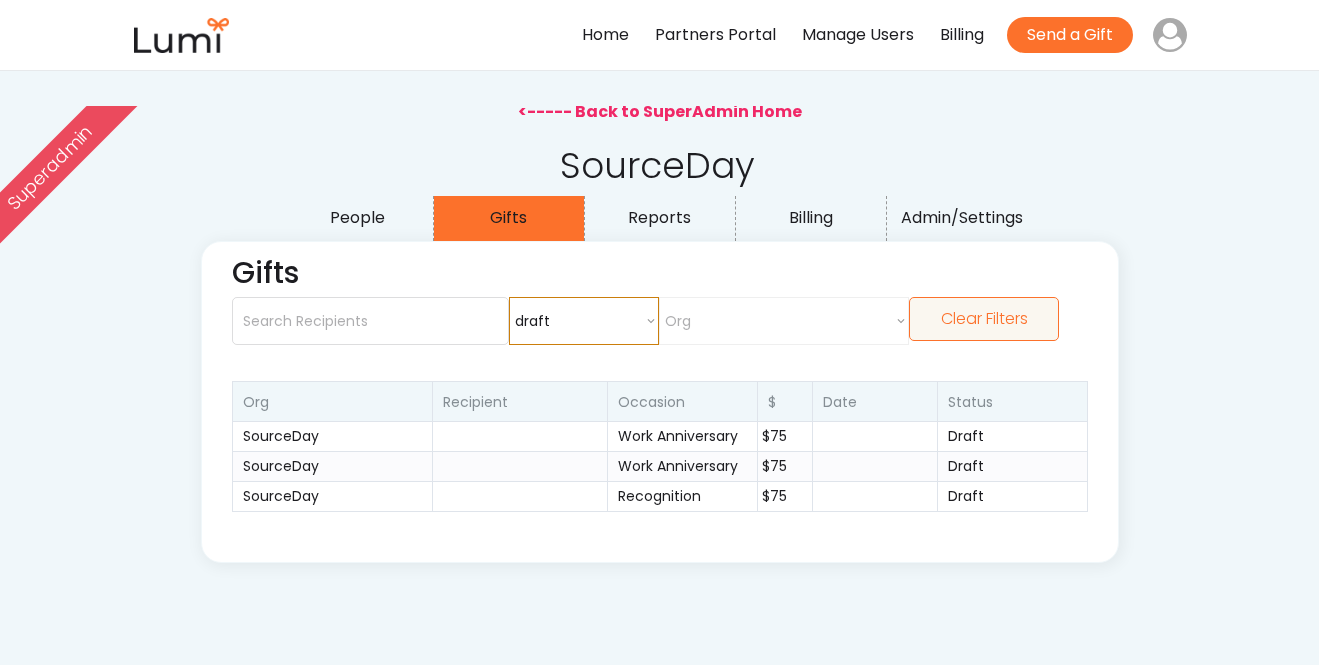 click on "Status draft pending_approval scheduled canceled sent redeemed shopify_draft shopify_order fulfilled unpaid expired sending payment_failed declined" at bounding box center [584, 321] 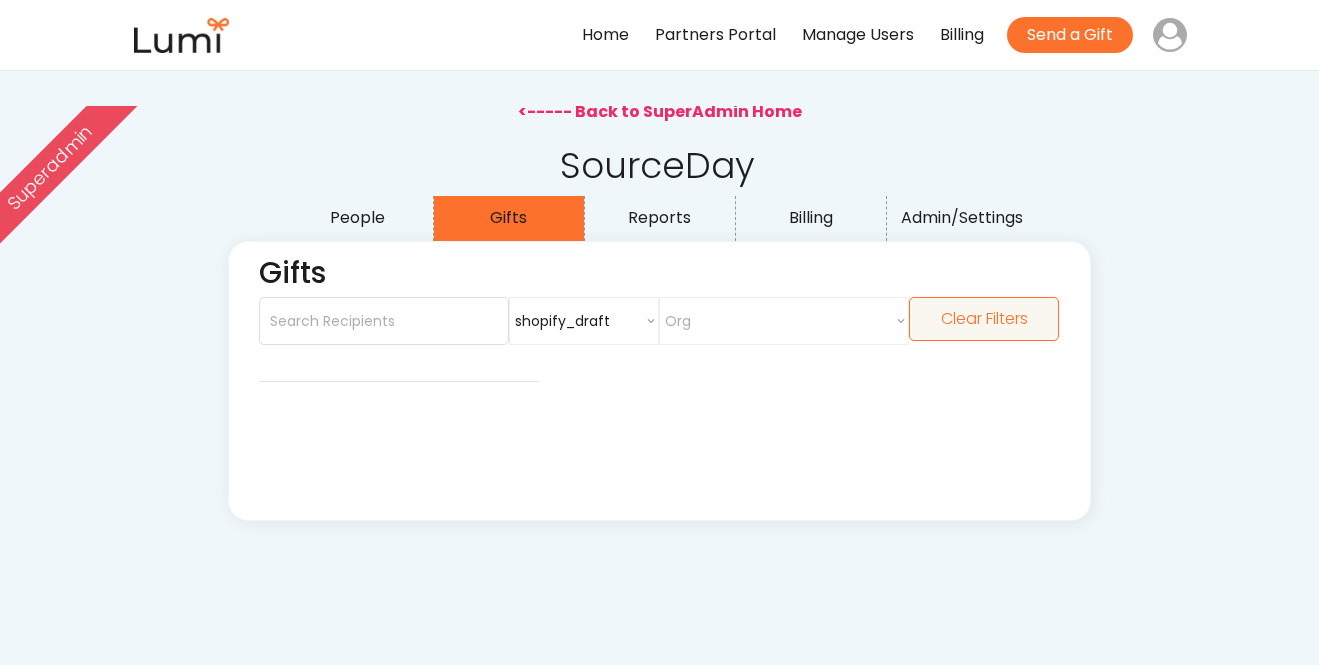 click on "Status draft pending_approval scheduled canceled sent redeemed shopify_draft shopify_order fulfilled unpaid expired sending payment_failed declined" at bounding box center [584, 321] 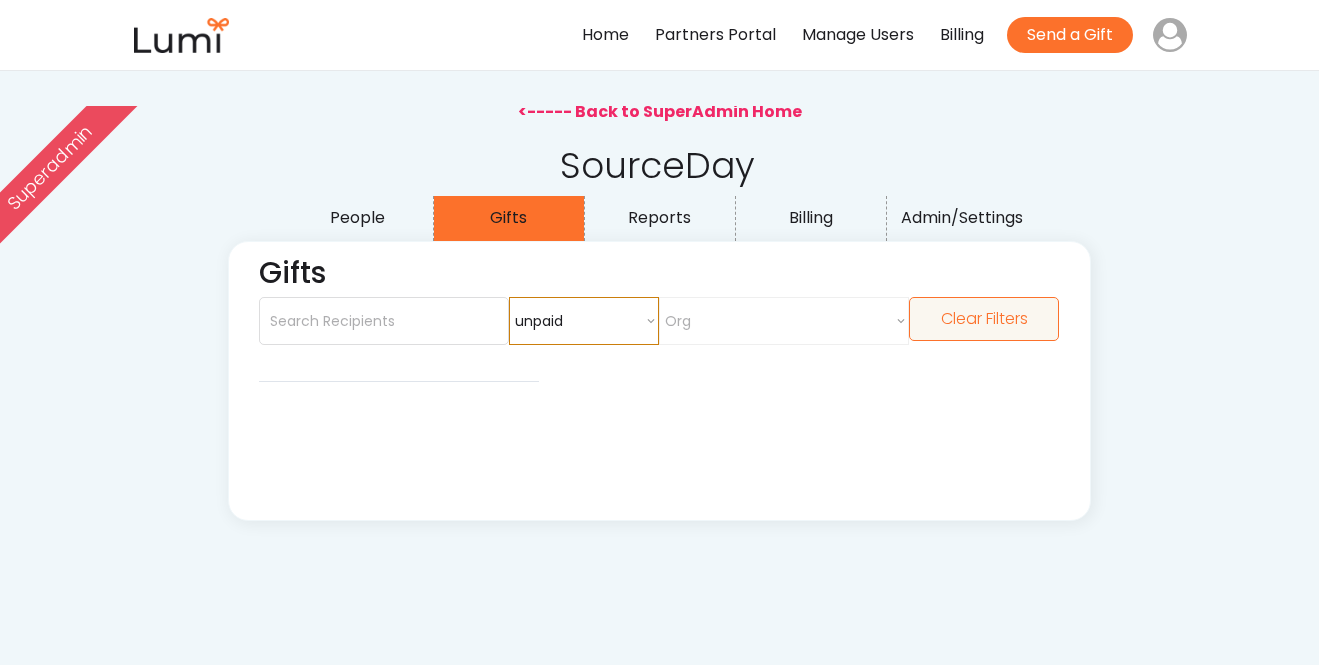 click on "Status draft pending_approval scheduled canceled sent redeemed shopify_draft shopify_order fulfilled unpaid expired sending payment_failed declined" at bounding box center [584, 321] 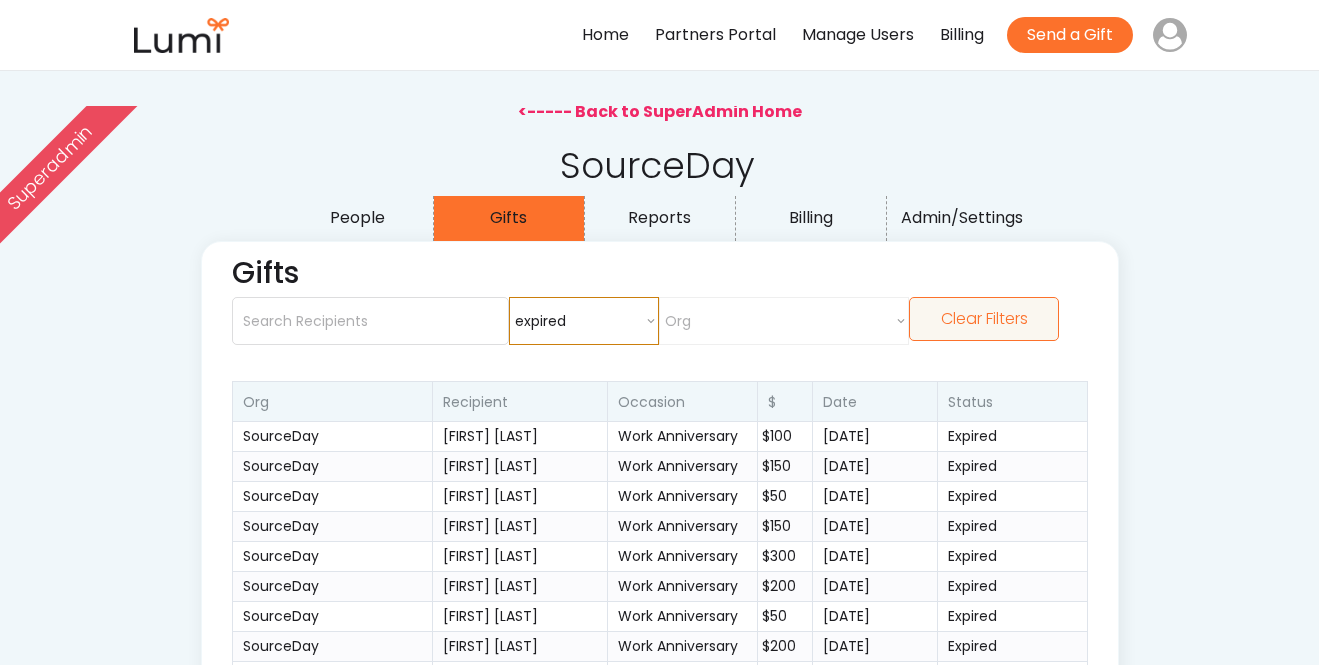 click on "Status draft pending_approval scheduled canceled sent redeemed shopify_draft shopify_order fulfilled unpaid expired sending payment_failed declined" at bounding box center (584, 321) 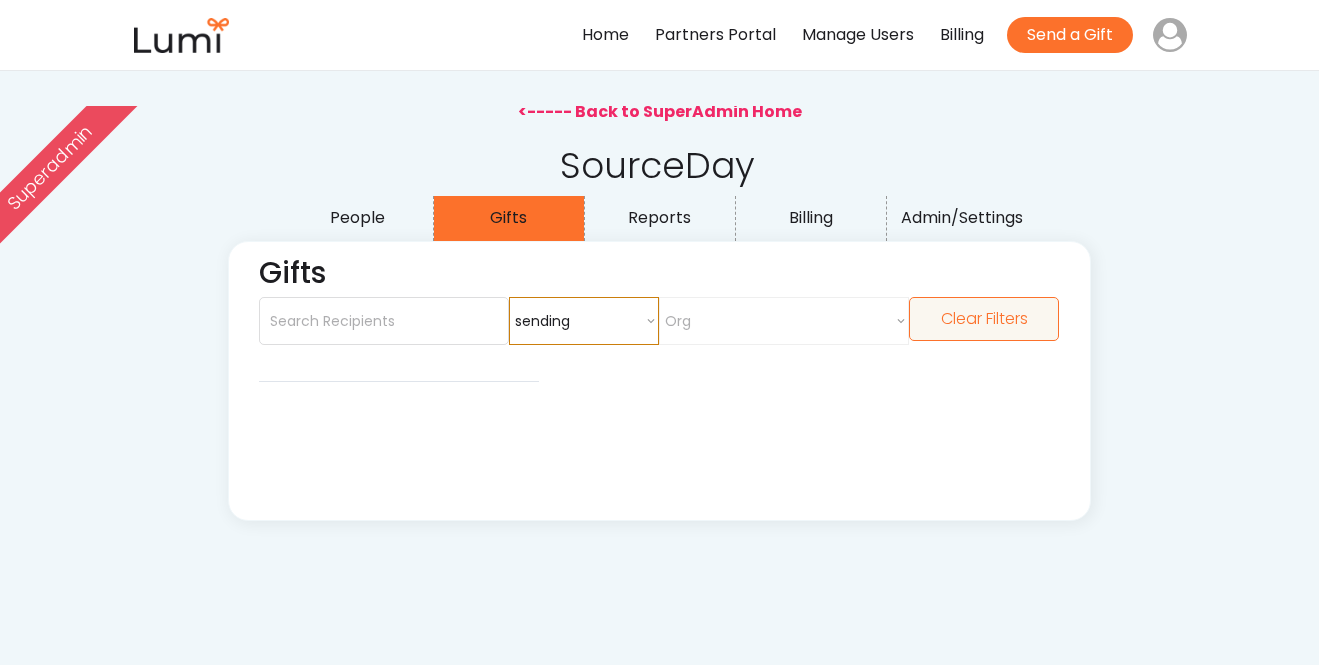 click on "Status draft pending_approval scheduled canceled sent redeemed shopify_draft shopify_order fulfilled unpaid expired sending payment_failed declined" at bounding box center [584, 321] 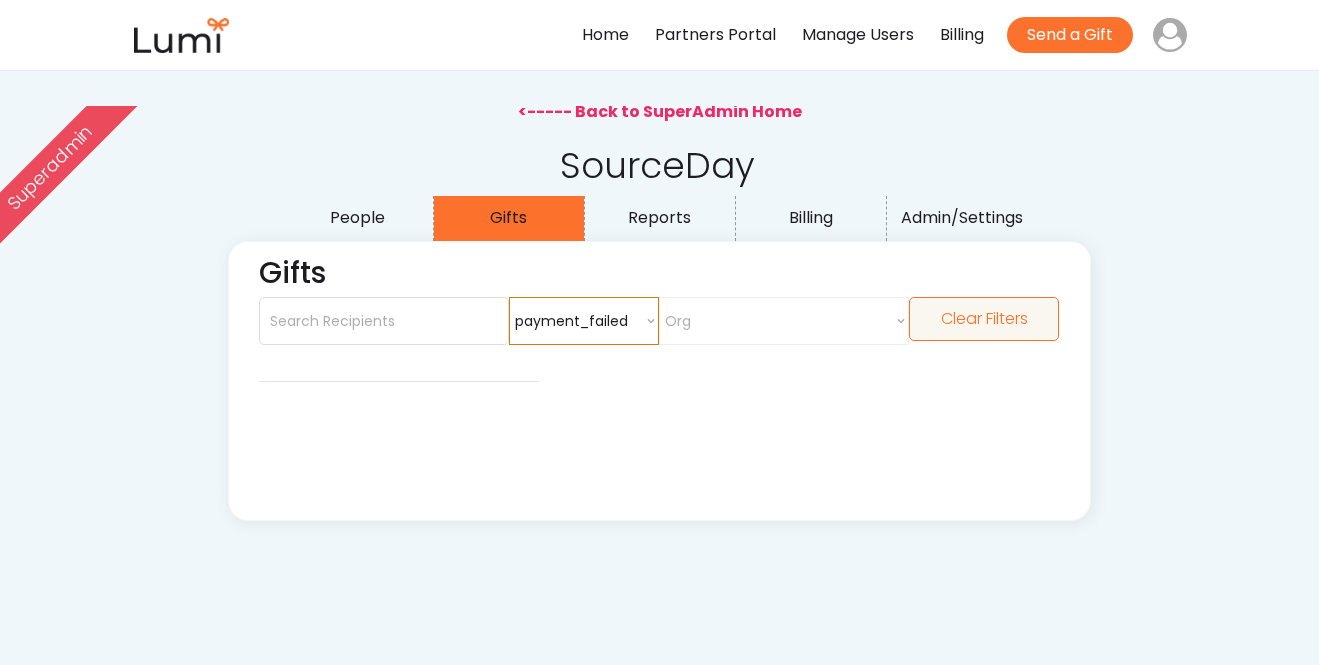 click on "Status draft pending_approval scheduled canceled sent redeemed shopify_draft shopify_order fulfilled unpaid expired sending payment_failed declined" at bounding box center (584, 321) 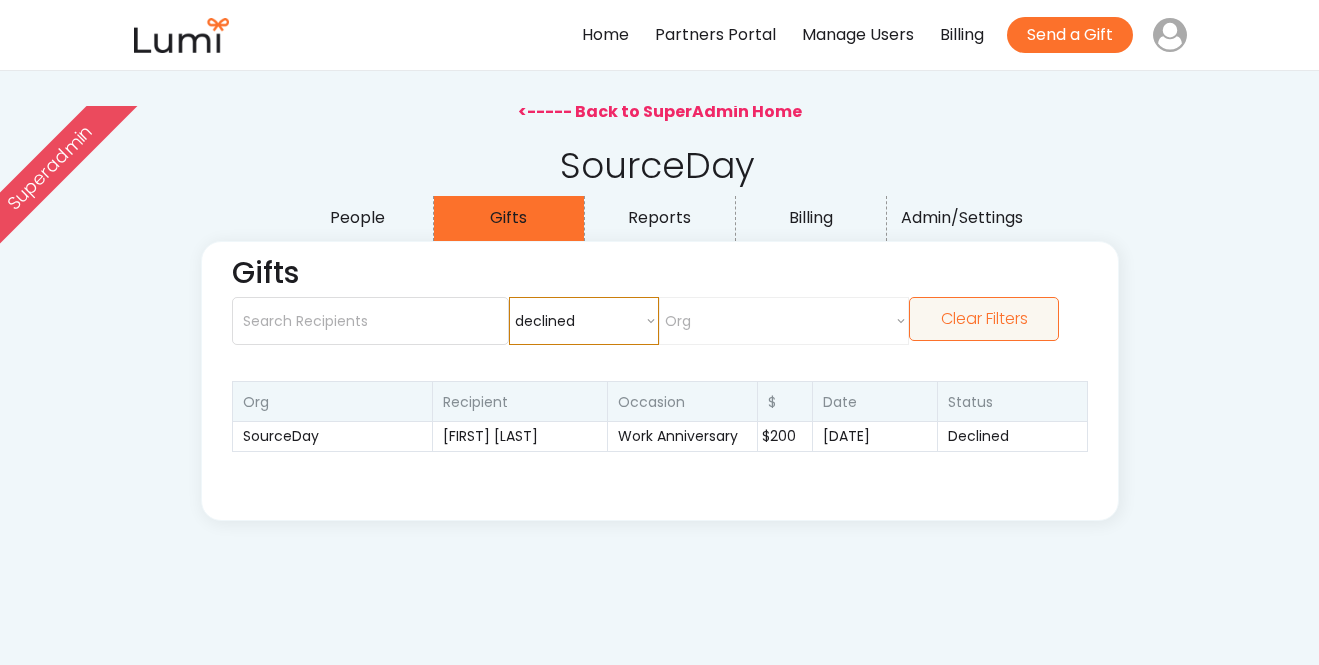 click on "Status draft pending_approval scheduled canceled sent redeemed shopify_draft shopify_order fulfilled unpaid expired sending payment_failed declined" at bounding box center [584, 321] 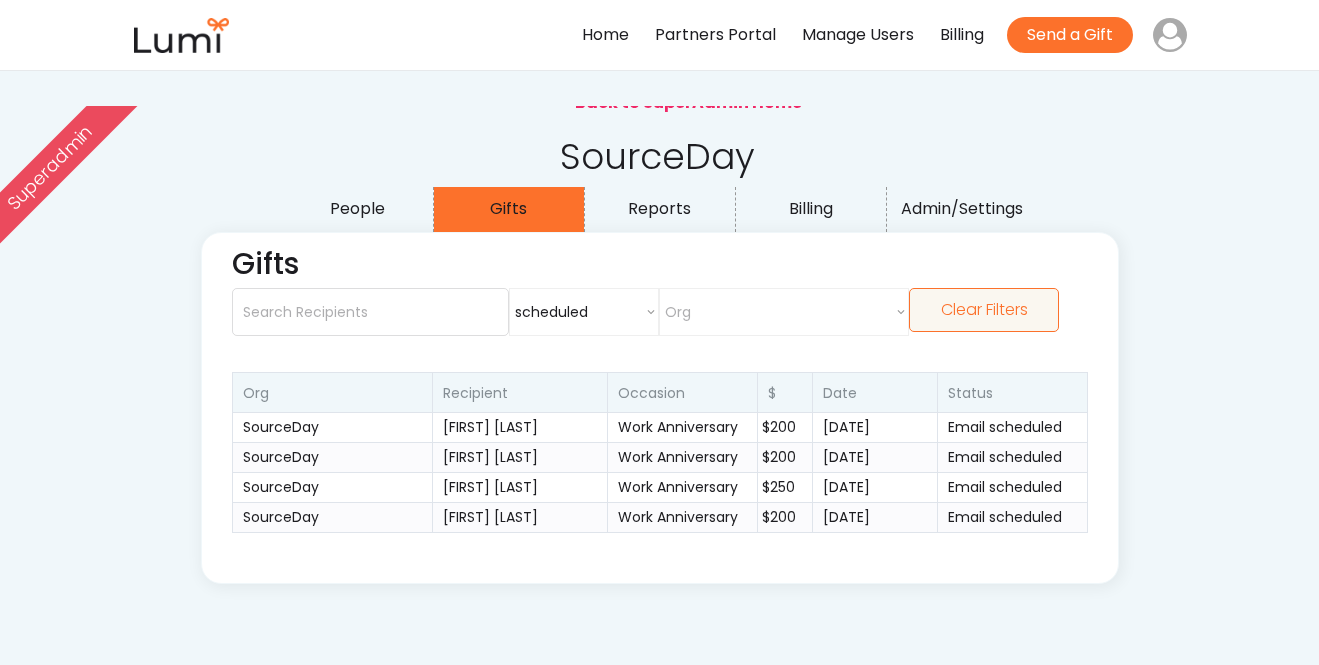 scroll, scrollTop: 0, scrollLeft: 0, axis: both 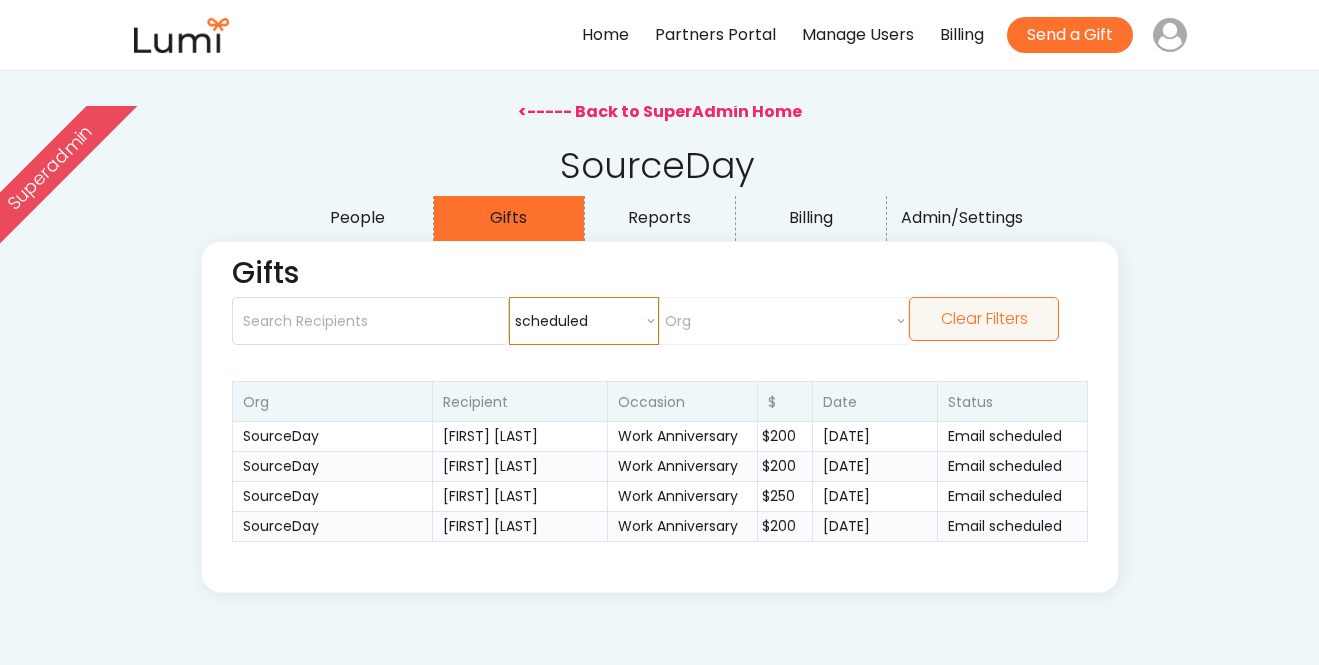 click on "Status draft pending_approval scheduled canceled sent redeemed shopify_draft shopify_order fulfilled unpaid expired sending payment_failed declined" at bounding box center (584, 321) 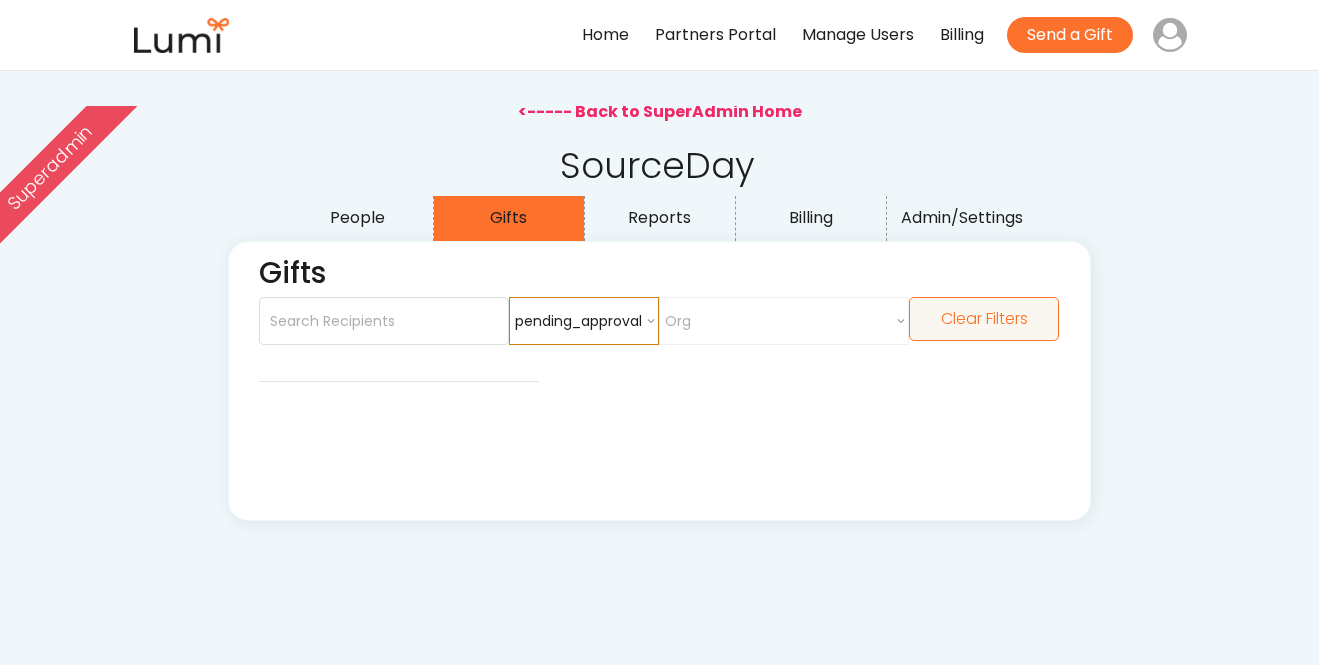 click on "Status draft pending_approval scheduled canceled sent redeemed shopify_draft shopify_order fulfilled unpaid expired sending payment_failed declined" at bounding box center [584, 321] 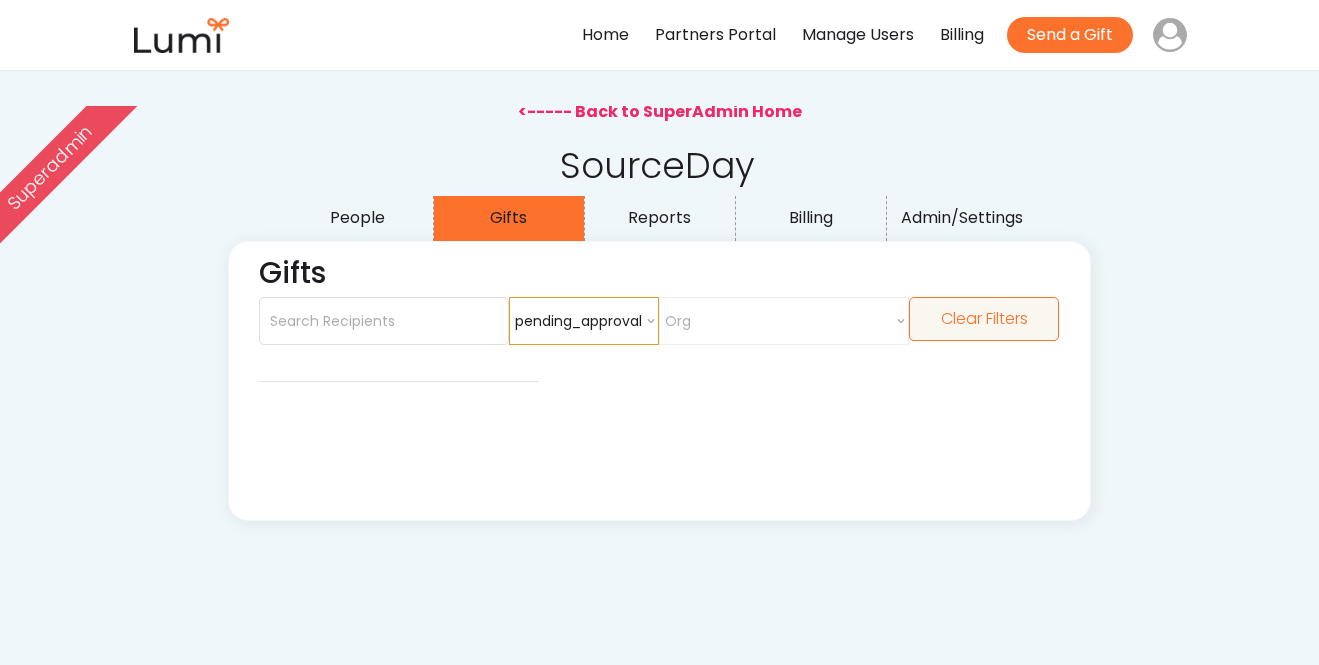 select on ""shopify_order"" 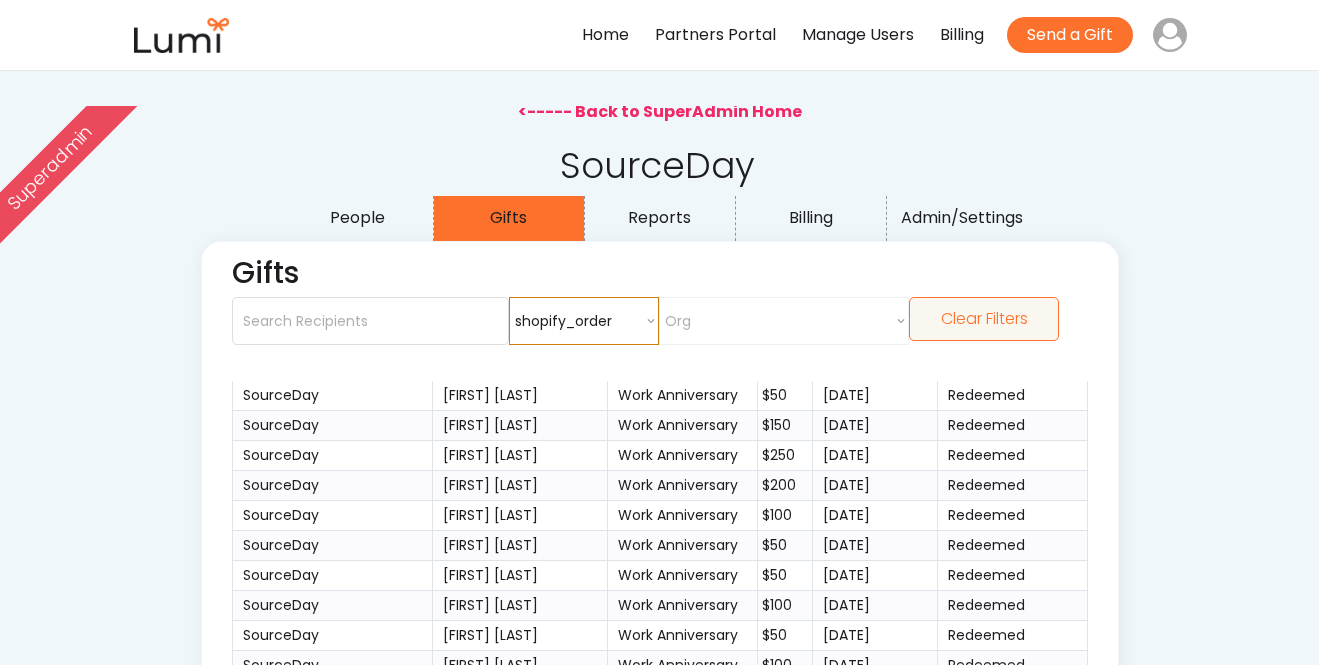 scroll, scrollTop: 0, scrollLeft: 0, axis: both 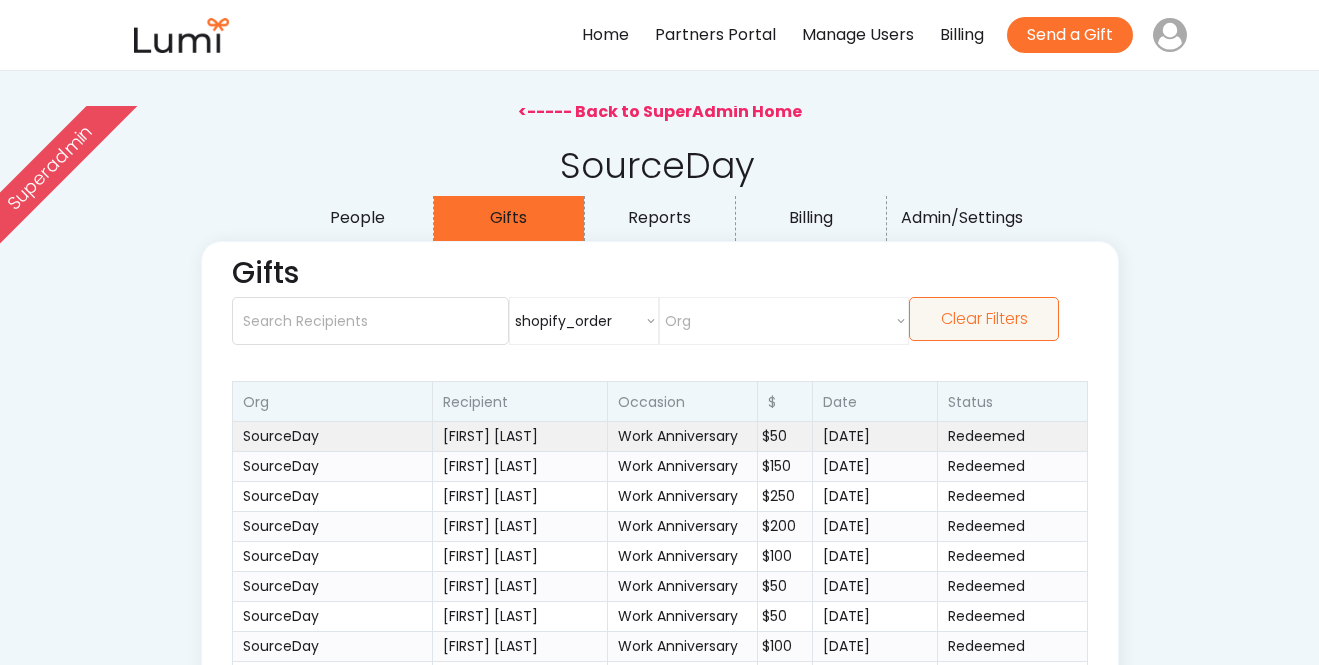 click on "[FIRST] [LAST]" at bounding box center (520, 436) 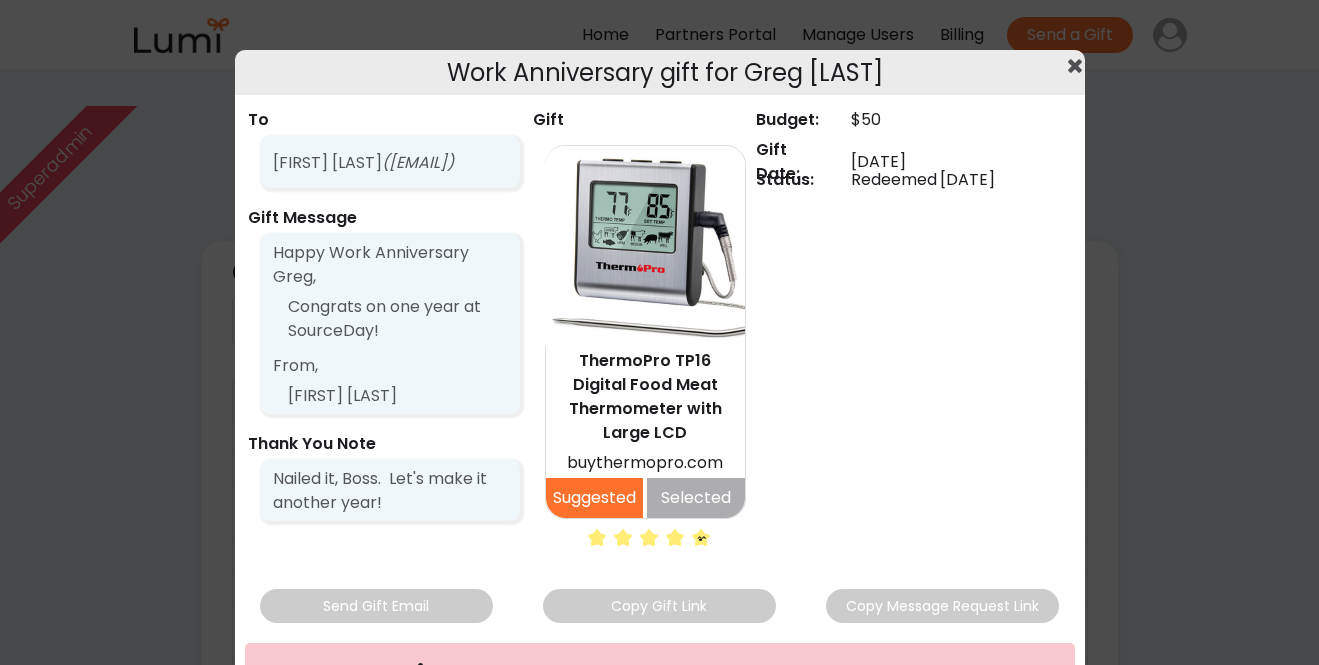 click at bounding box center [659, 332] 